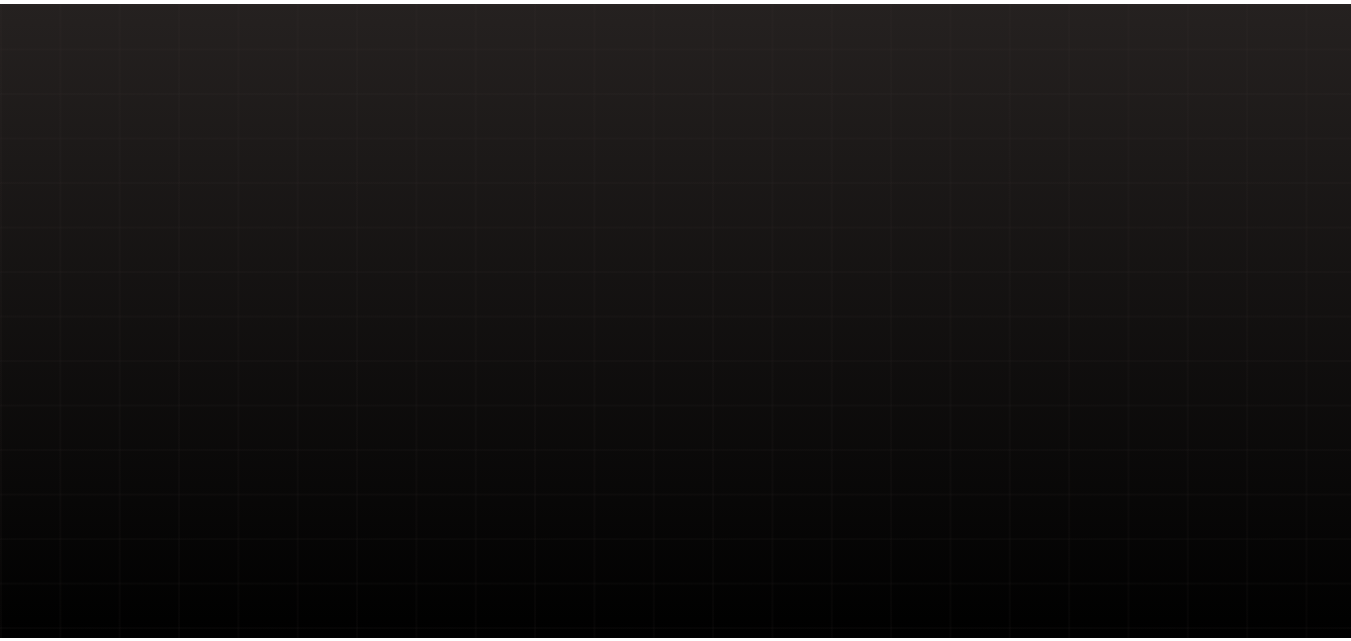 scroll, scrollTop: 0, scrollLeft: 0, axis: both 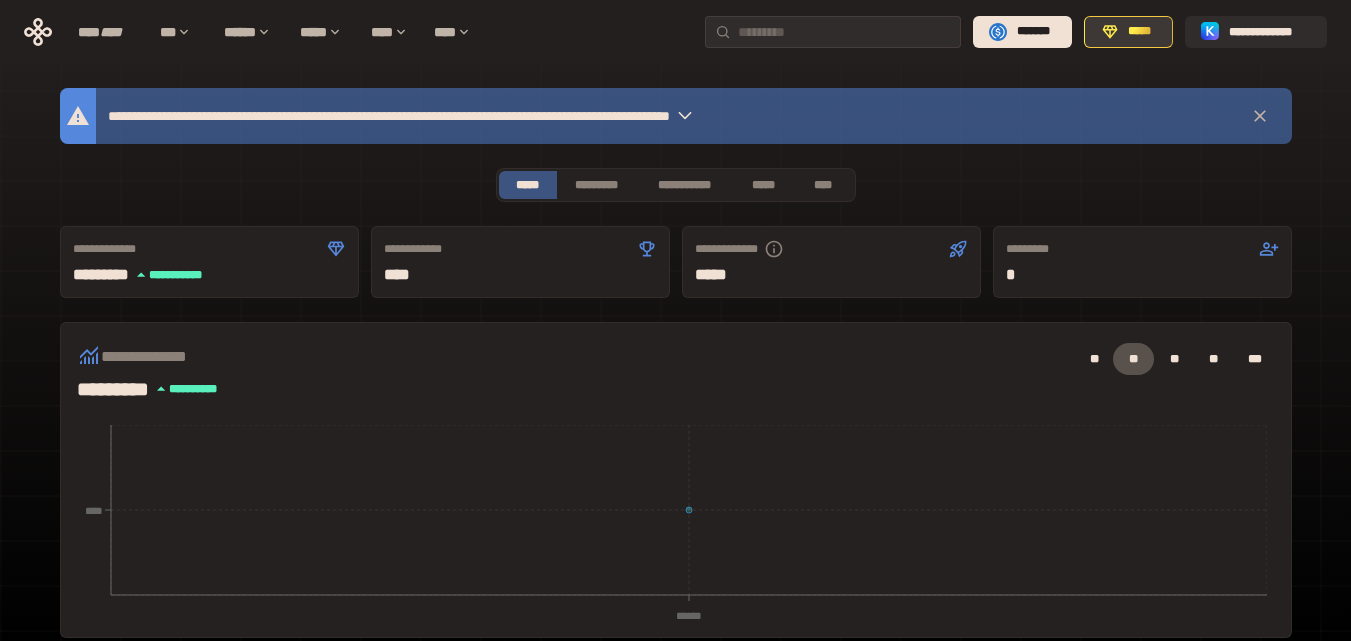 click on "*****" at bounding box center [1139, 32] 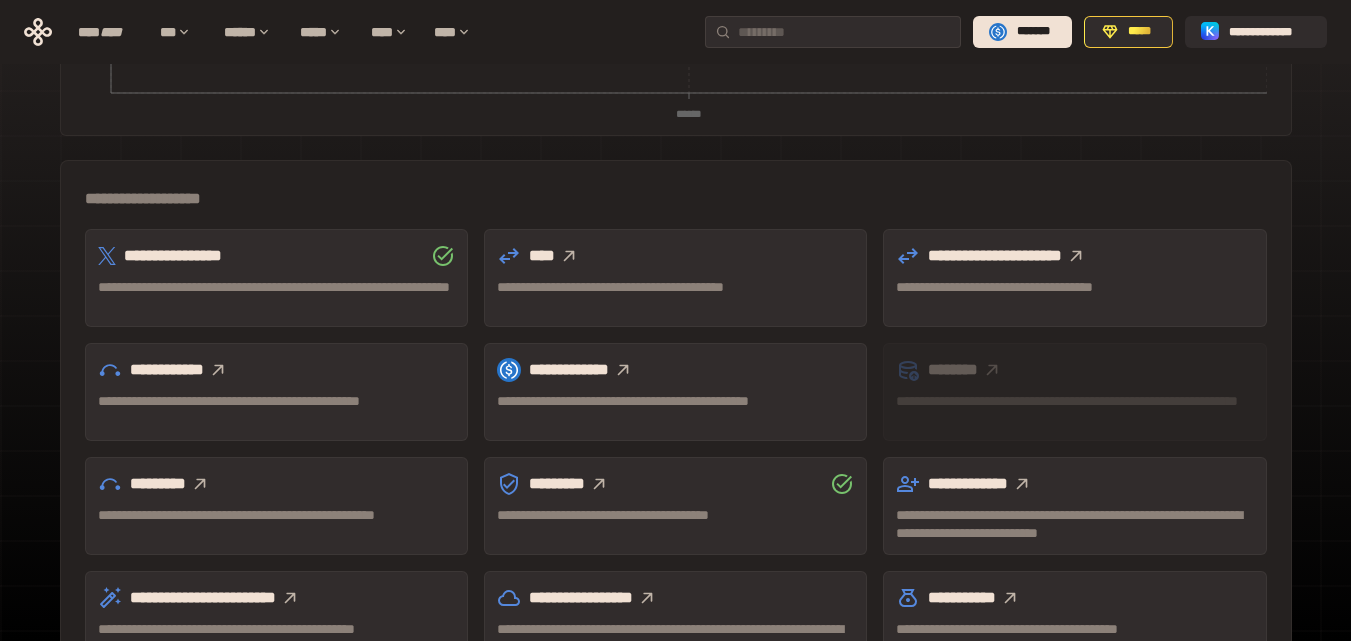 scroll, scrollTop: 481, scrollLeft: 0, axis: vertical 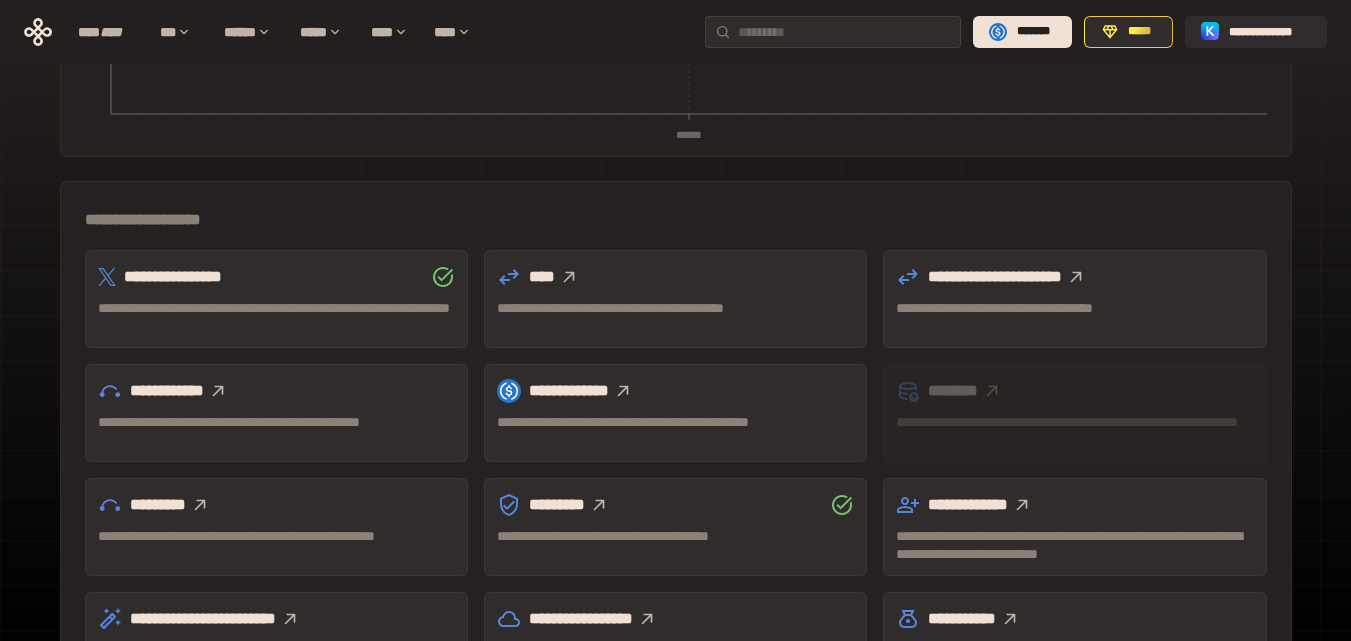 click 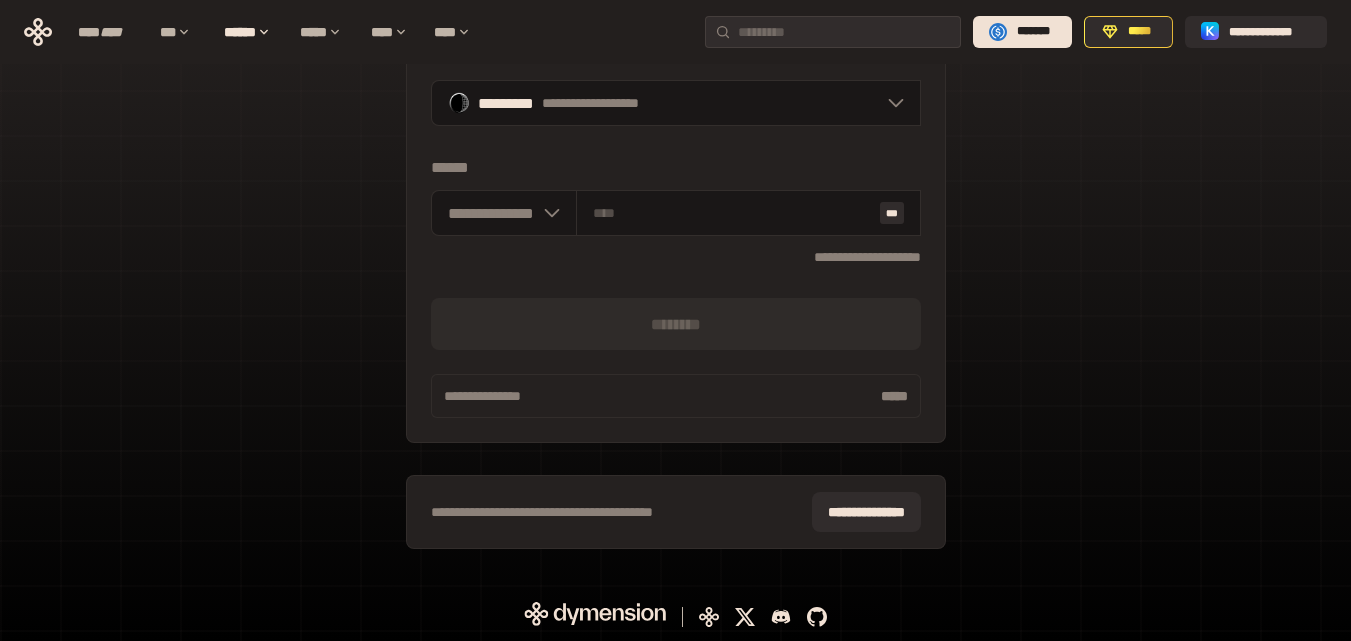 scroll, scrollTop: 233, scrollLeft: 0, axis: vertical 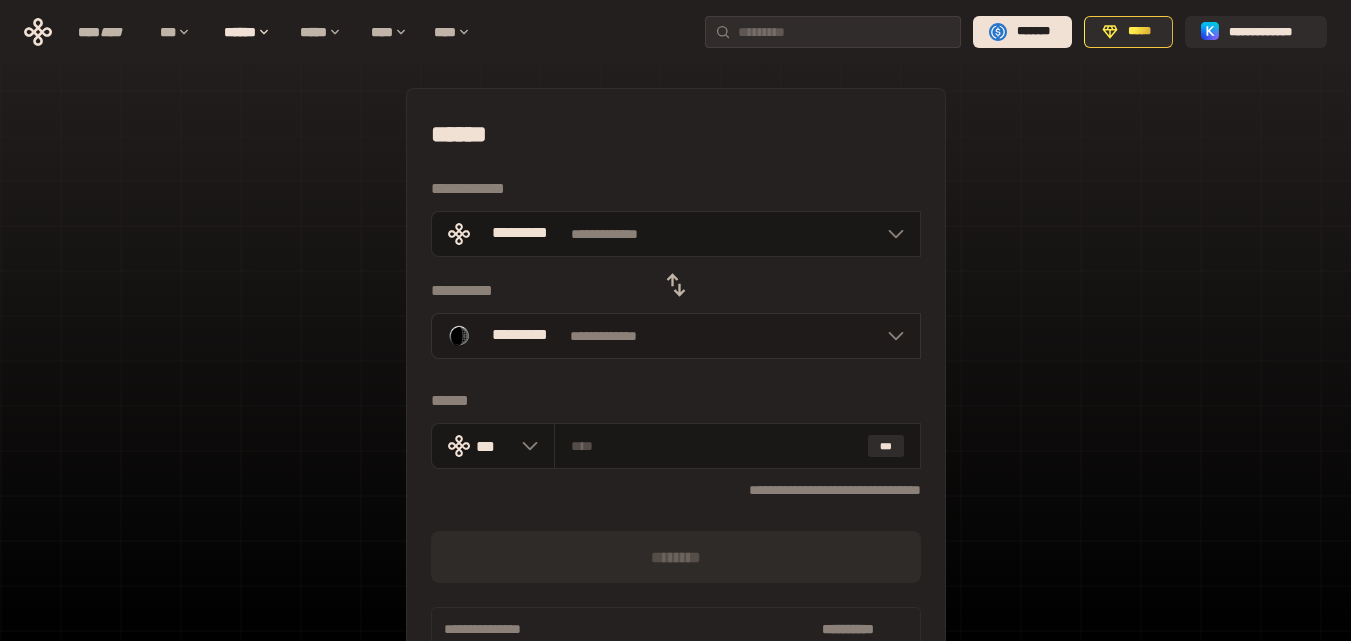 click 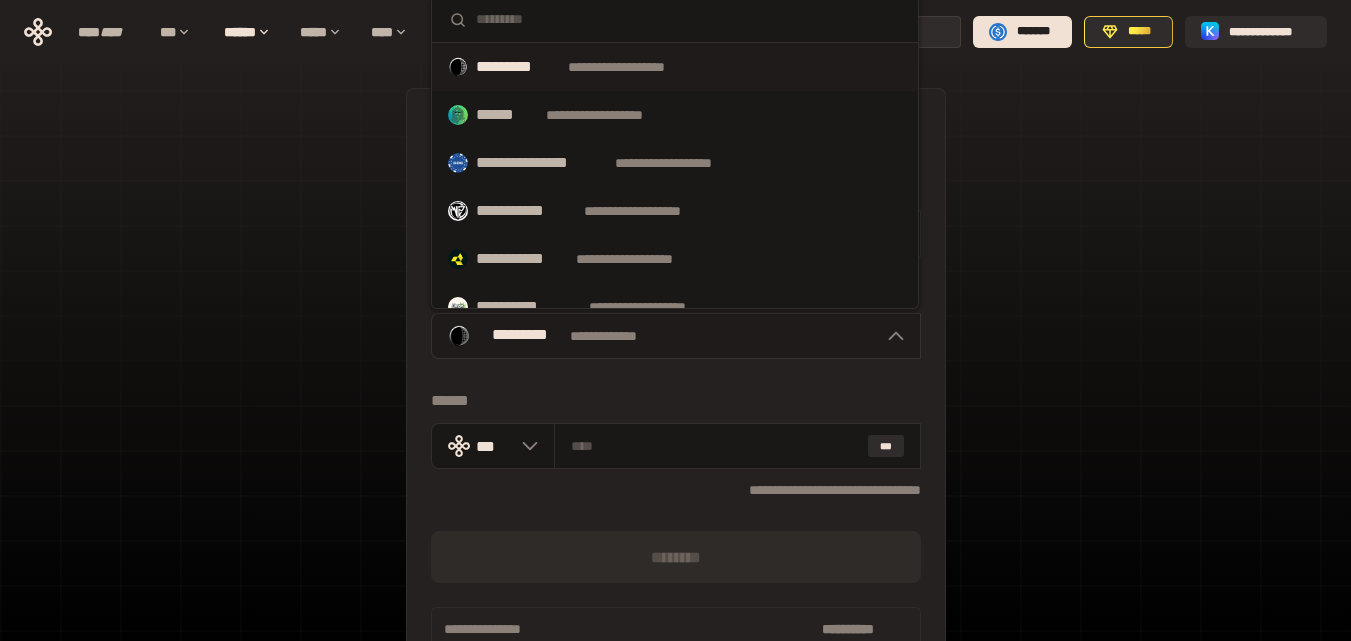 click 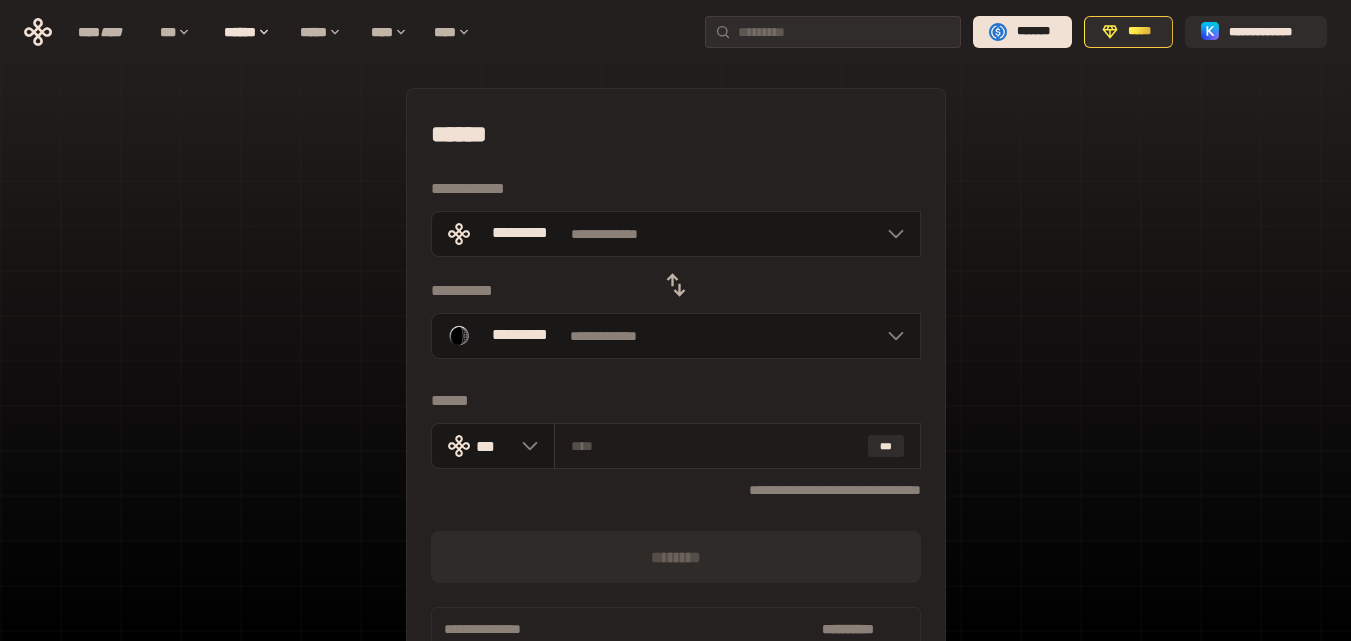 click at bounding box center [715, 446] 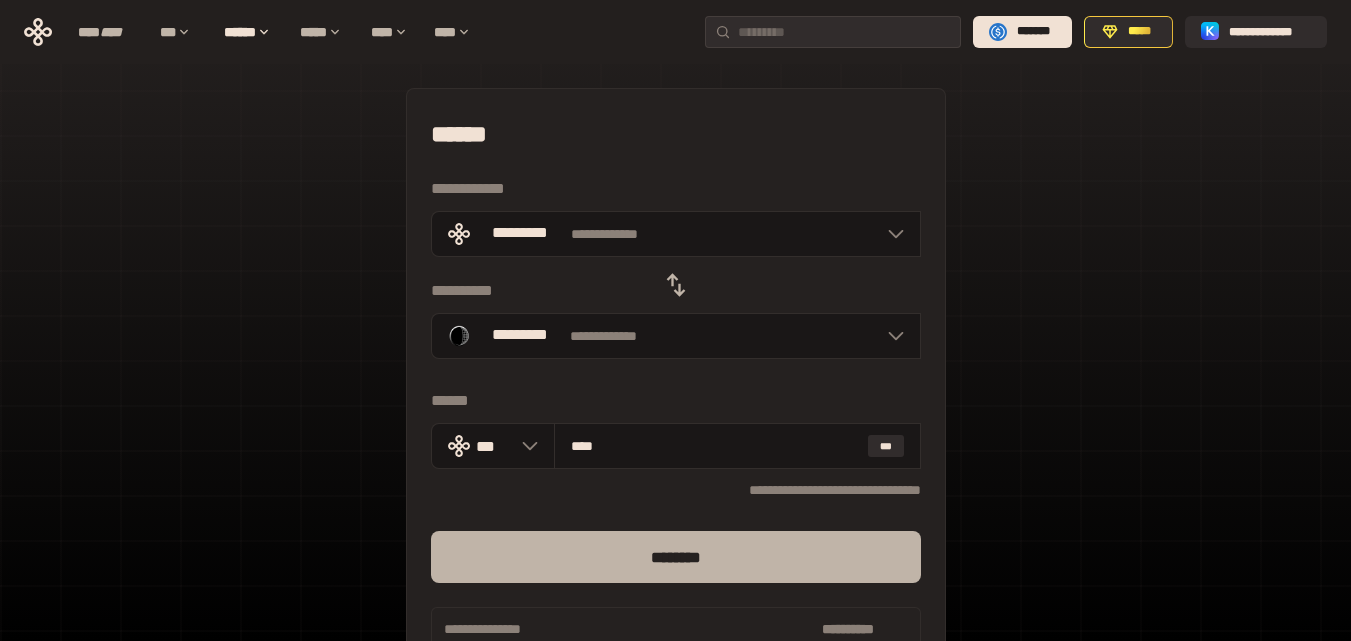 type on "****" 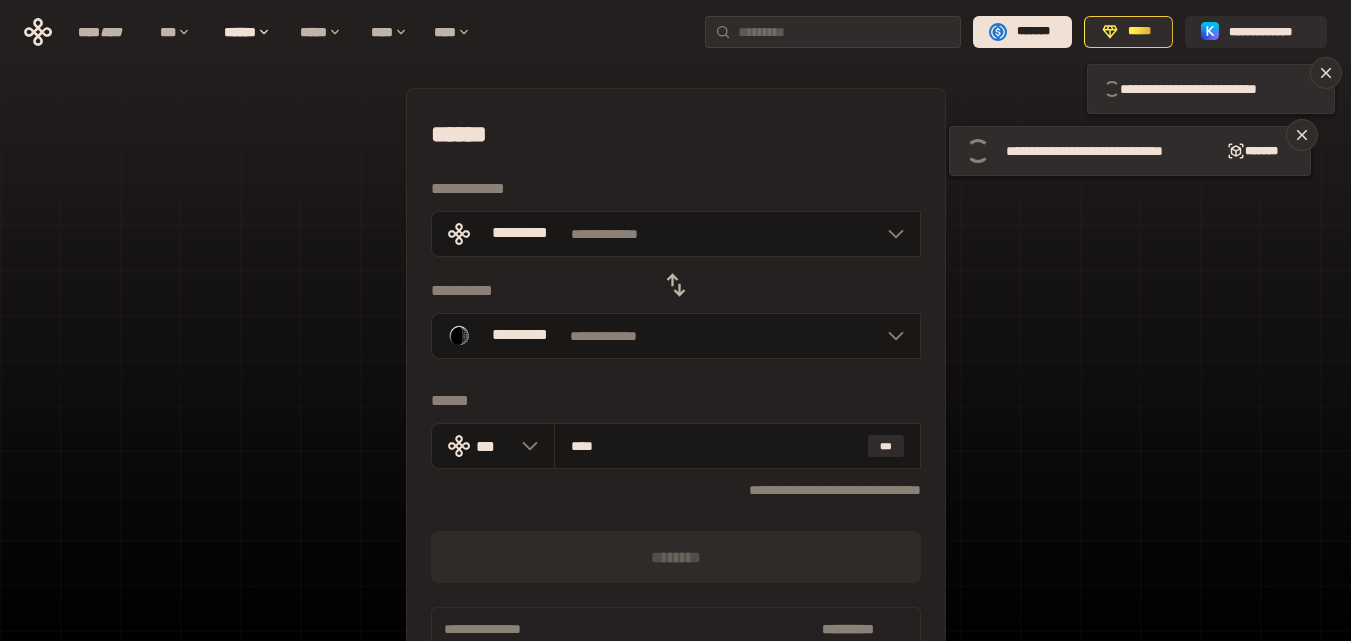 type 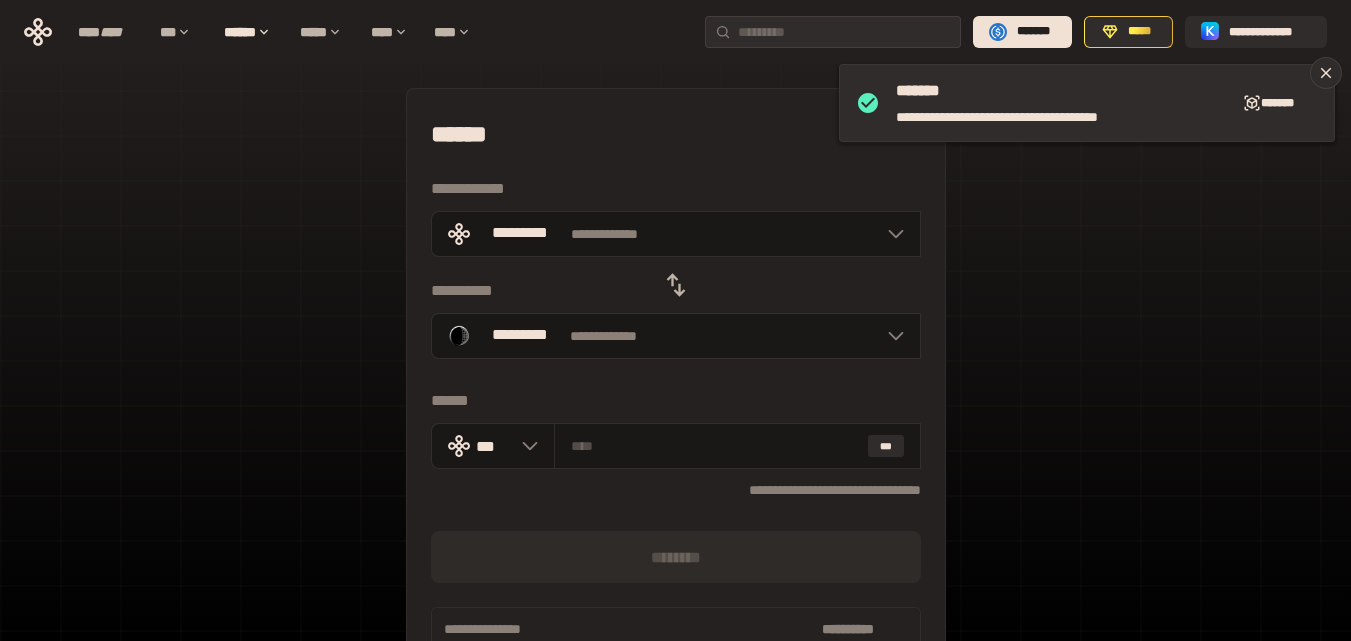 click on "[FIRST] [LAST] [ADDRESS] [CITY] [STATE] [ZIP]" at bounding box center [675, 445] 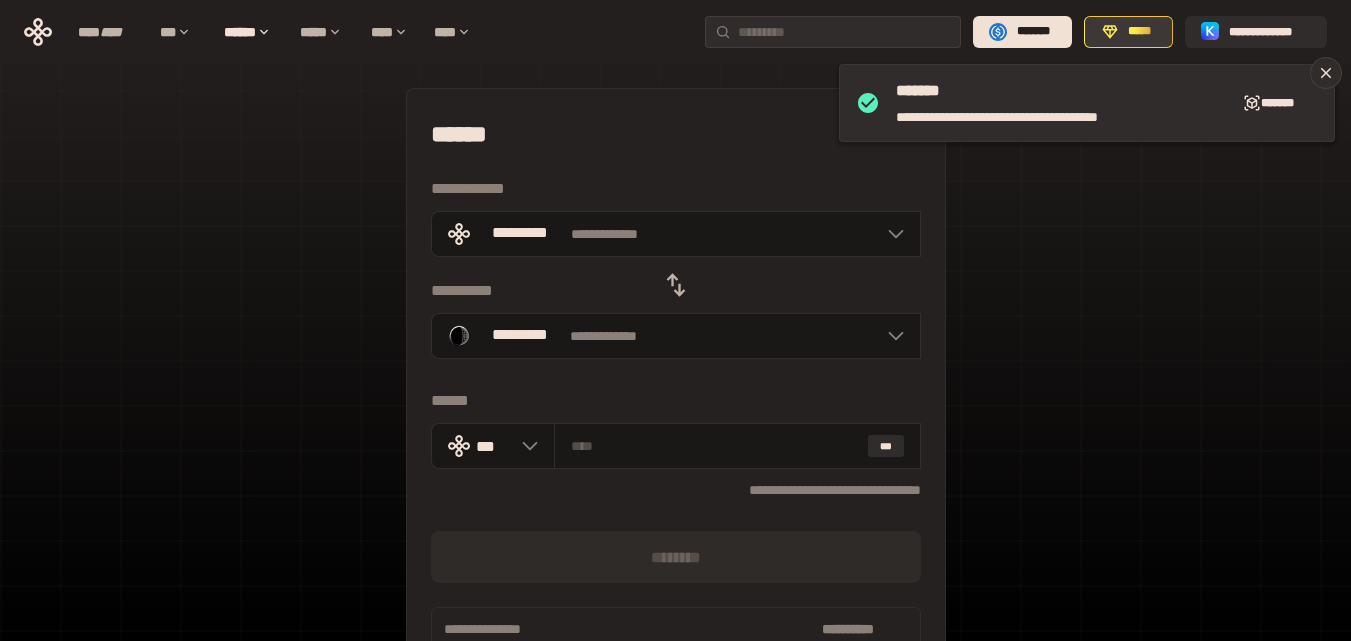 click on "*****" at bounding box center [1139, 32] 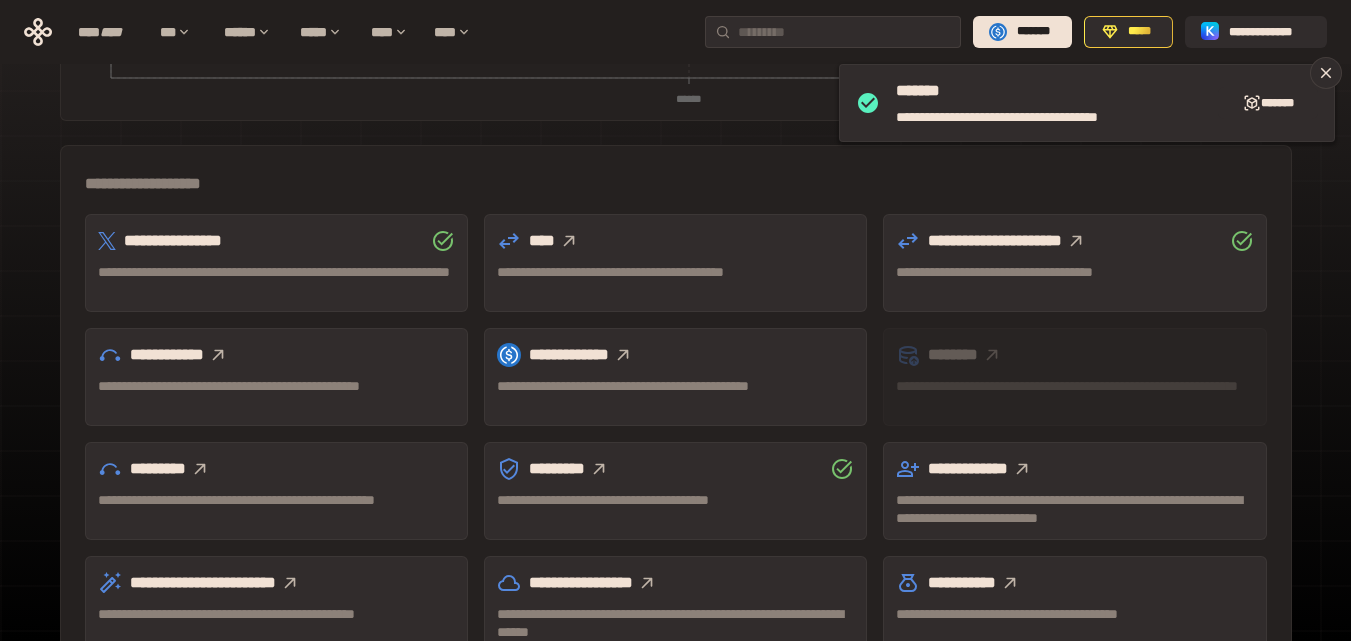 scroll, scrollTop: 541, scrollLeft: 0, axis: vertical 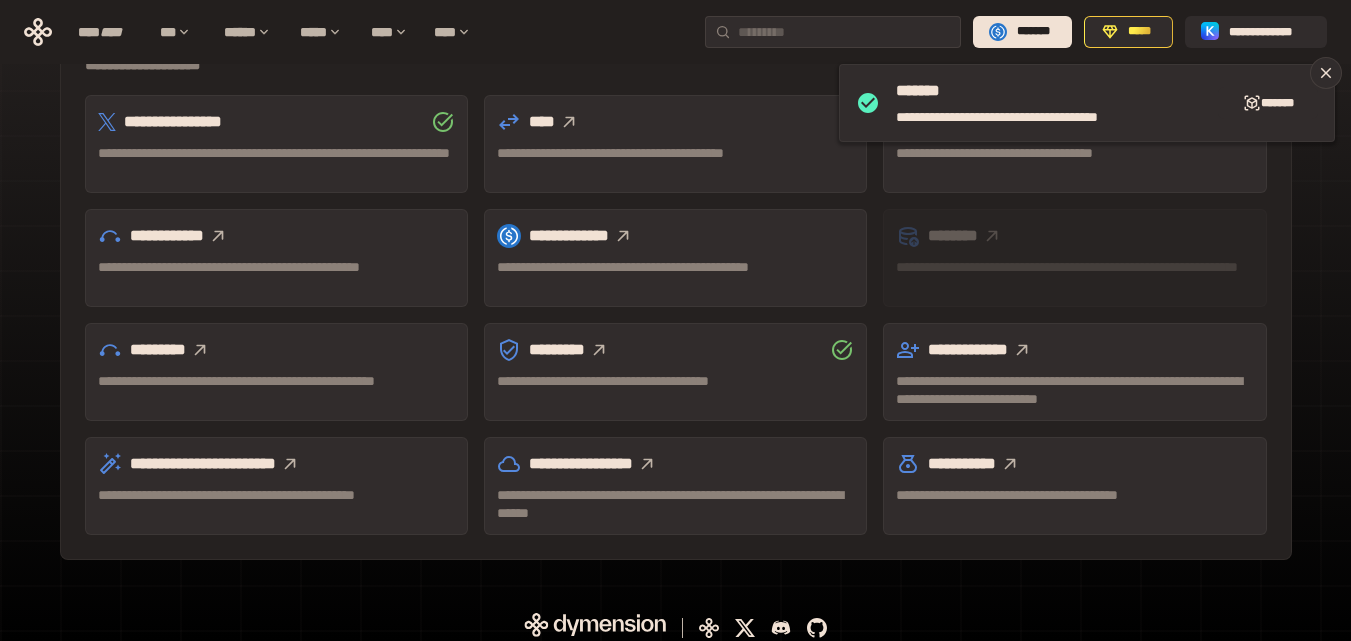 click 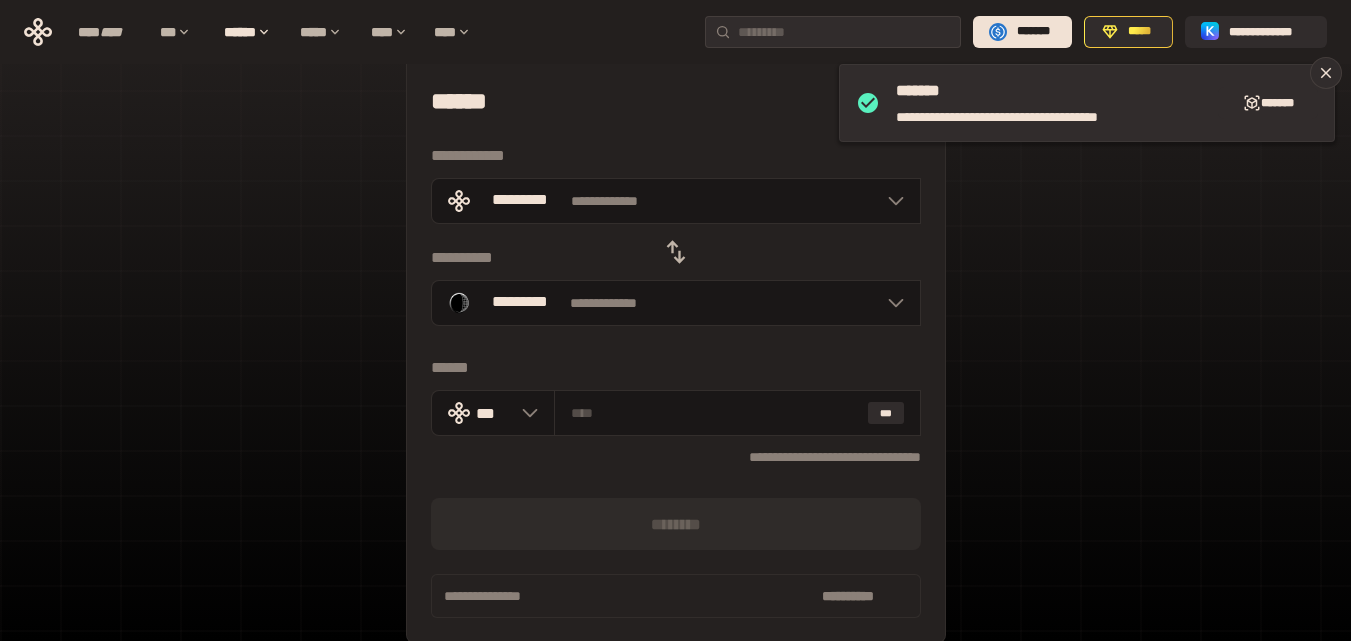 scroll, scrollTop: 0, scrollLeft: 0, axis: both 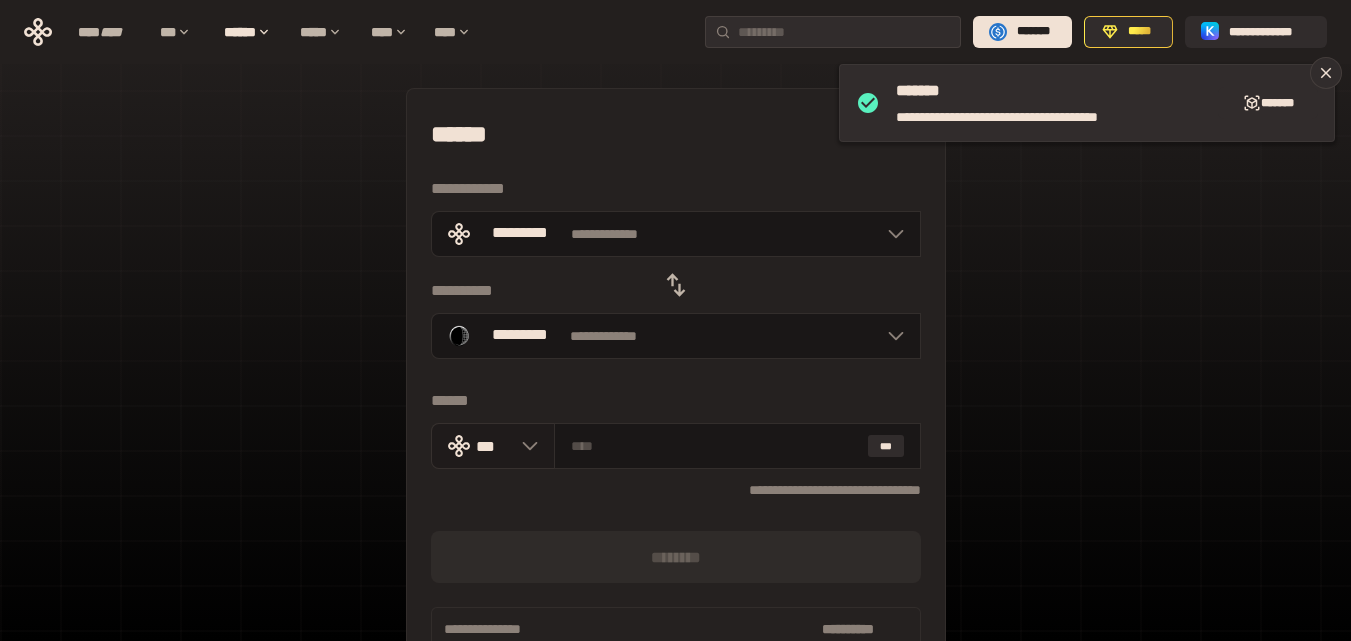 click 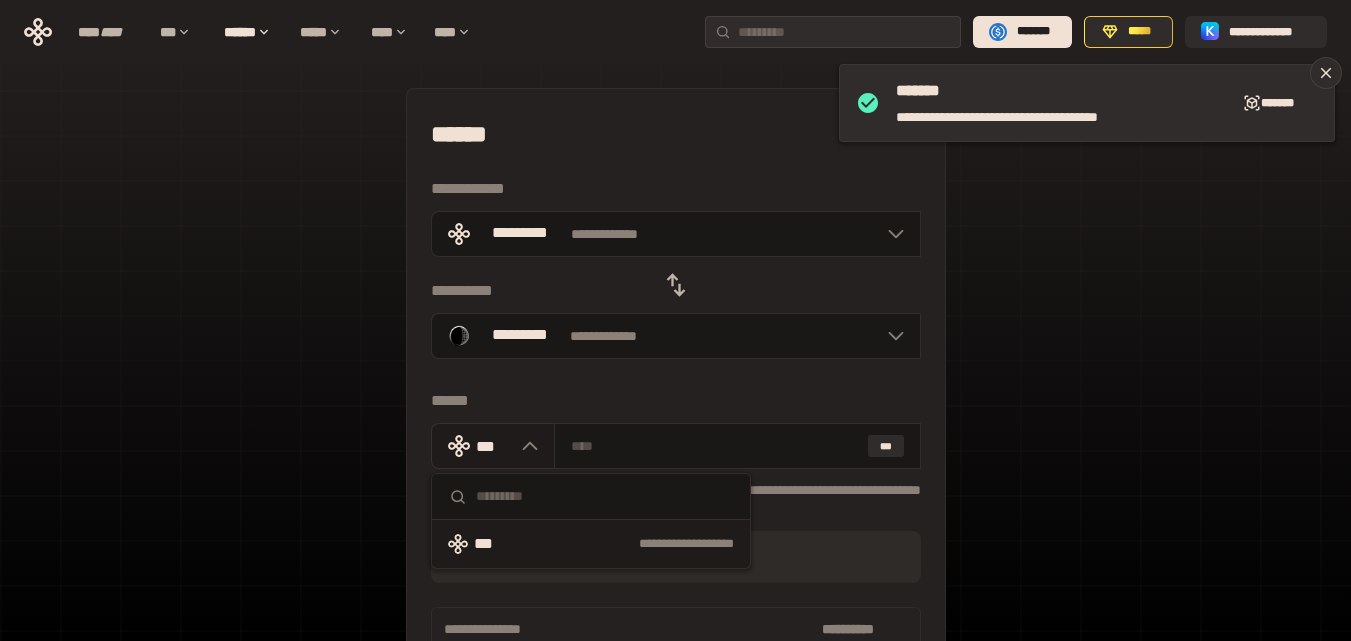click 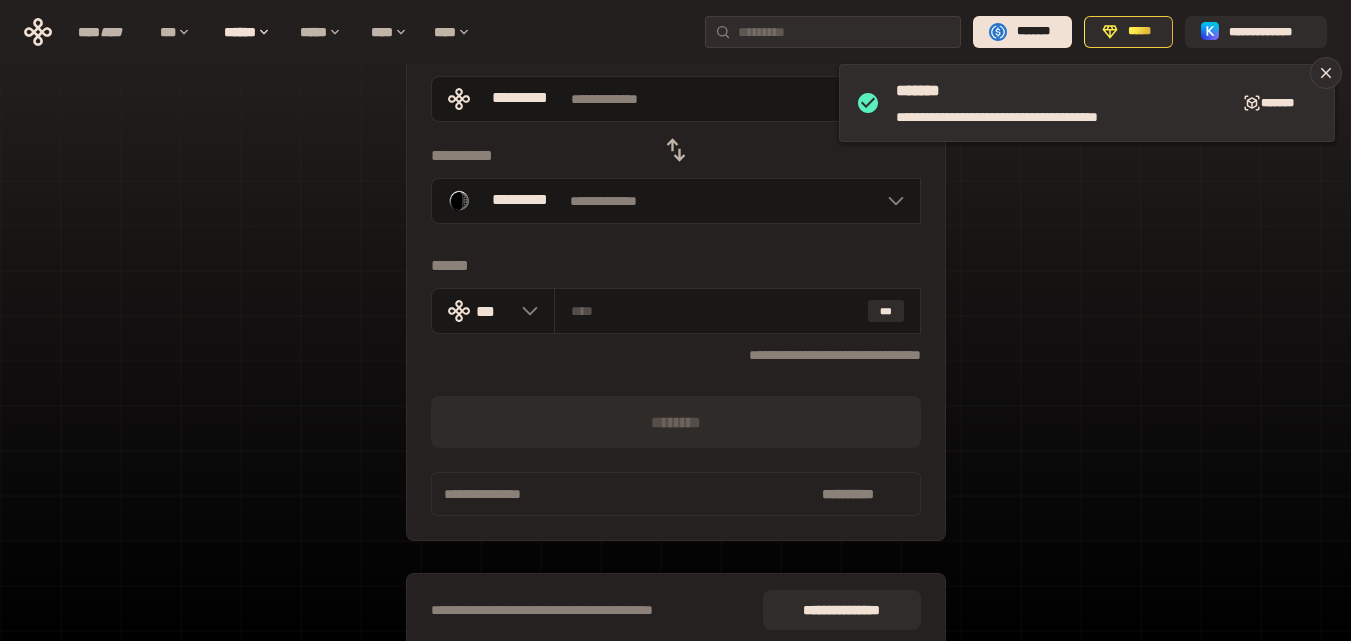 scroll, scrollTop: 100, scrollLeft: 0, axis: vertical 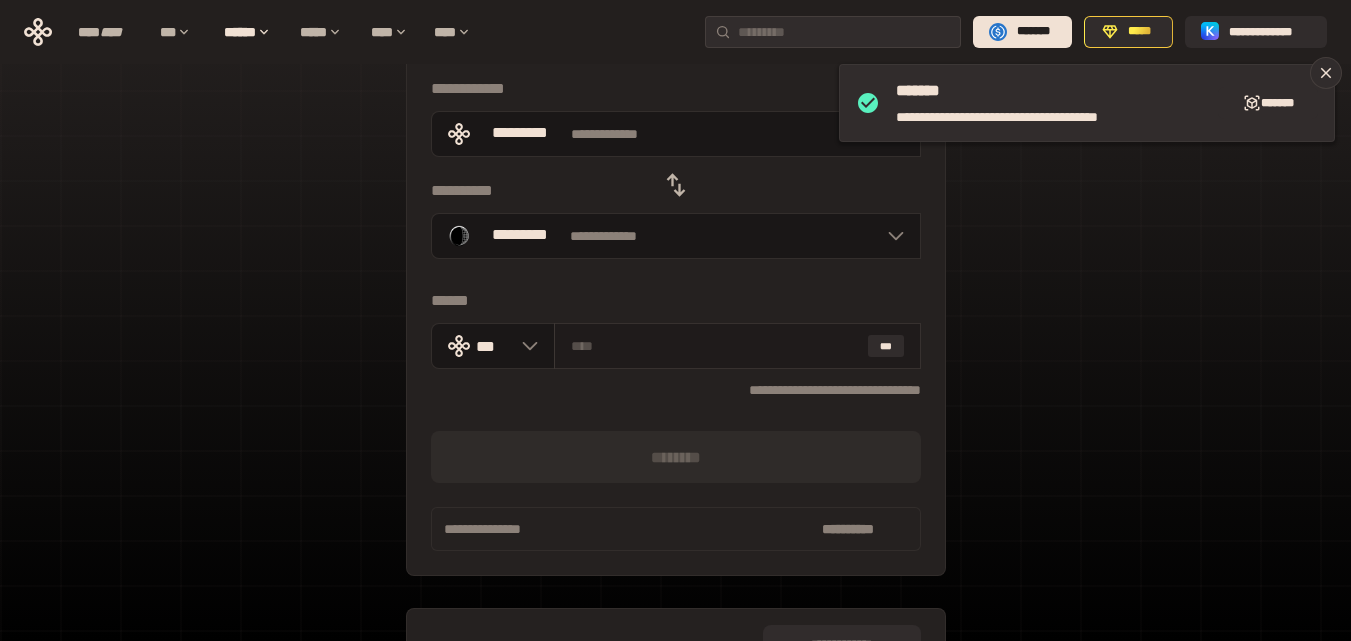 click at bounding box center [715, 346] 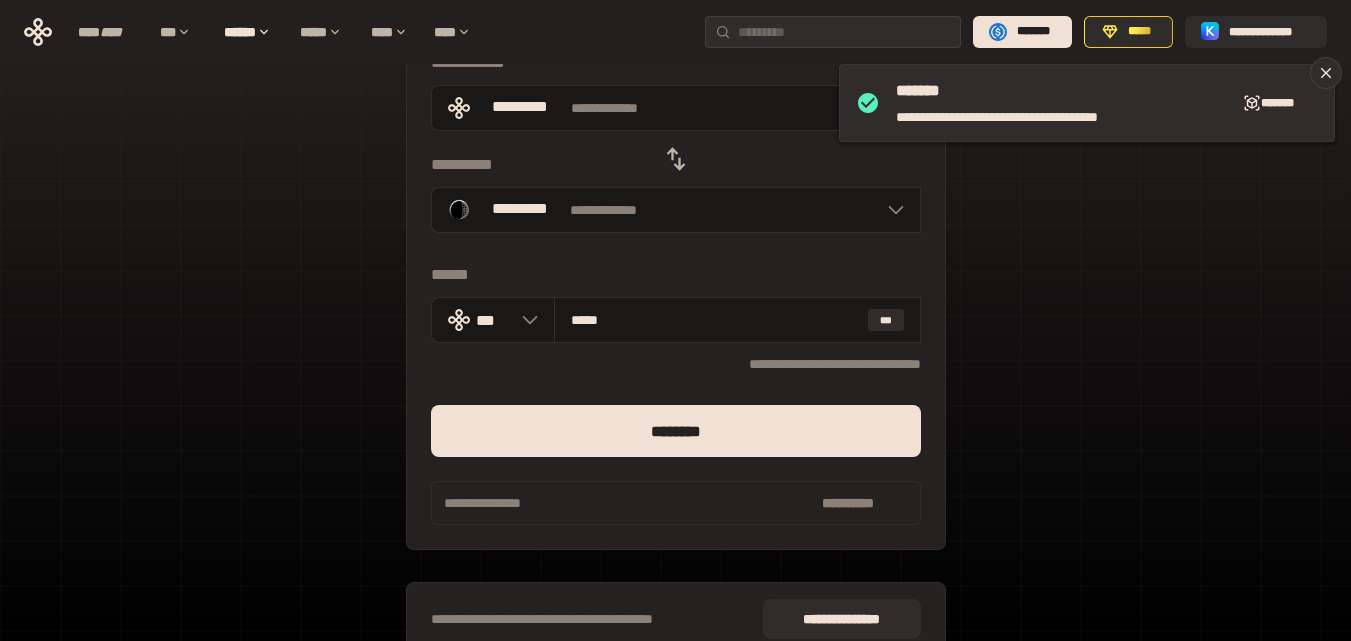 scroll, scrollTop: 200, scrollLeft: 0, axis: vertical 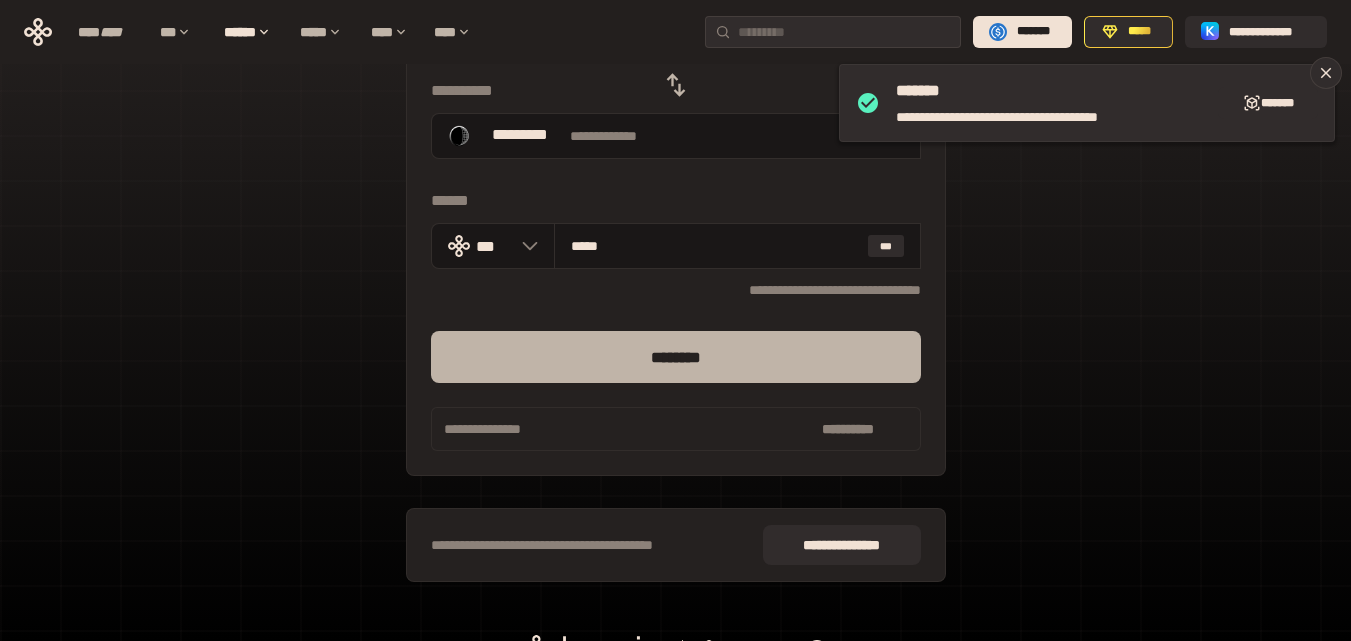 type on "*****" 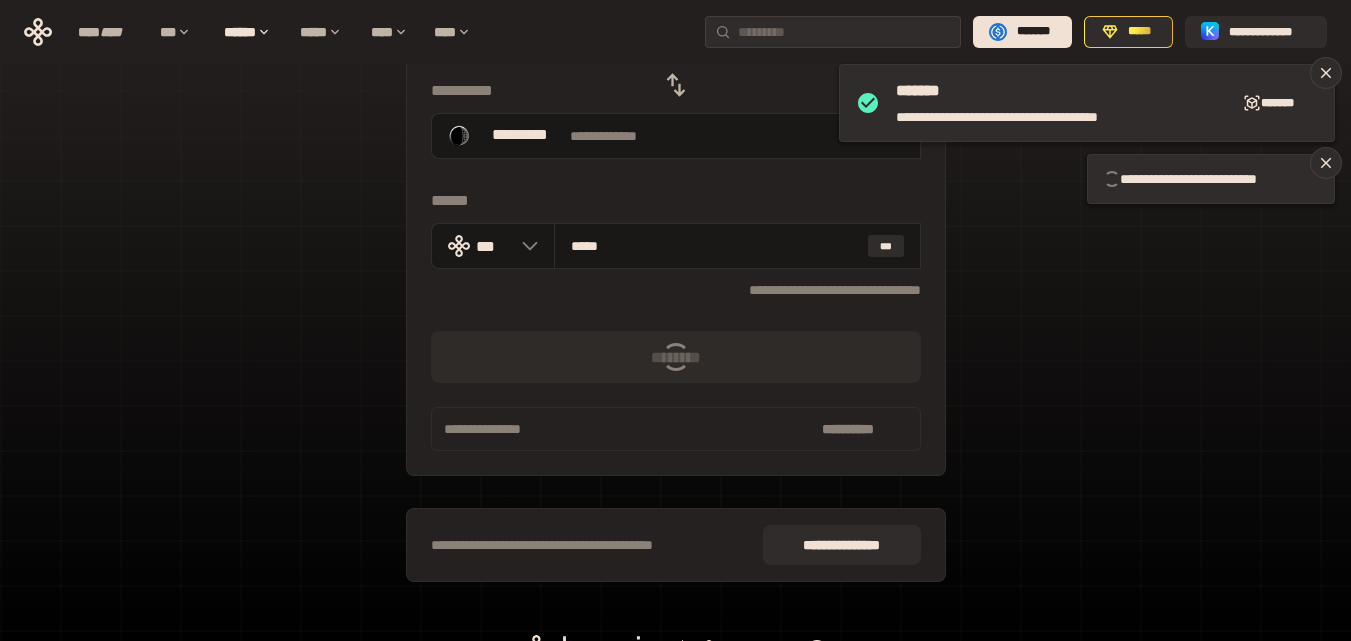 type 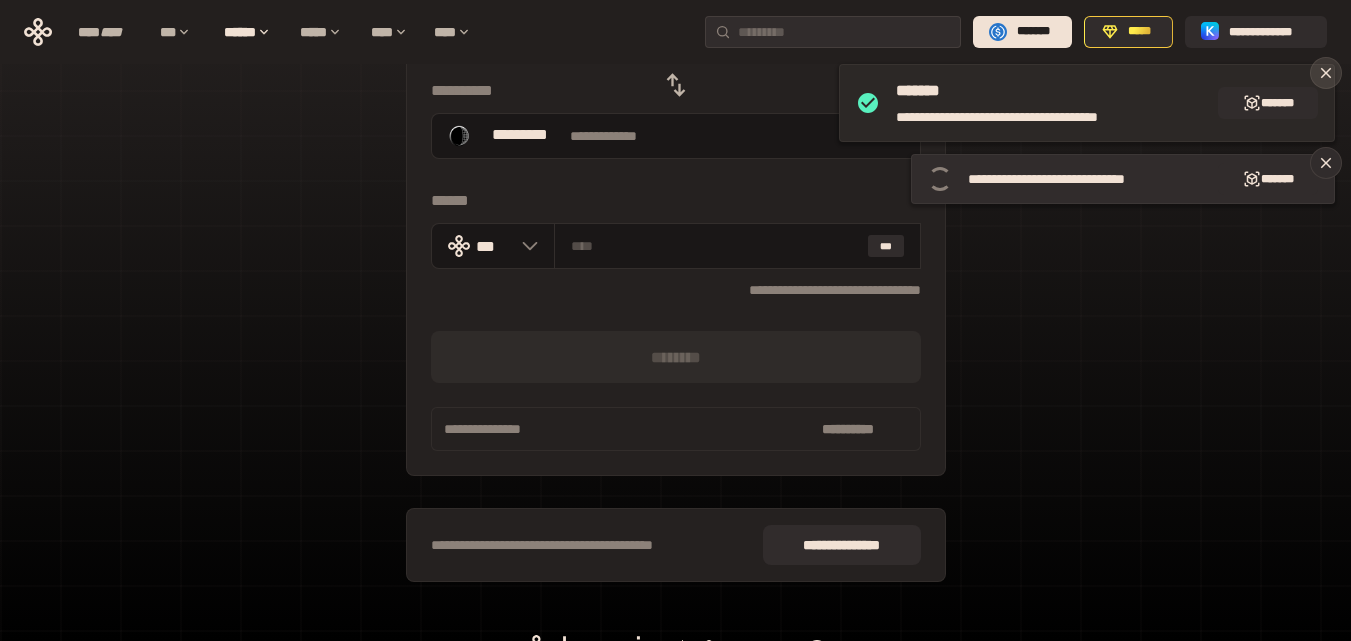 click 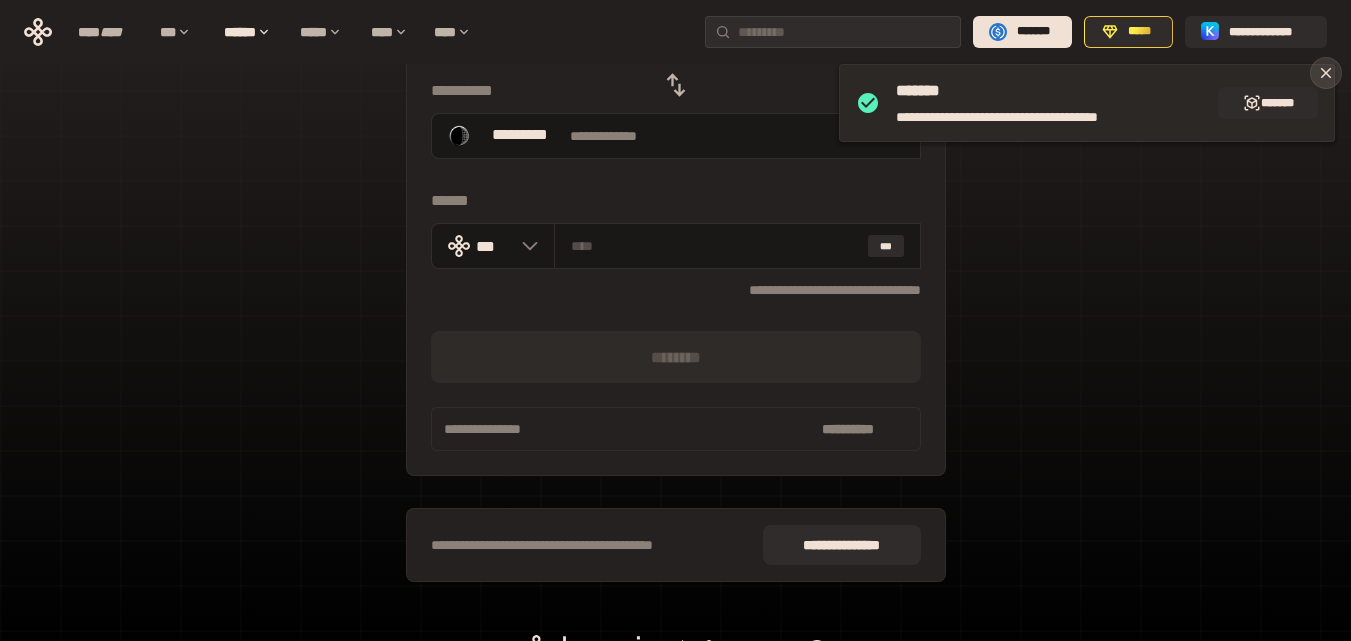 click 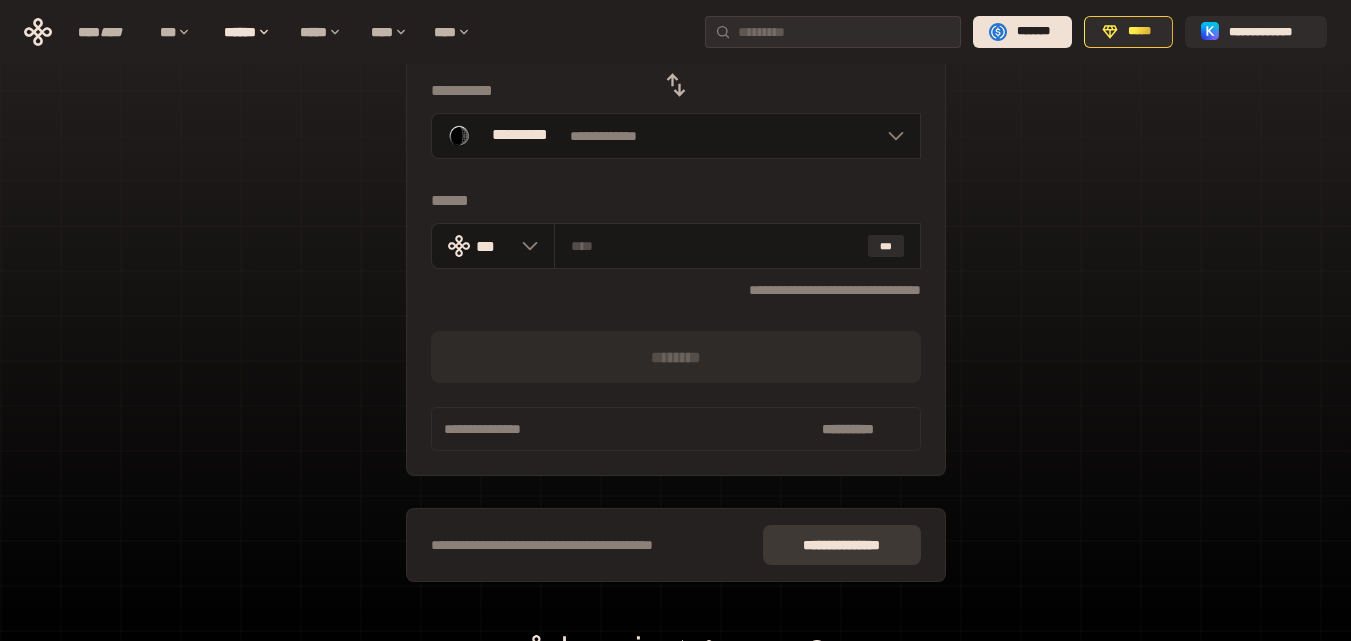 click on "**** **** * ***" at bounding box center [842, 545] 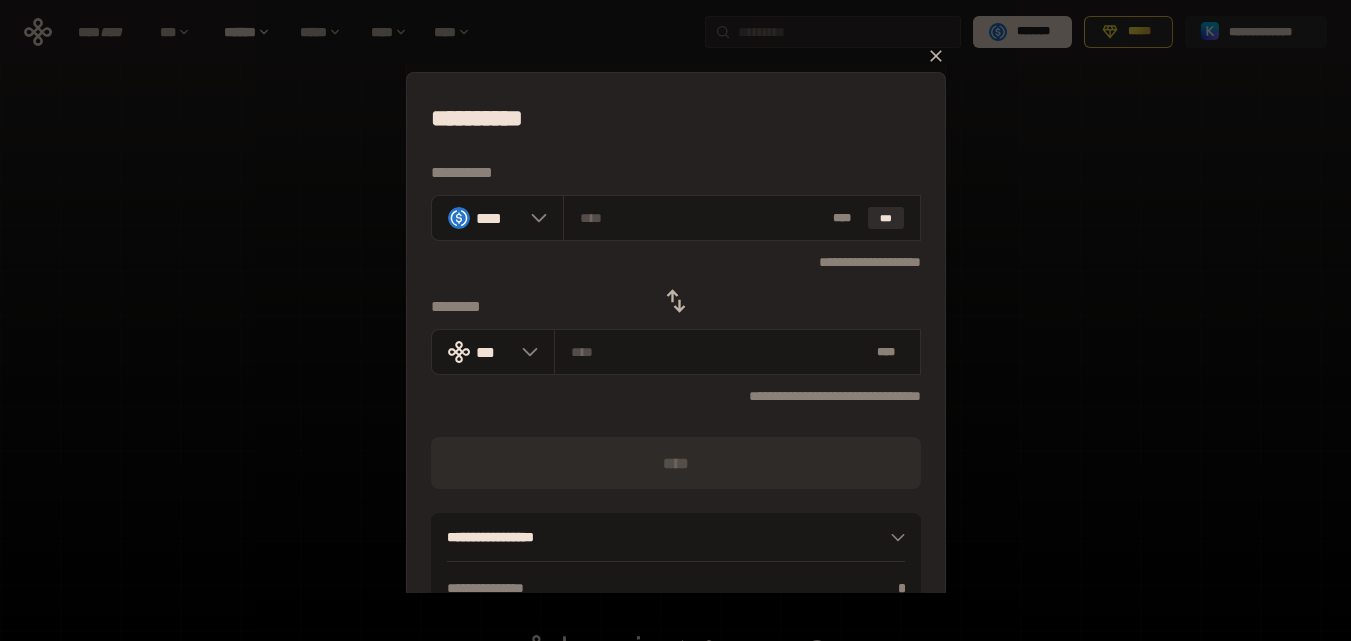 click 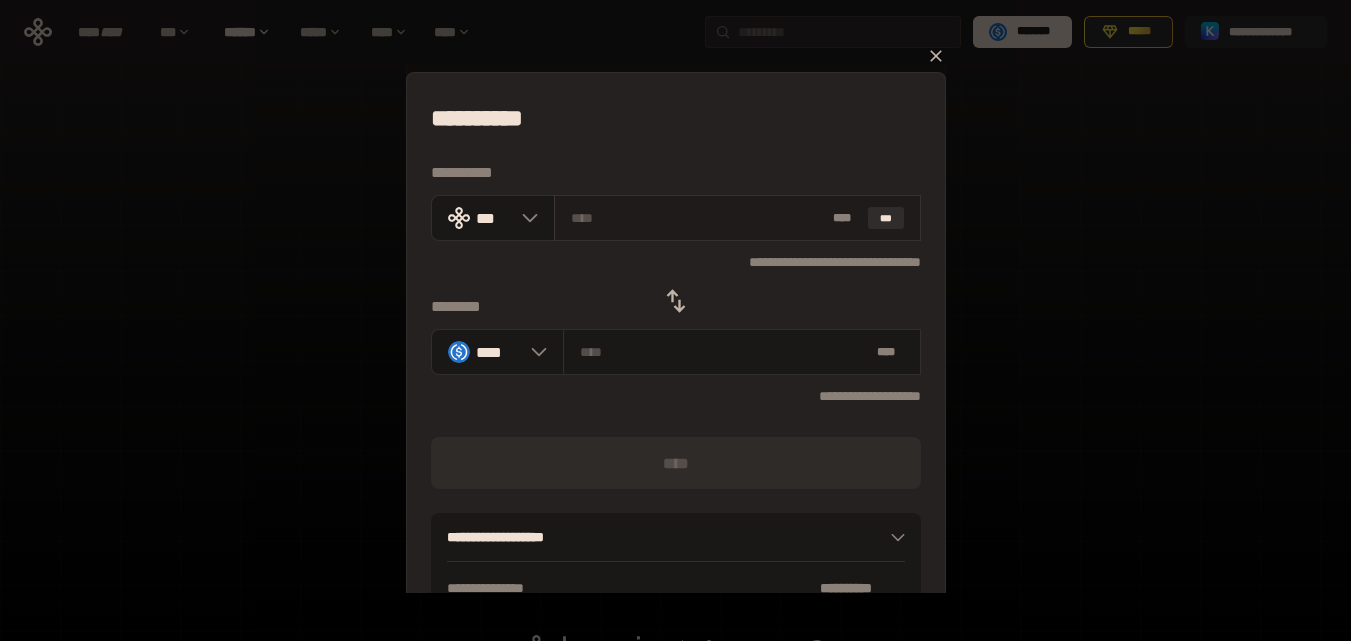 click at bounding box center (698, 218) 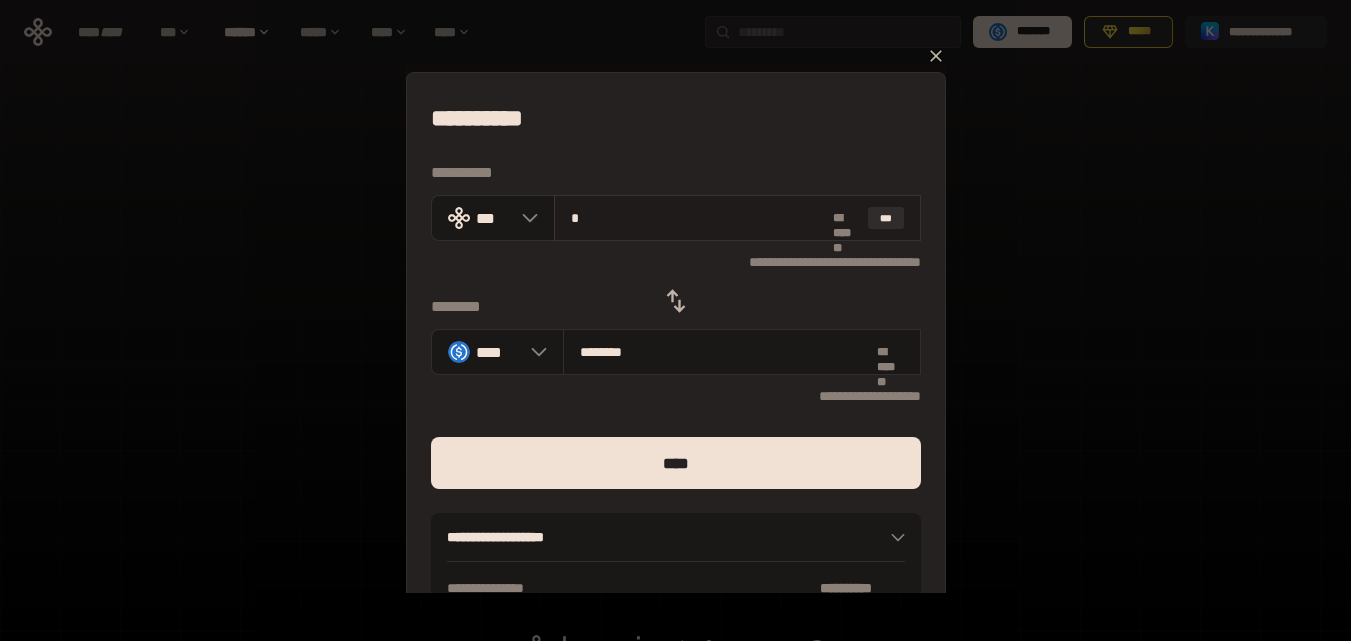 type on "********" 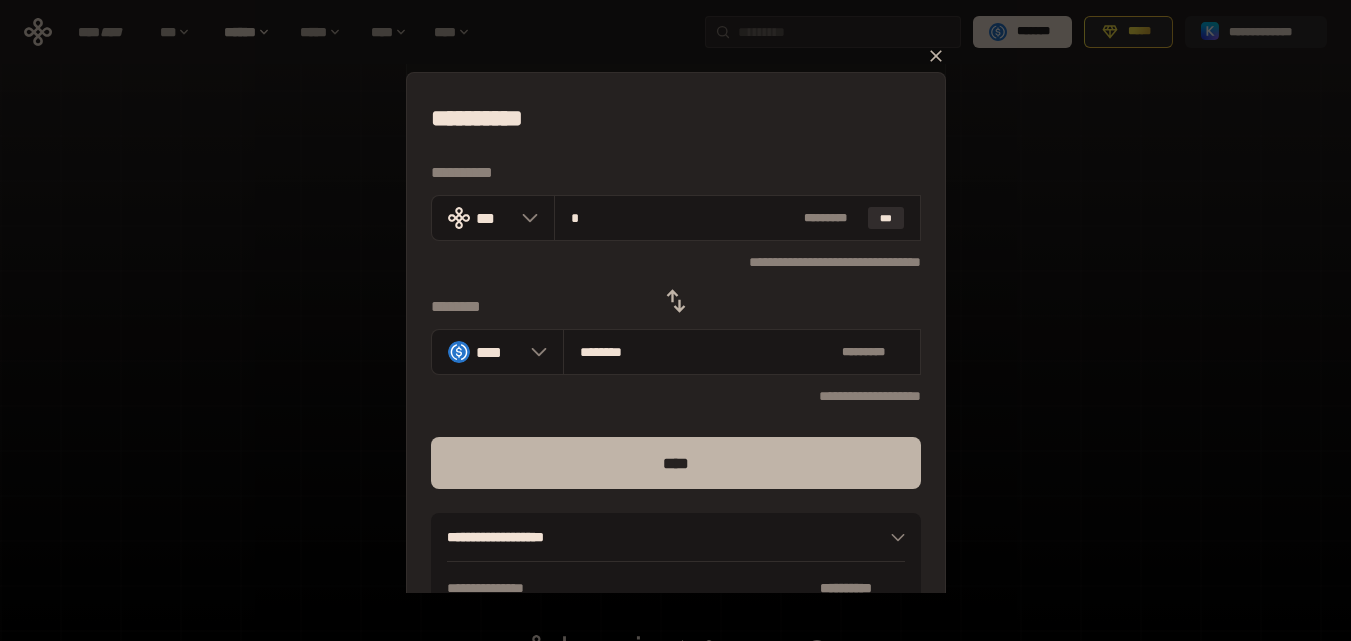 click on "****" at bounding box center [676, 463] 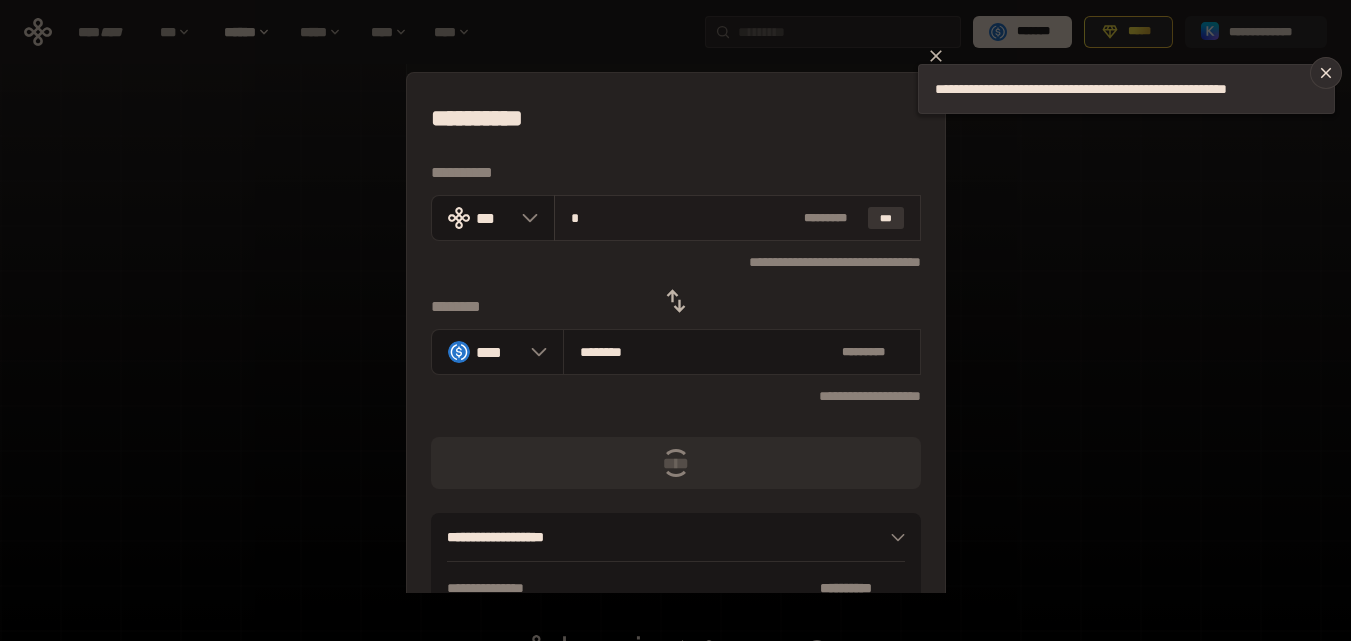 click on "***" at bounding box center [886, 218] 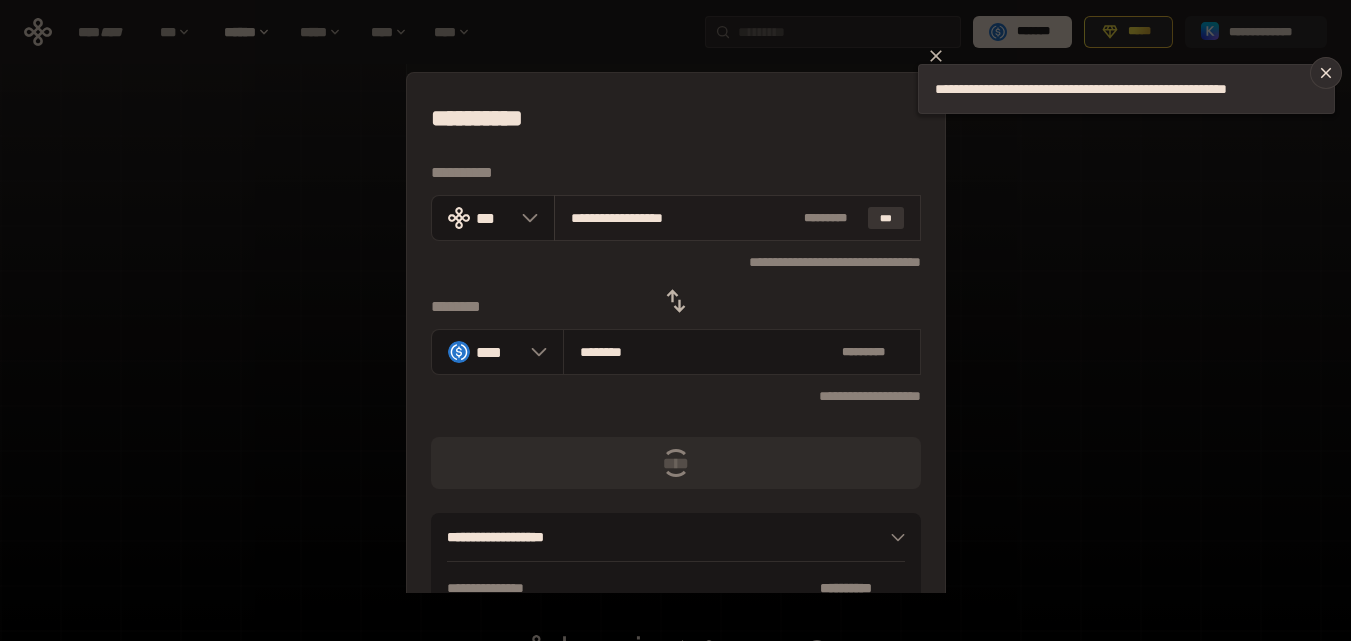 type on "**********" 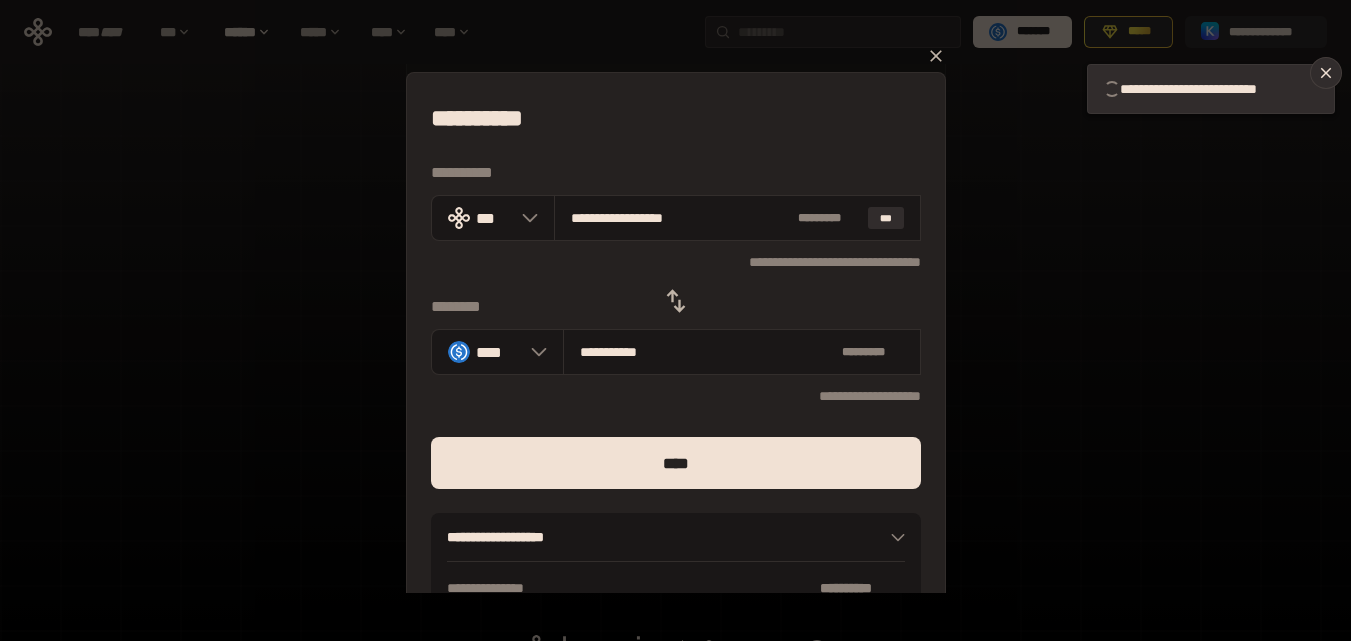 type 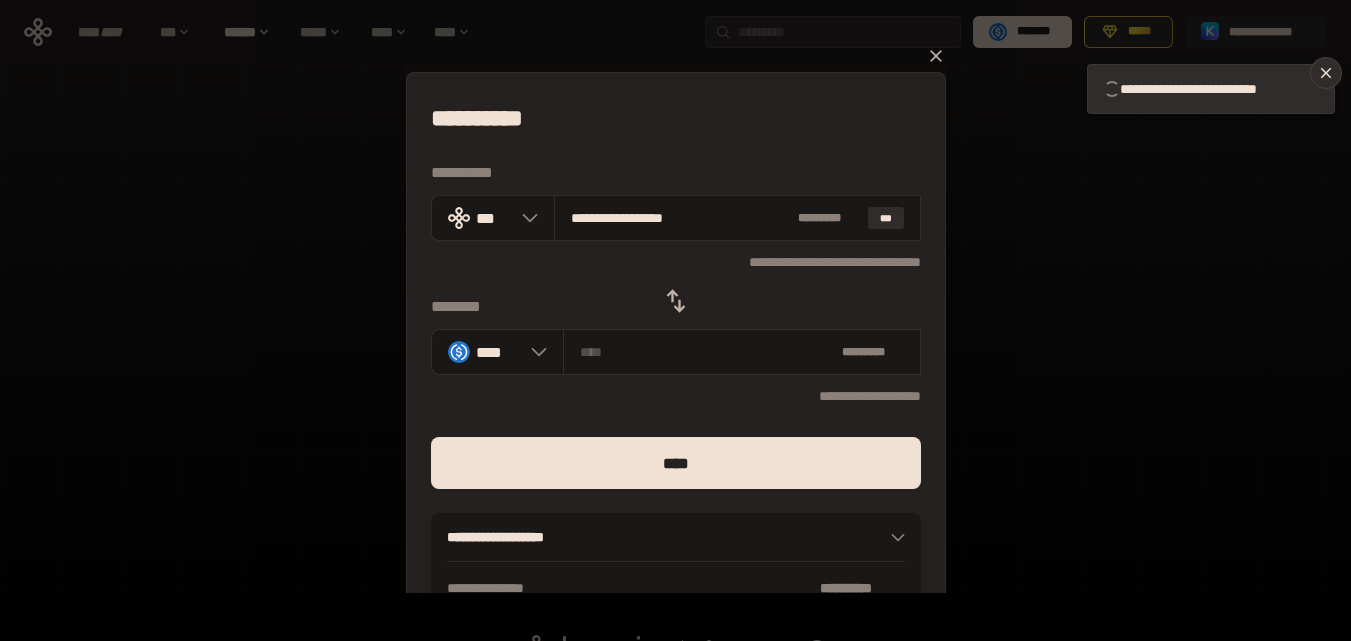 type 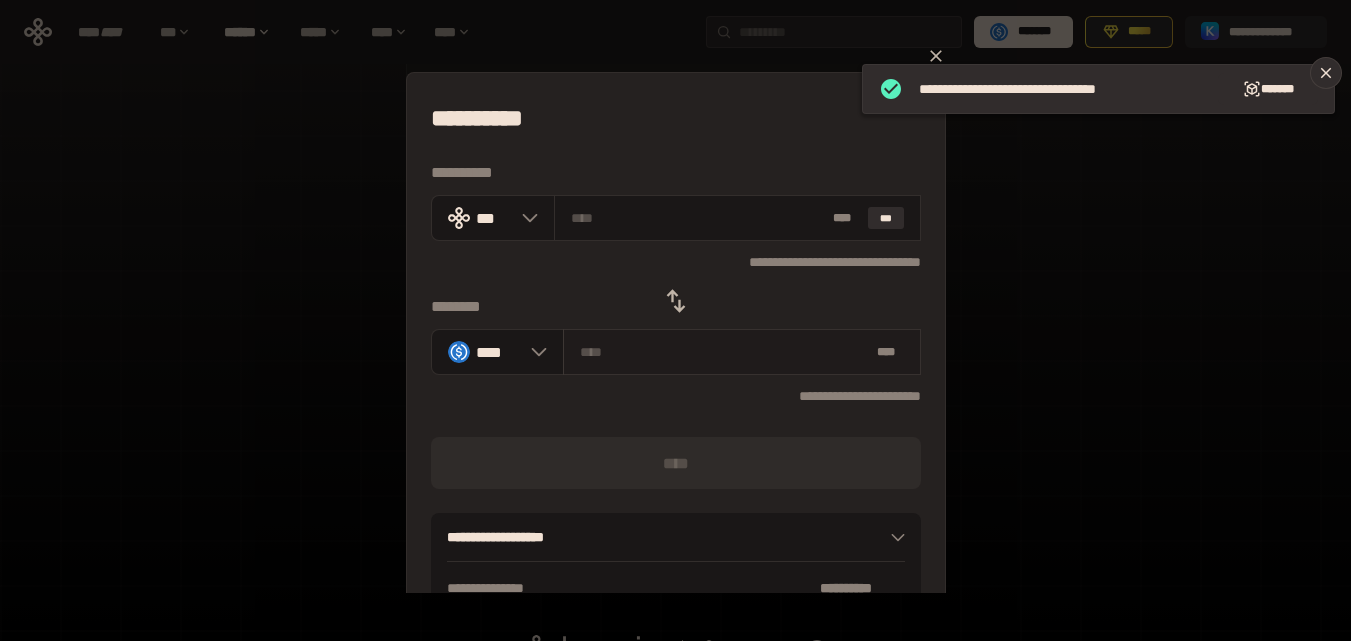 click at bounding box center [724, 352] 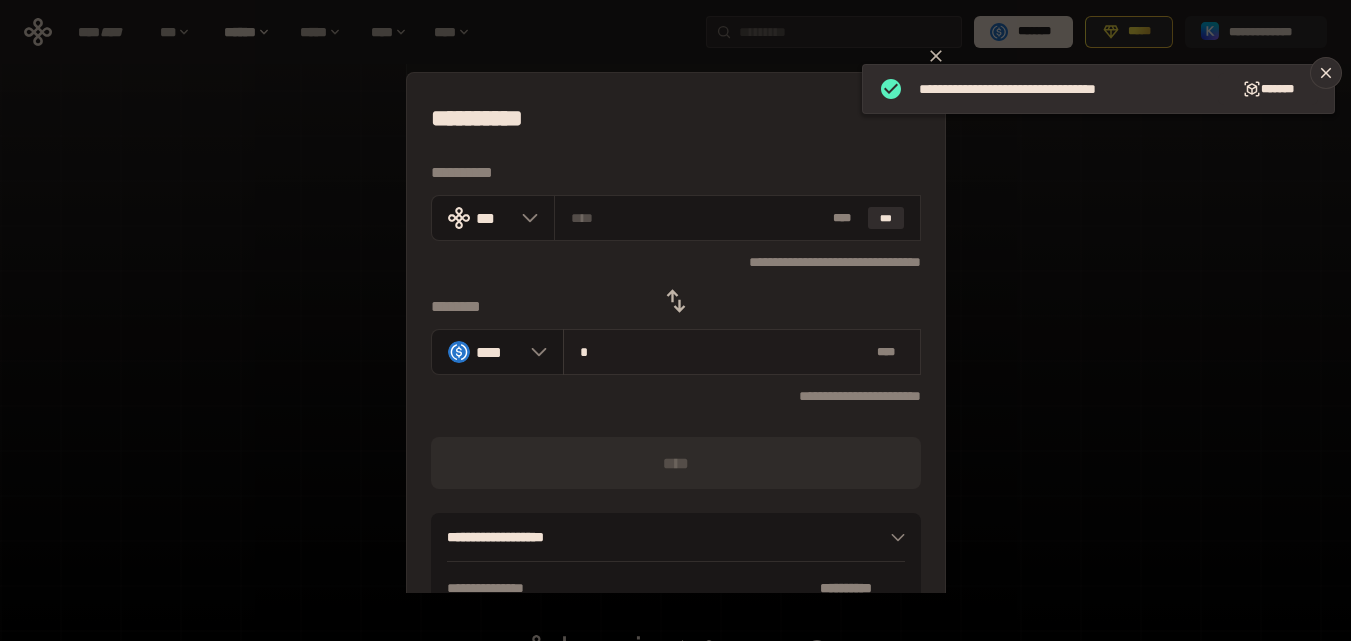 type on "**********" 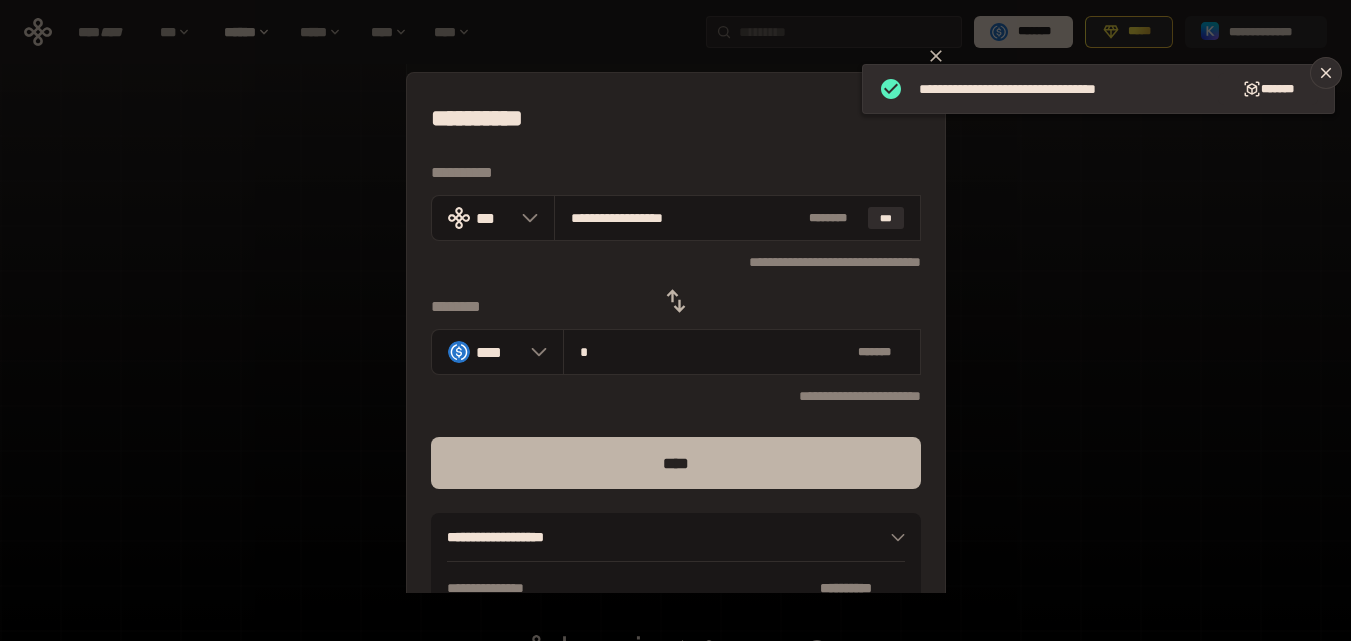 type on "*" 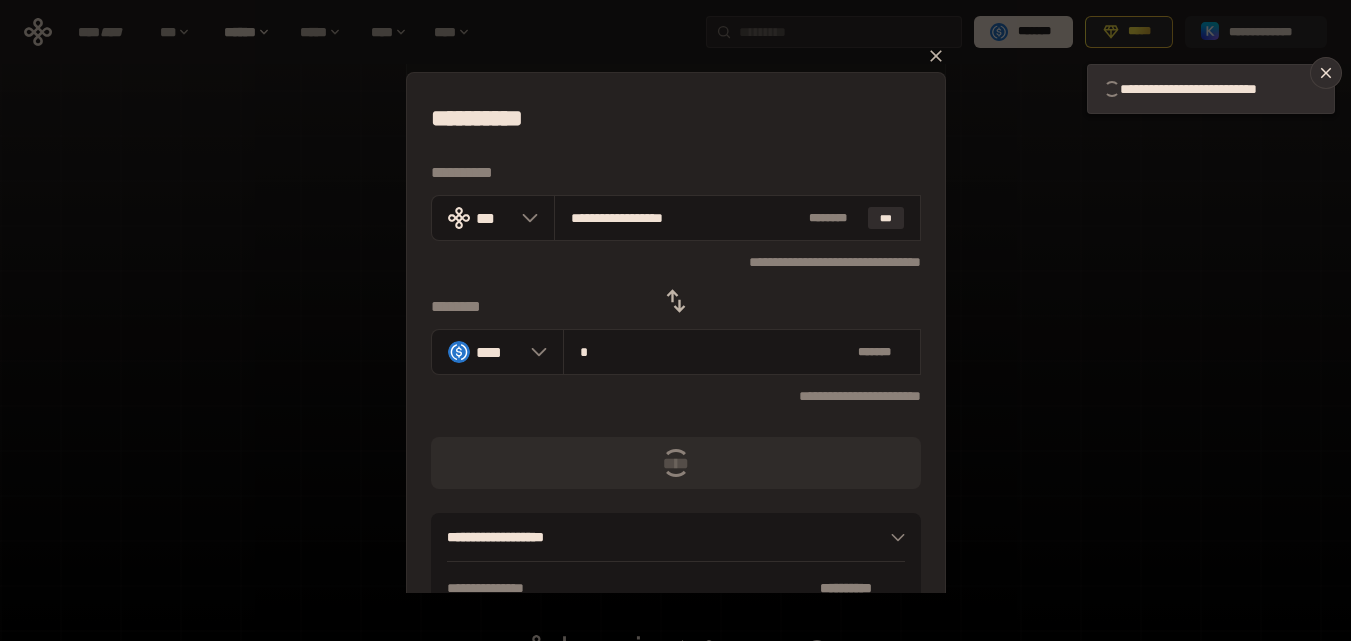 type 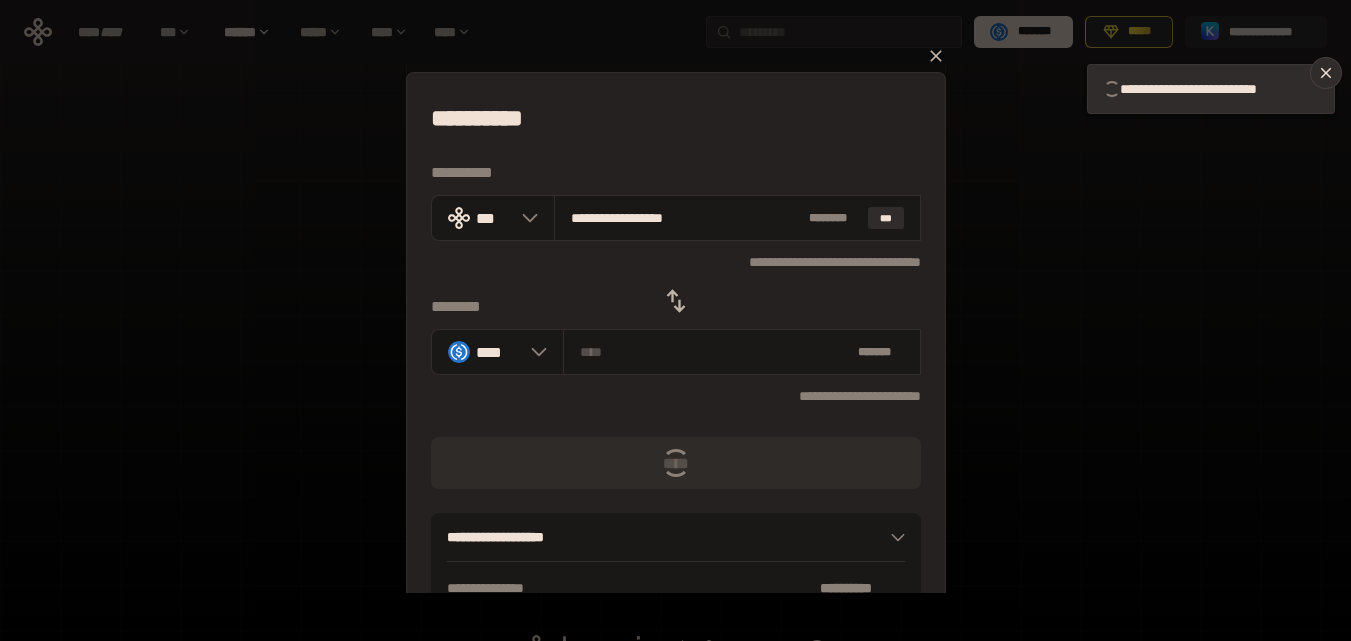 type 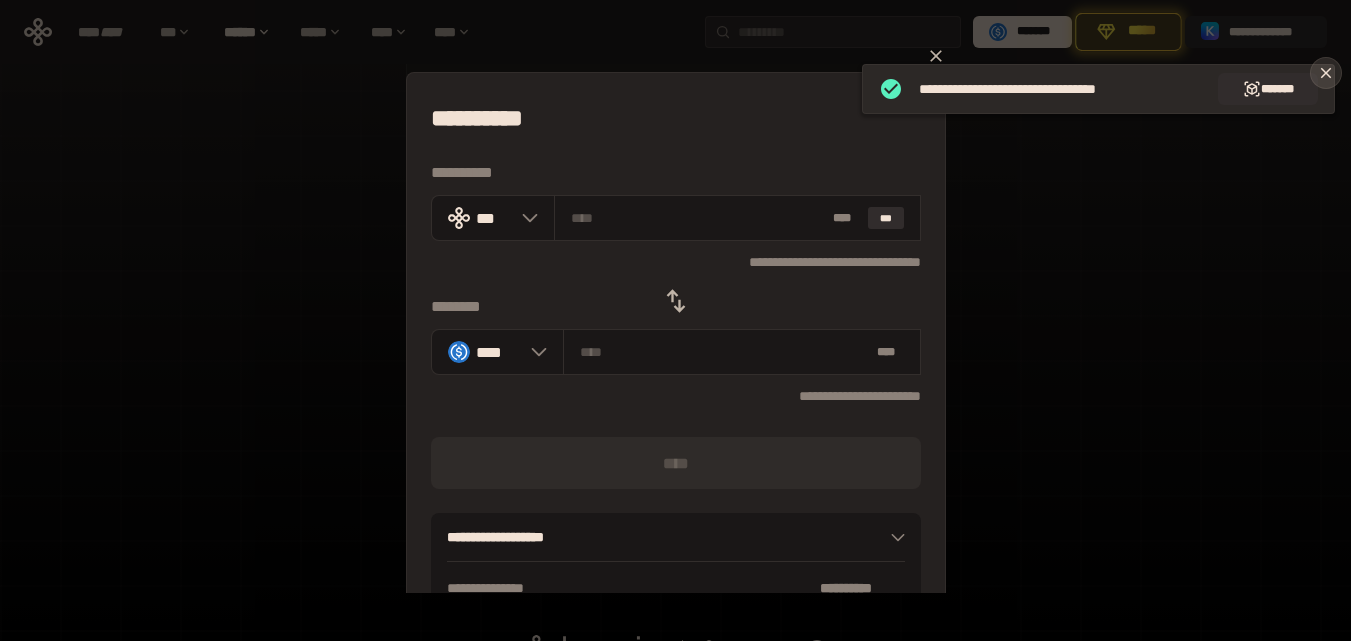 click 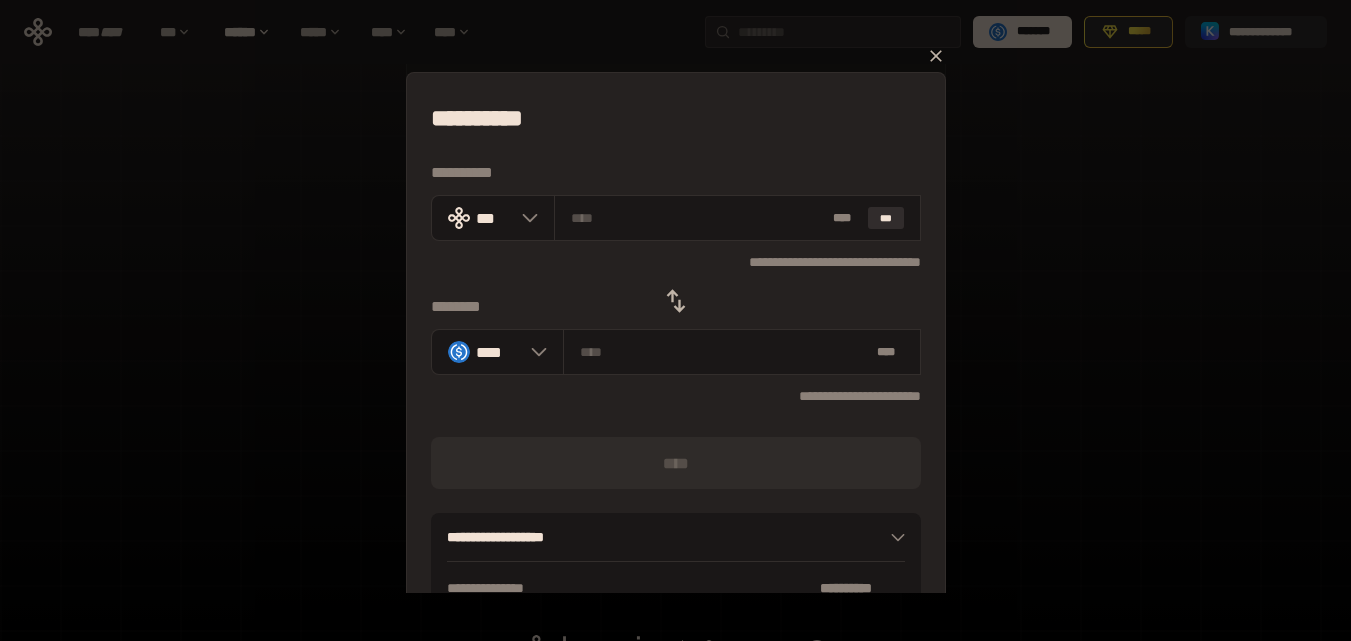 click 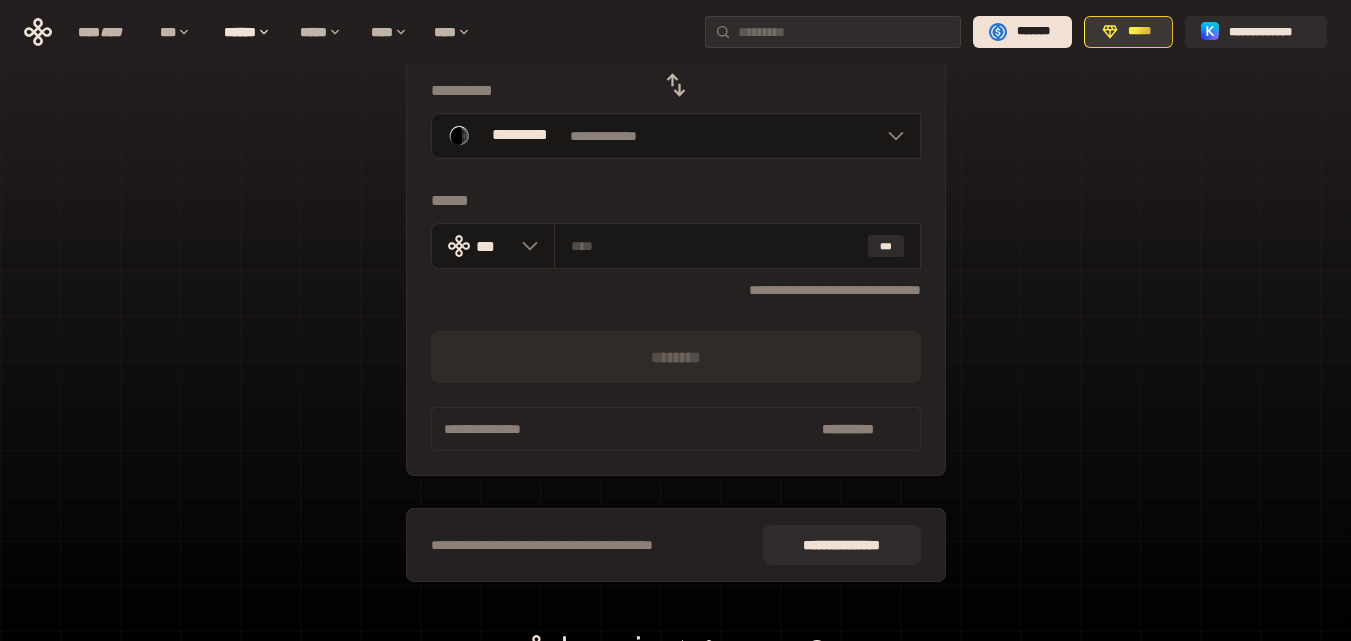 click on "*****" at bounding box center (1139, 32) 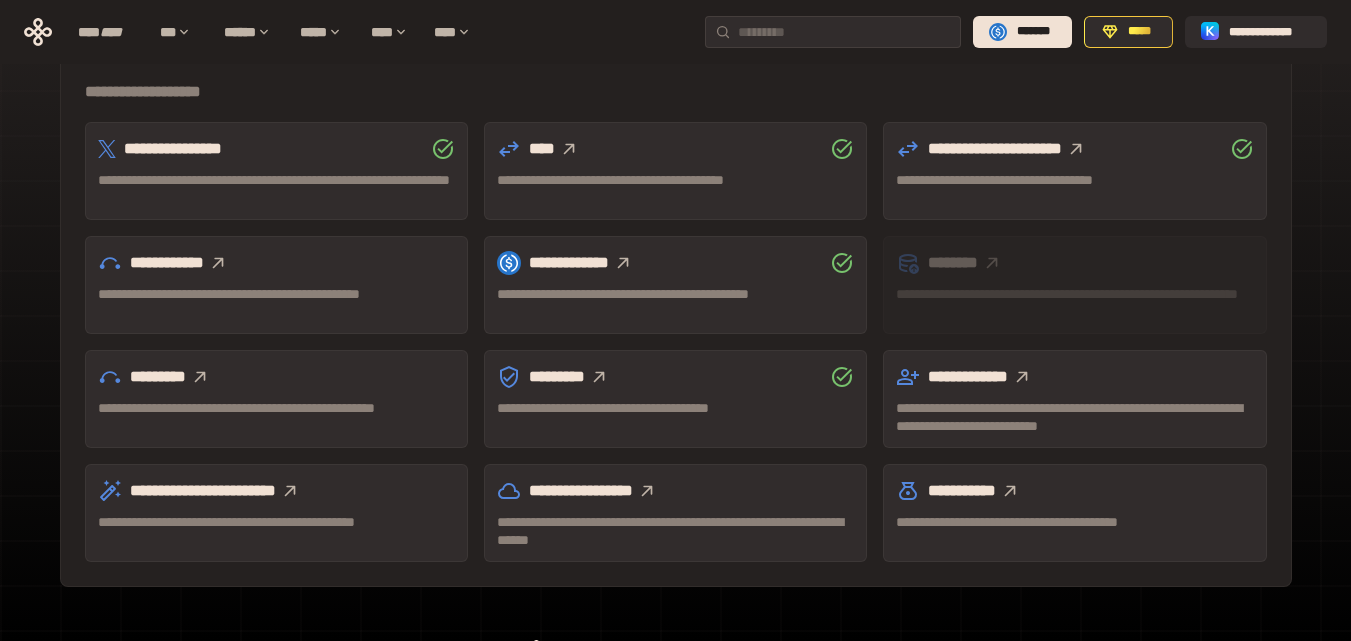 scroll, scrollTop: 647, scrollLeft: 0, axis: vertical 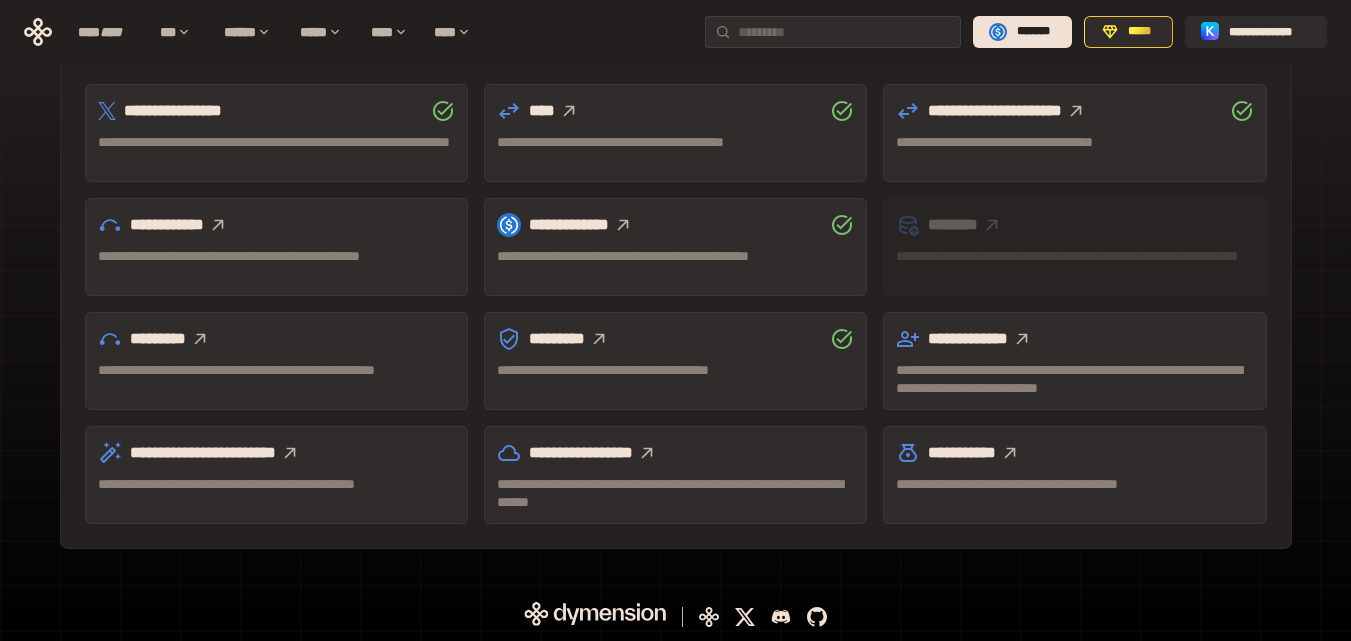 click 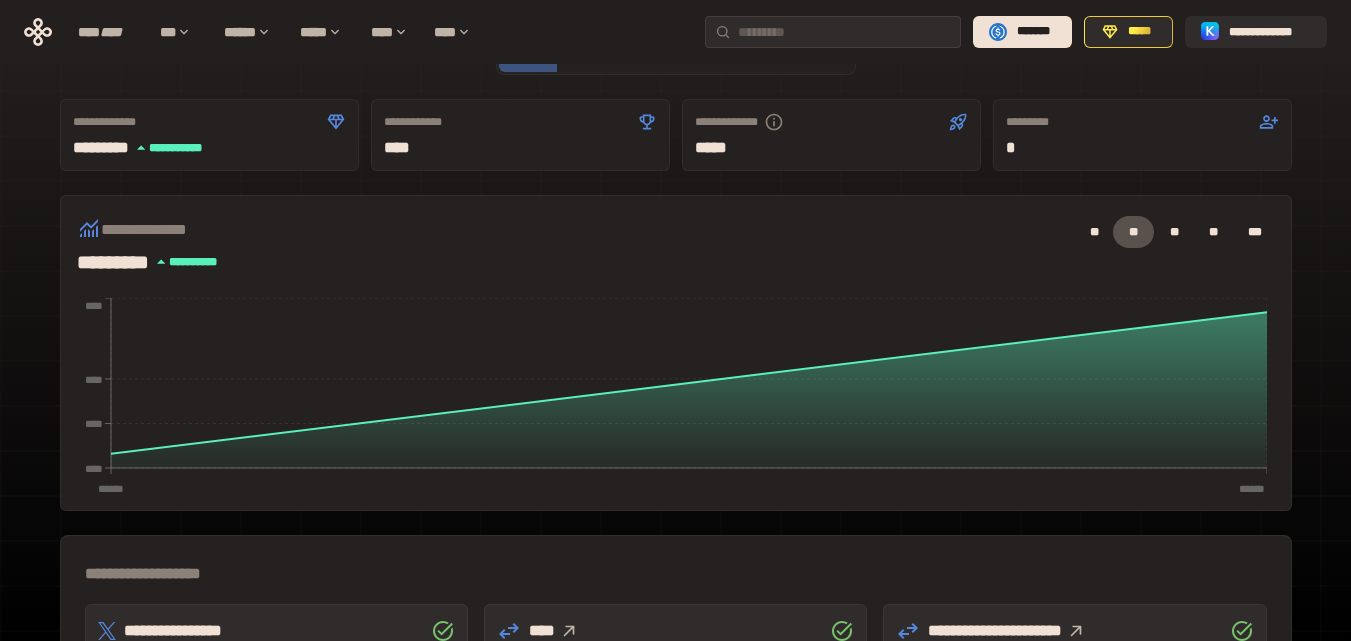 scroll, scrollTop: 233, scrollLeft: 0, axis: vertical 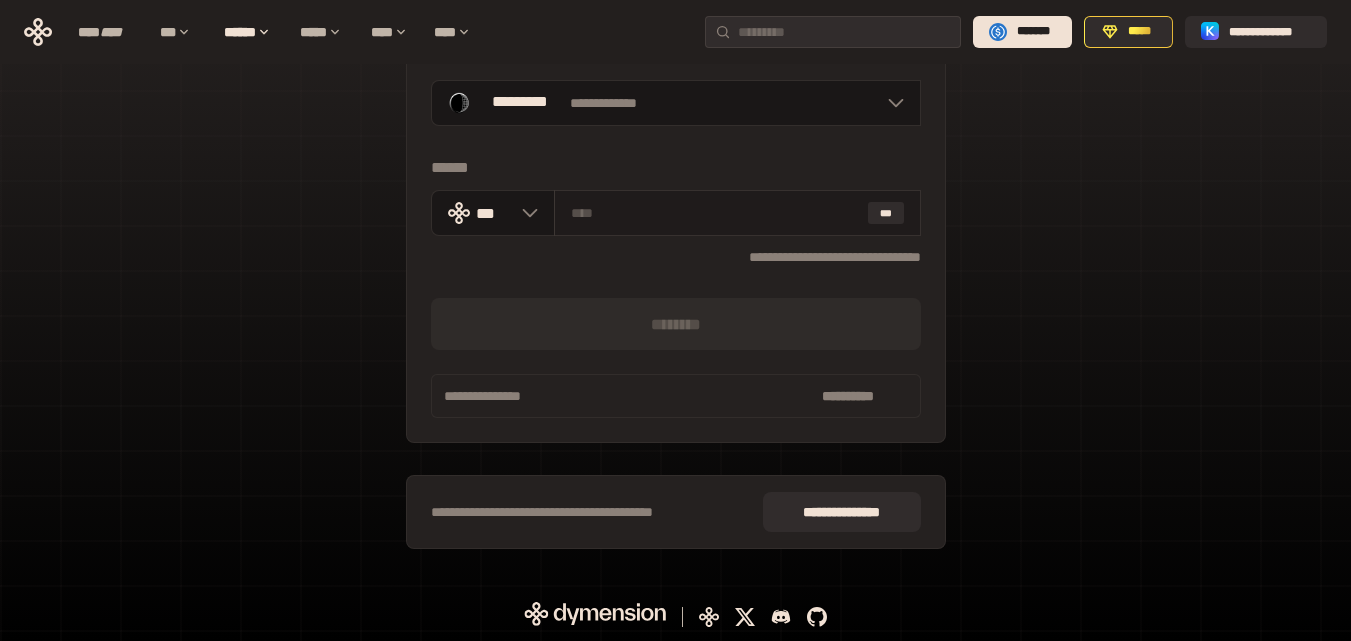 click at bounding box center (715, 213) 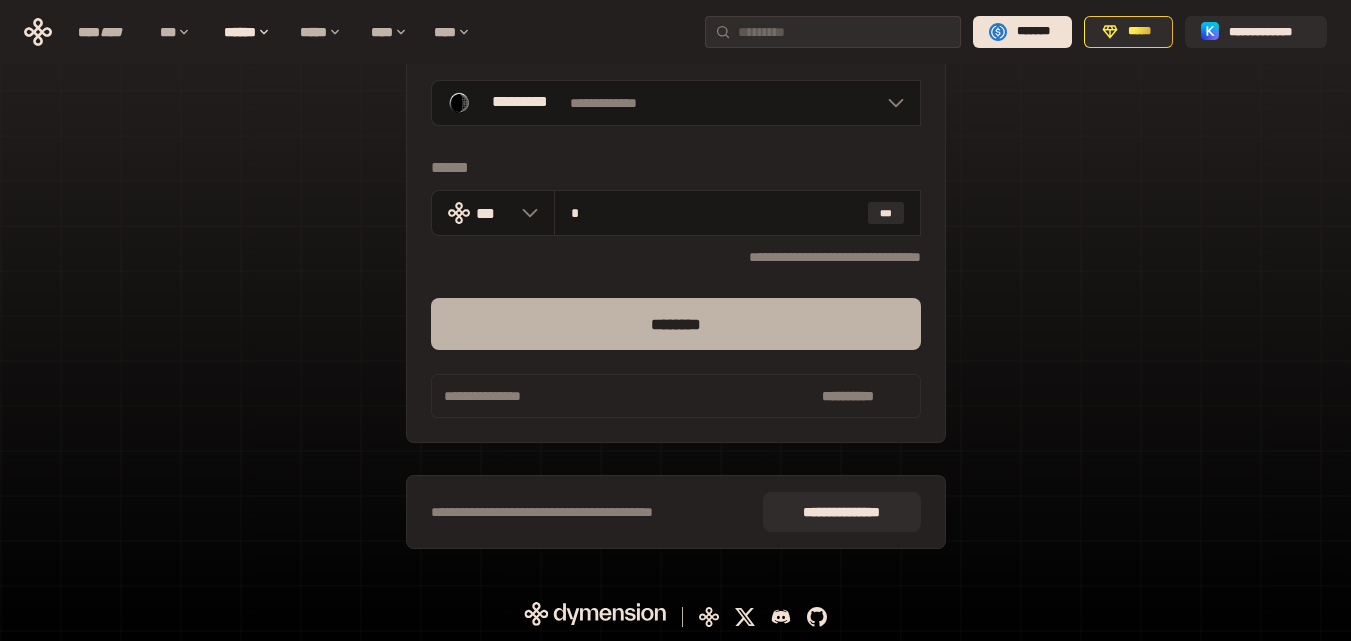type on "*" 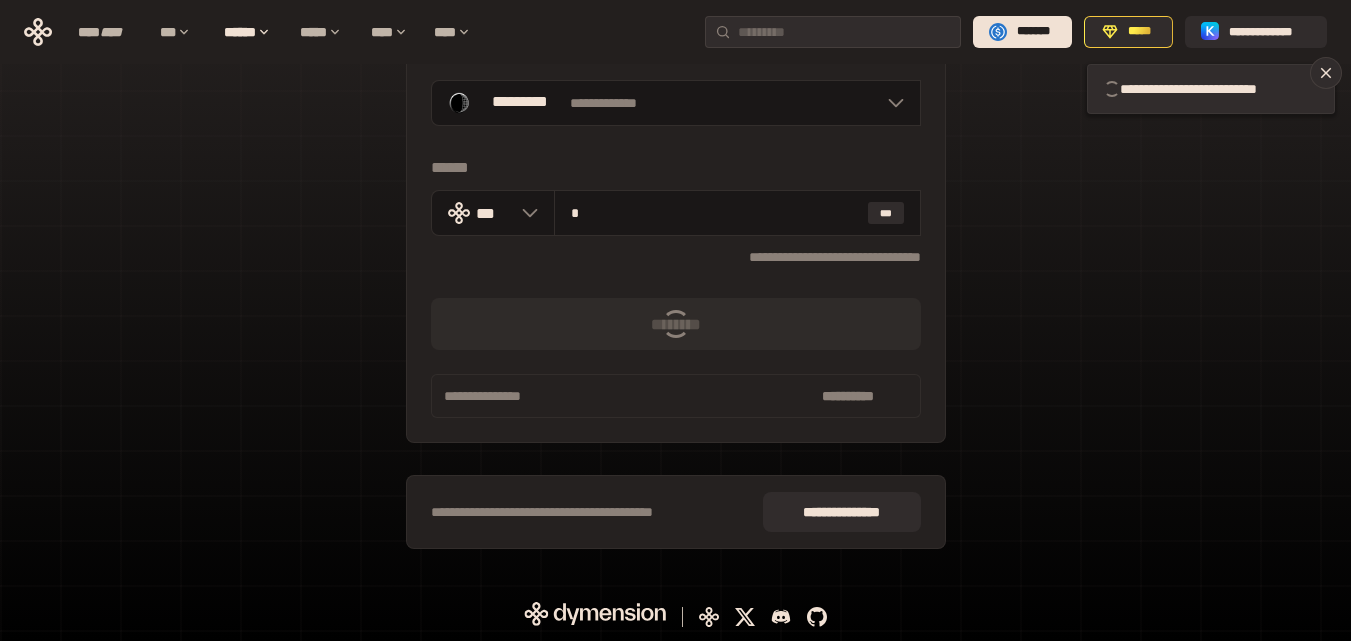 type 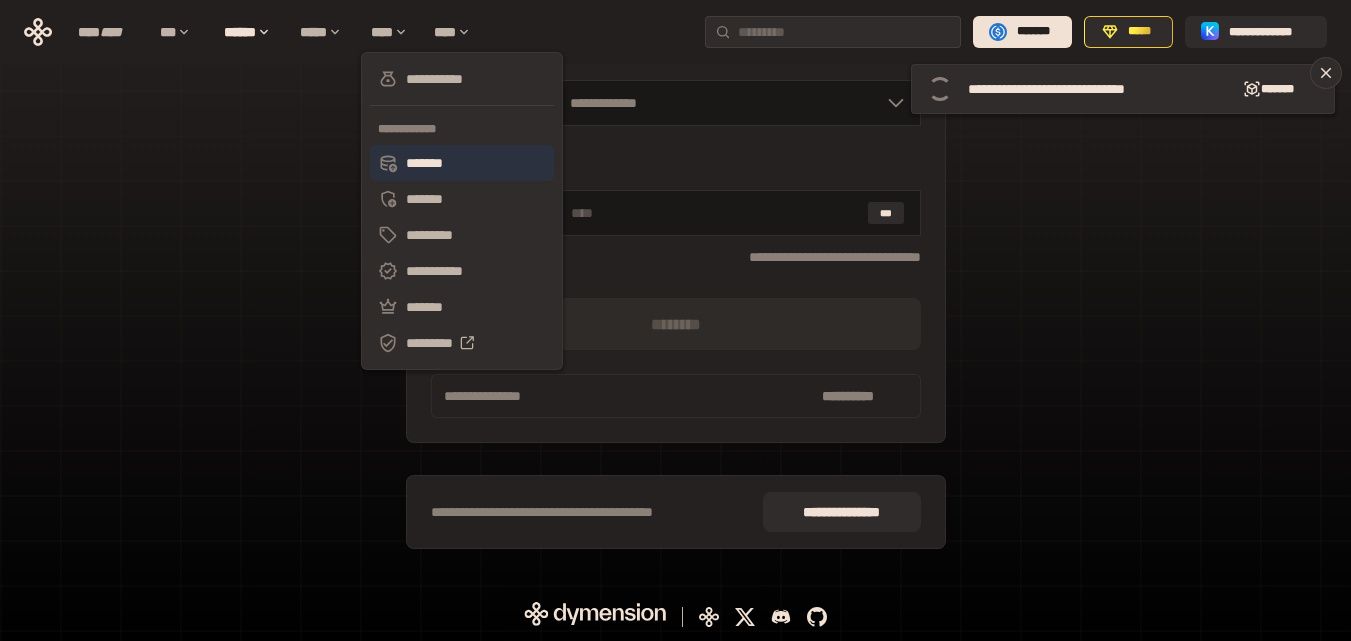click on "*******" at bounding box center [462, 163] 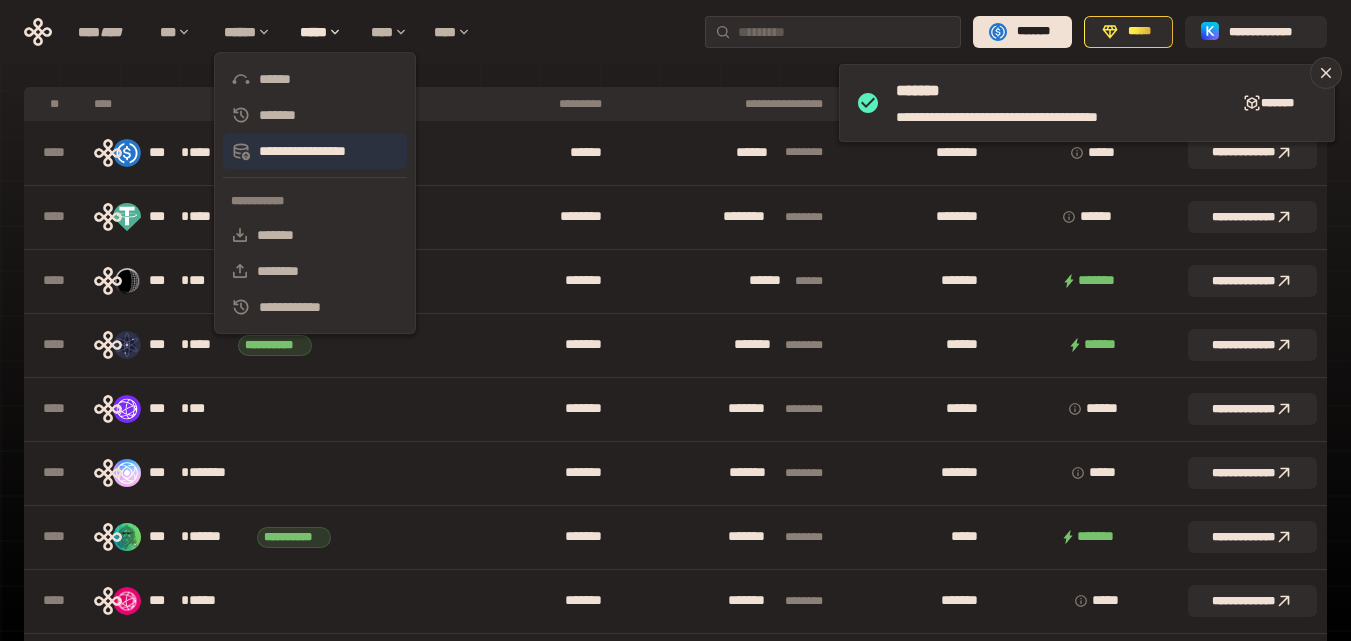 click on "**********" at bounding box center [315, 151] 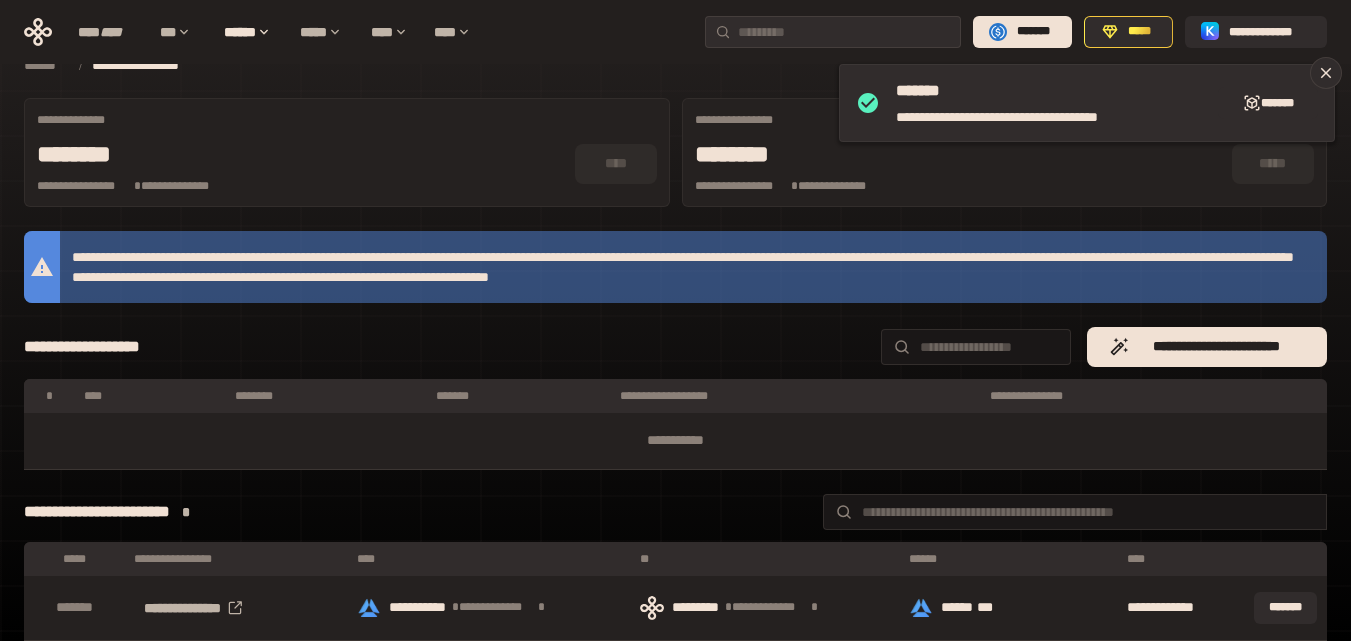 scroll, scrollTop: 0, scrollLeft: 0, axis: both 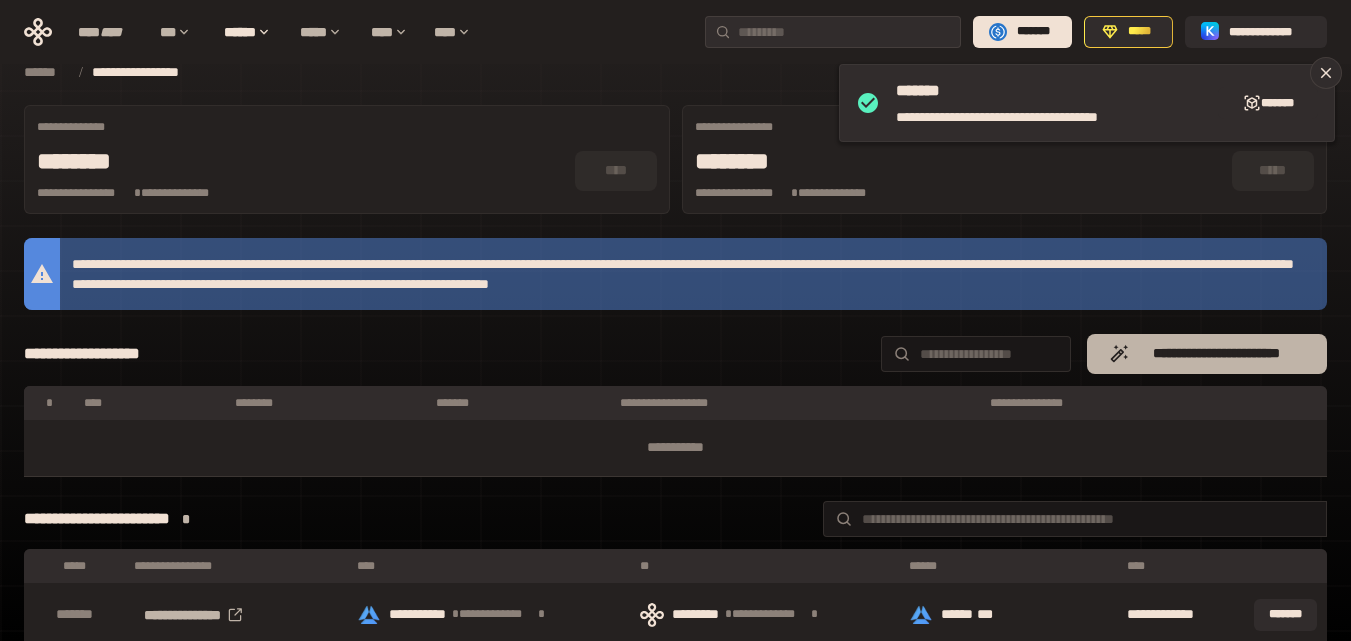 click on "**********" at bounding box center (1217, 354) 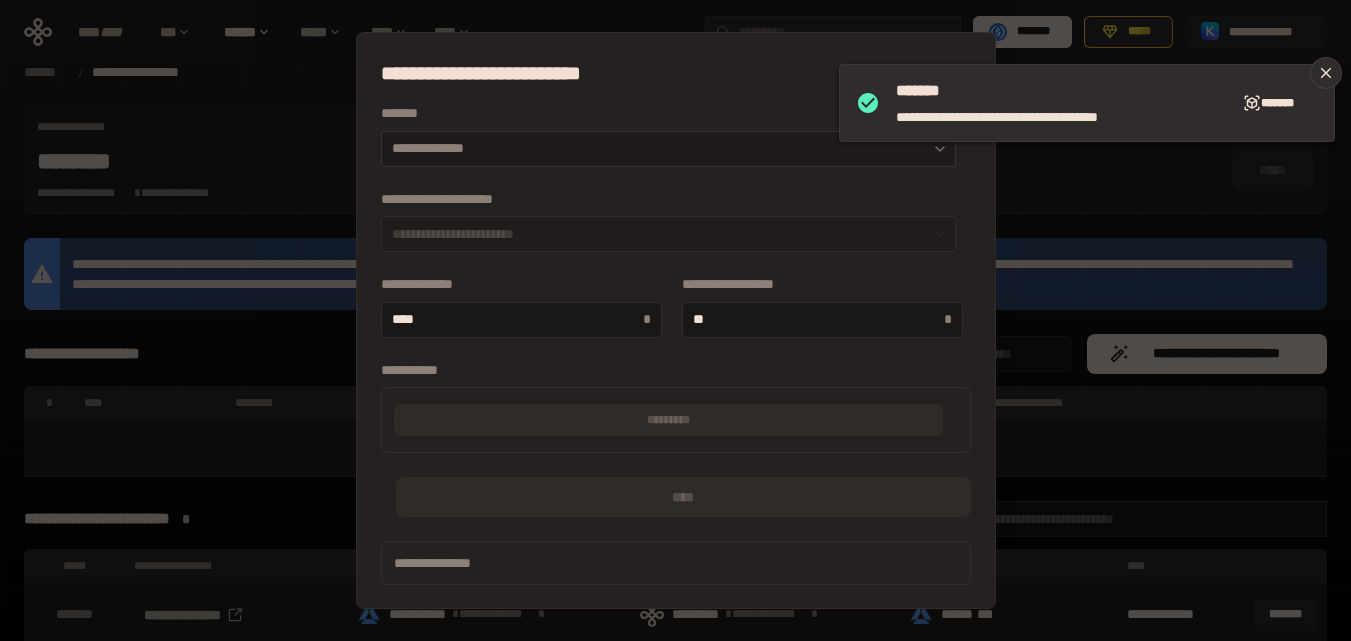 click on "**********" at bounding box center (668, 149) 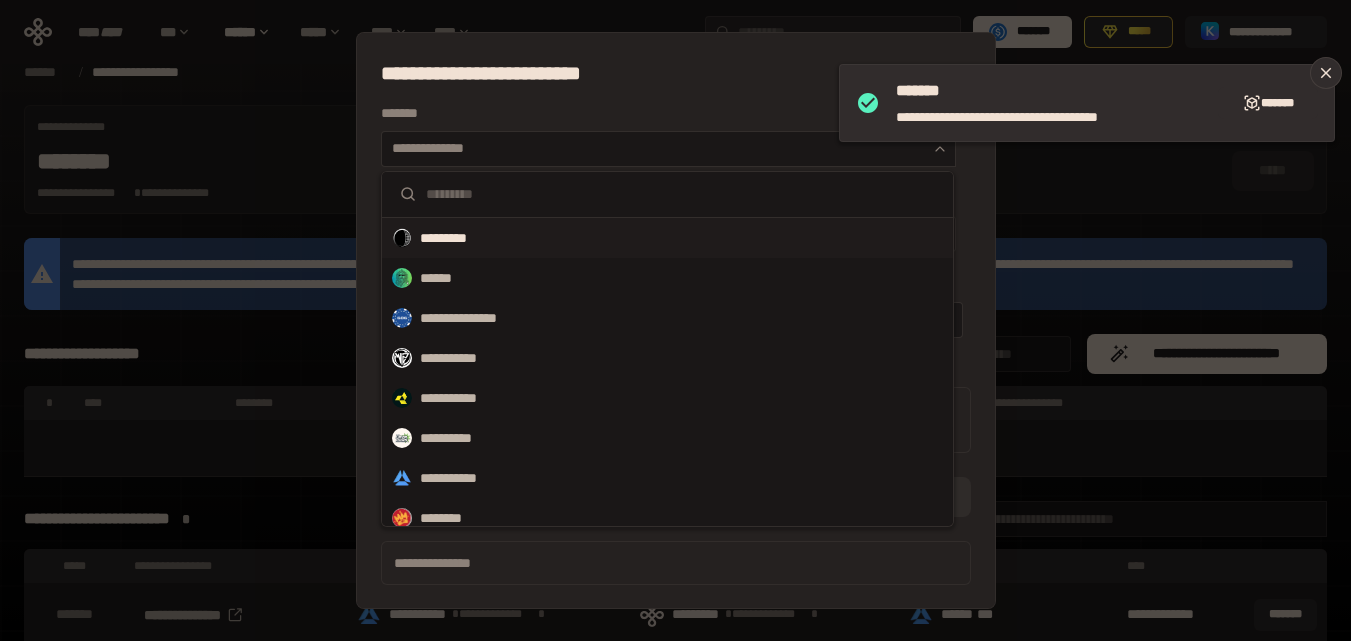 click on "*********" at bounding box center (456, 238) 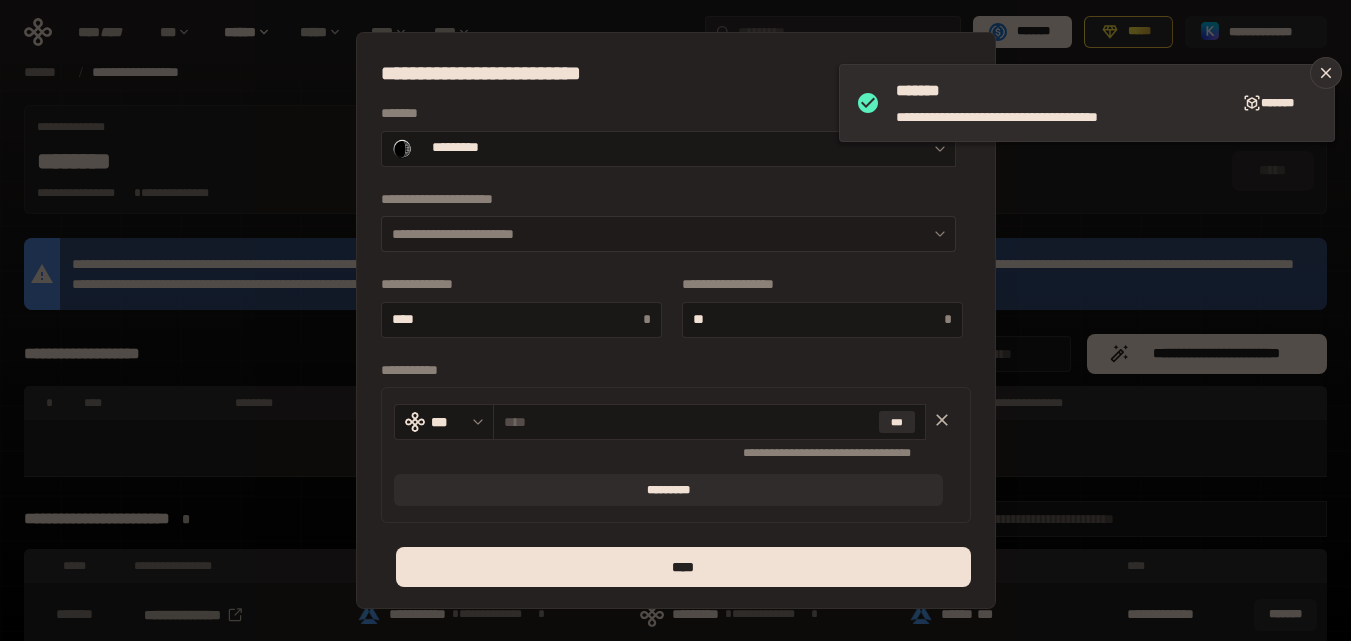 click on "**********" at bounding box center (668, 234) 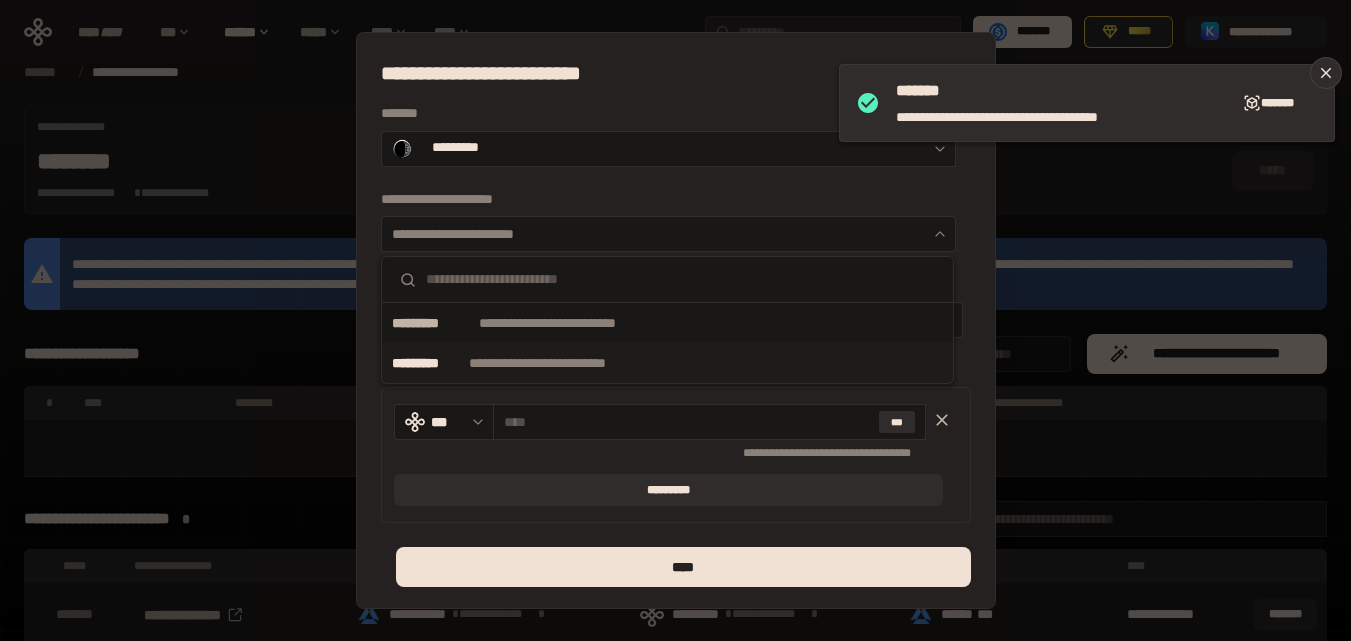 click on "[FIRST] [LAST]" at bounding box center (562, 363) 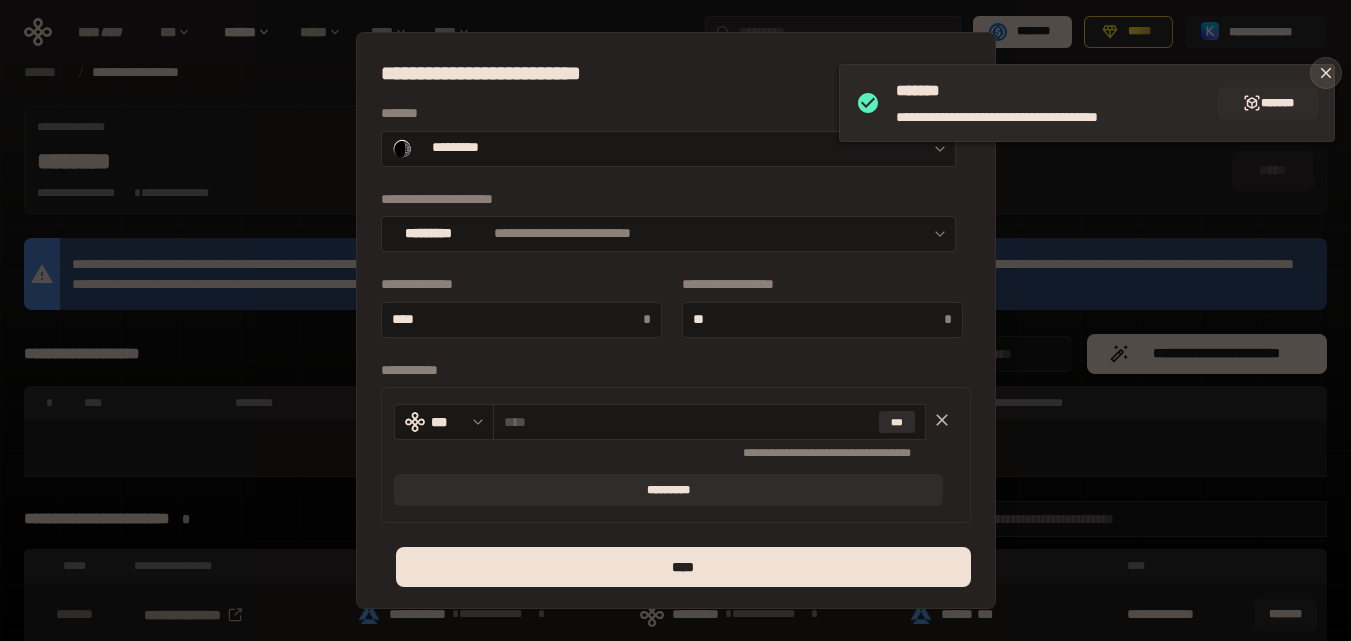 click 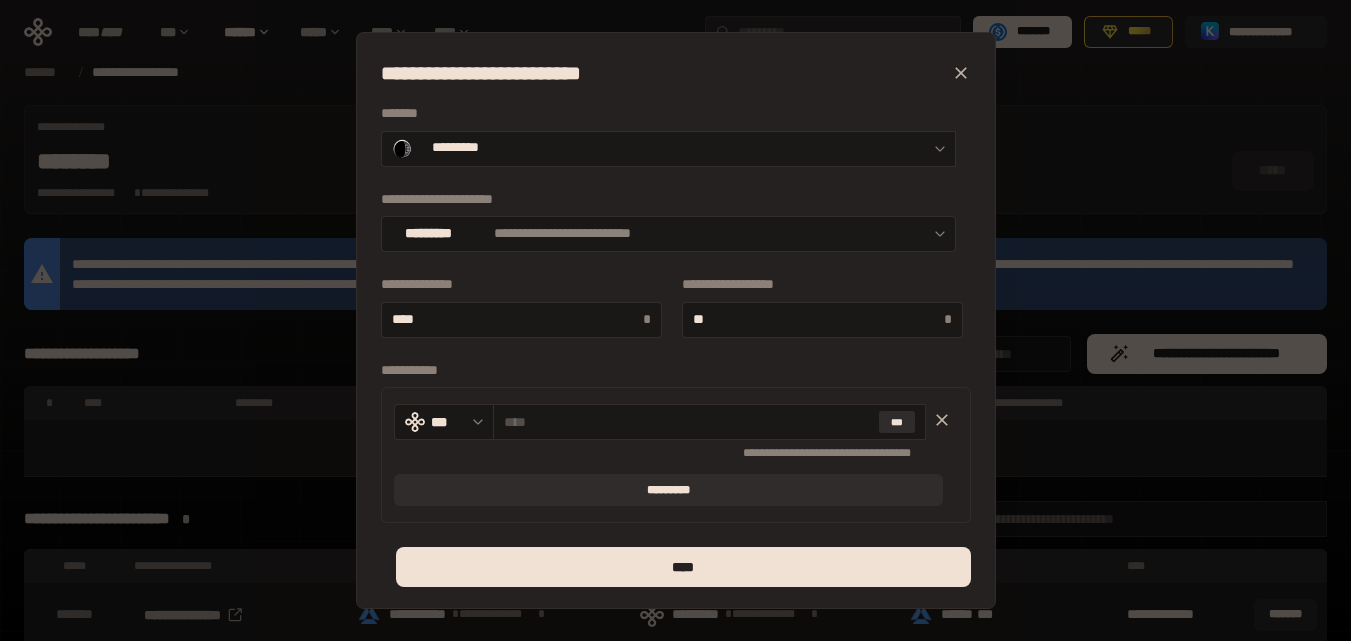 click on "[FIRST] [LAST] [ADDRESS] [CITY] [STATE] [ZIP]" at bounding box center (675, 320) 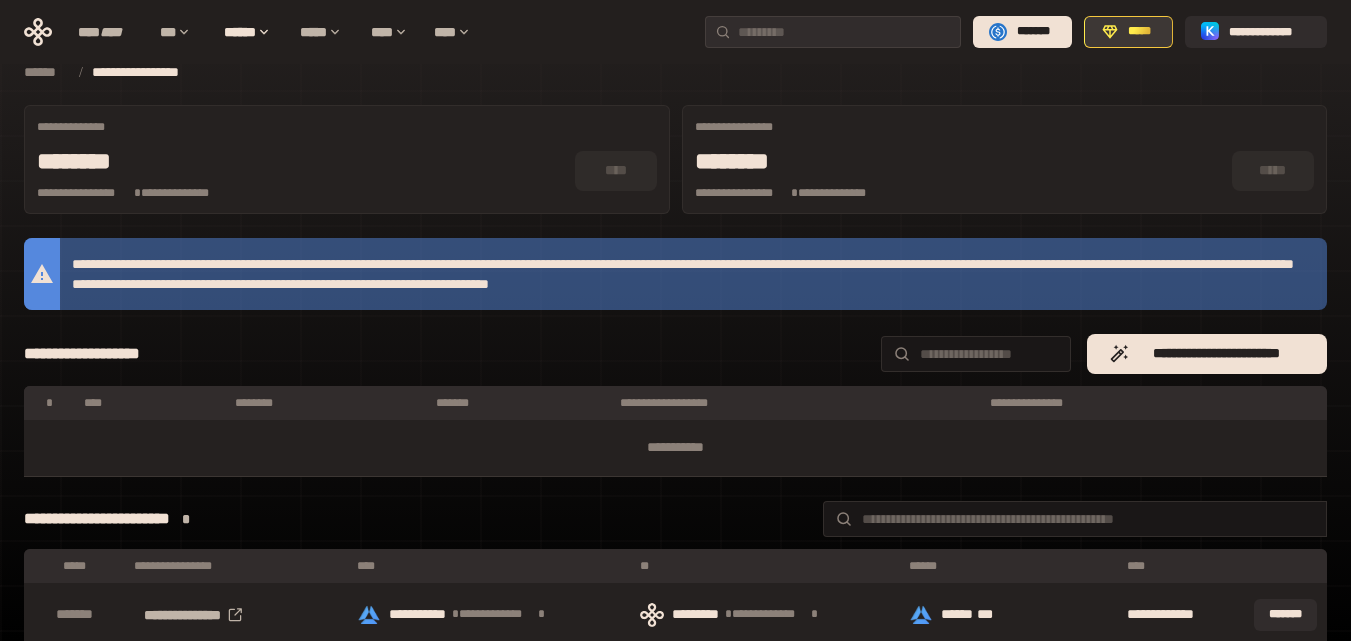 click on "*****" at bounding box center [1139, 32] 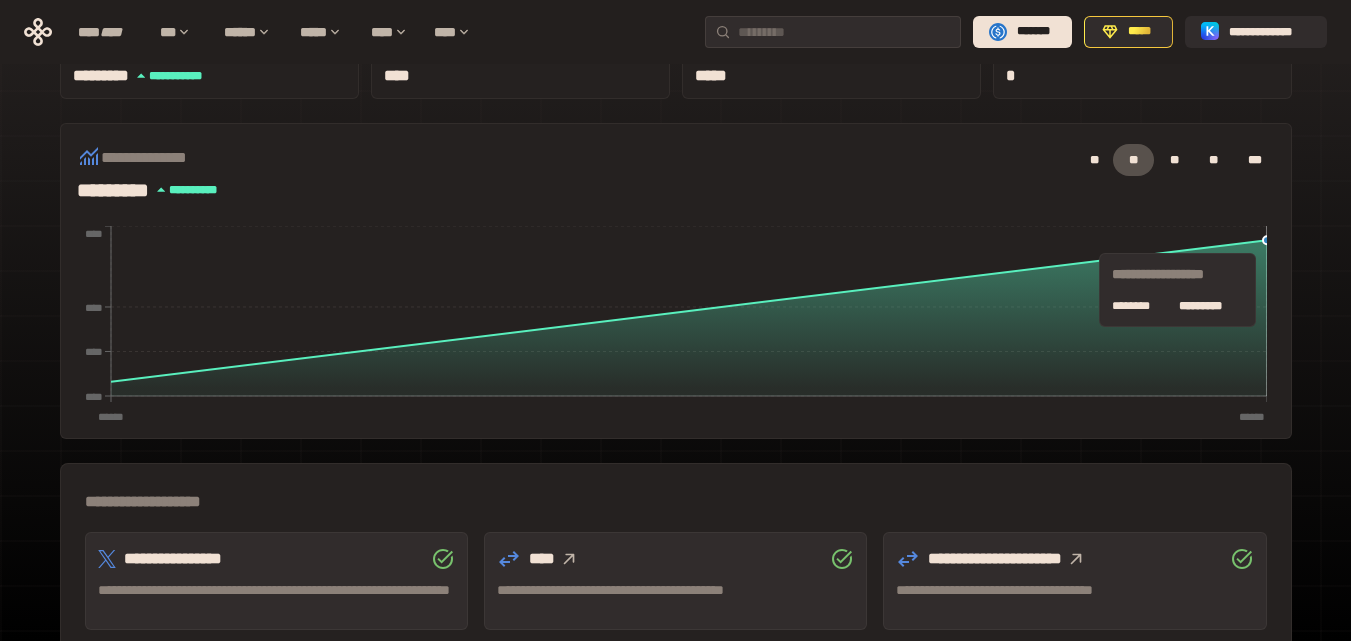 scroll, scrollTop: 200, scrollLeft: 0, axis: vertical 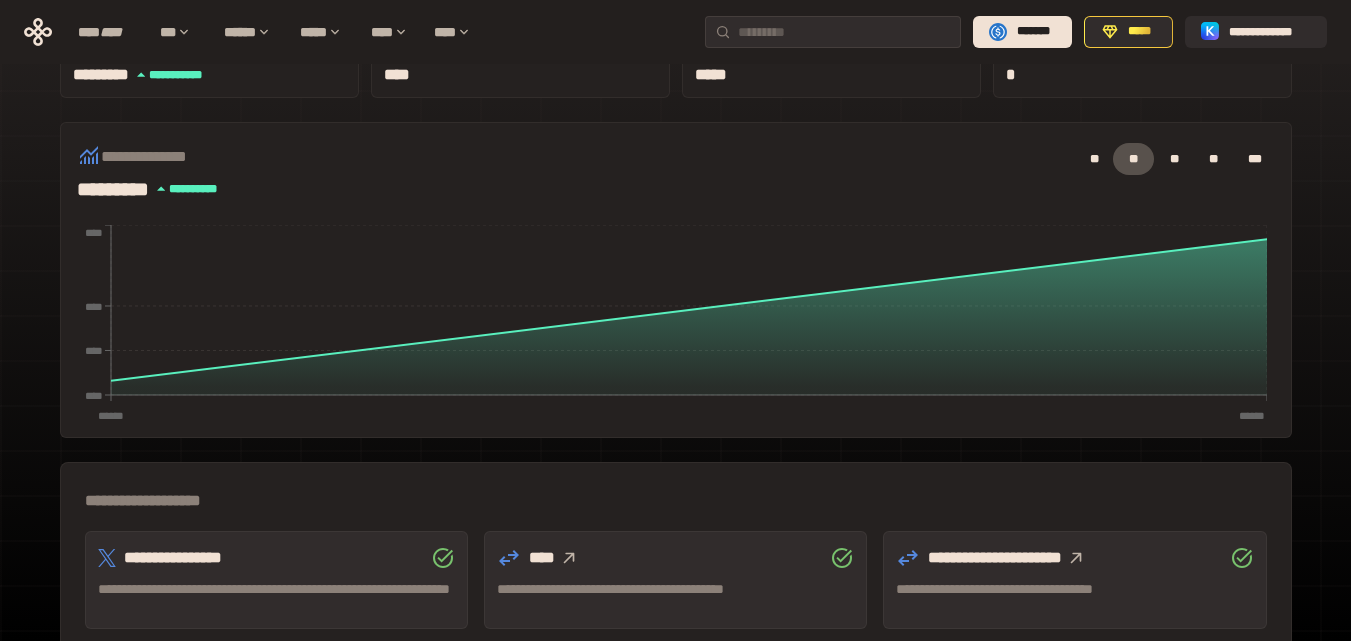 drag, startPoint x: 1349, startPoint y: 288, endPoint x: 1356, endPoint y: 392, distance: 104.23531 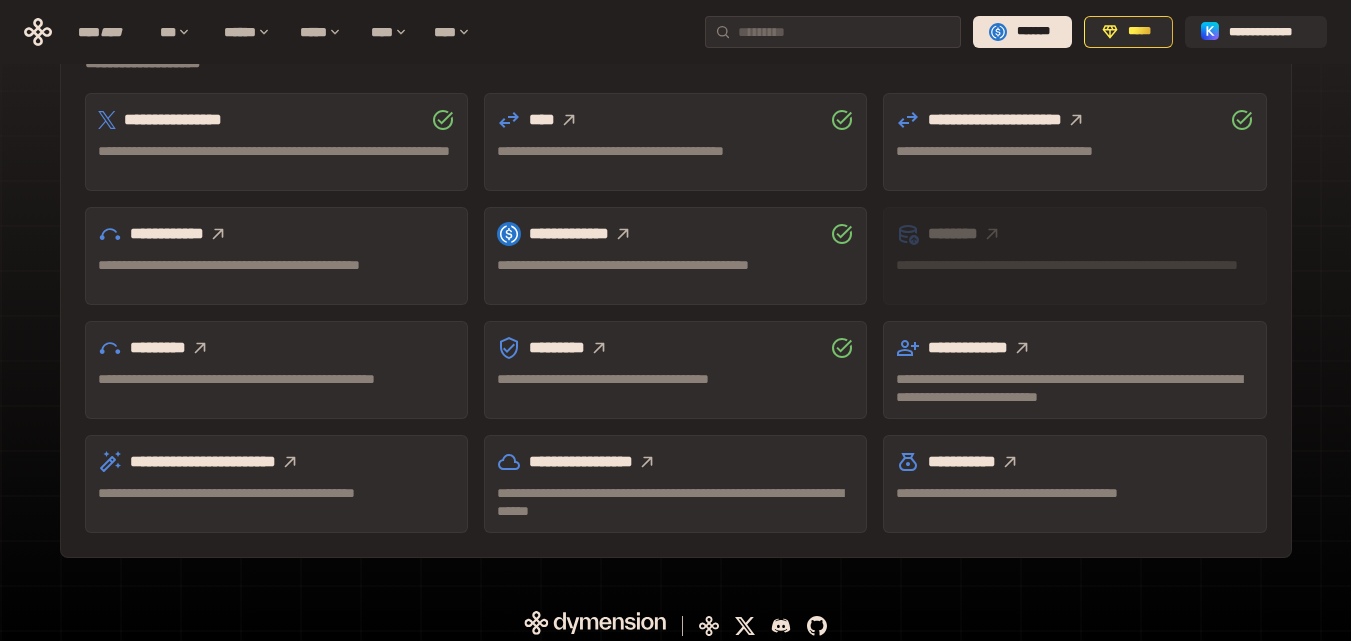 scroll, scrollTop: 647, scrollLeft: 0, axis: vertical 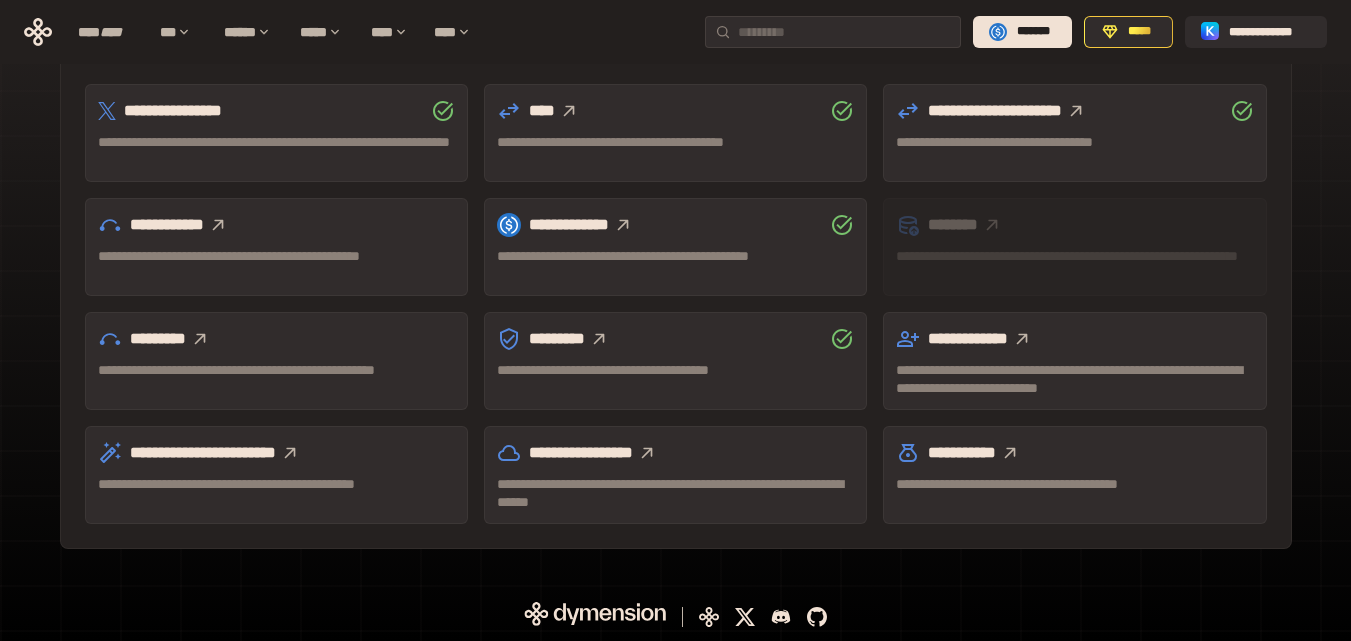 drag, startPoint x: 243, startPoint y: 227, endPoint x: 253, endPoint y: 390, distance: 163.30646 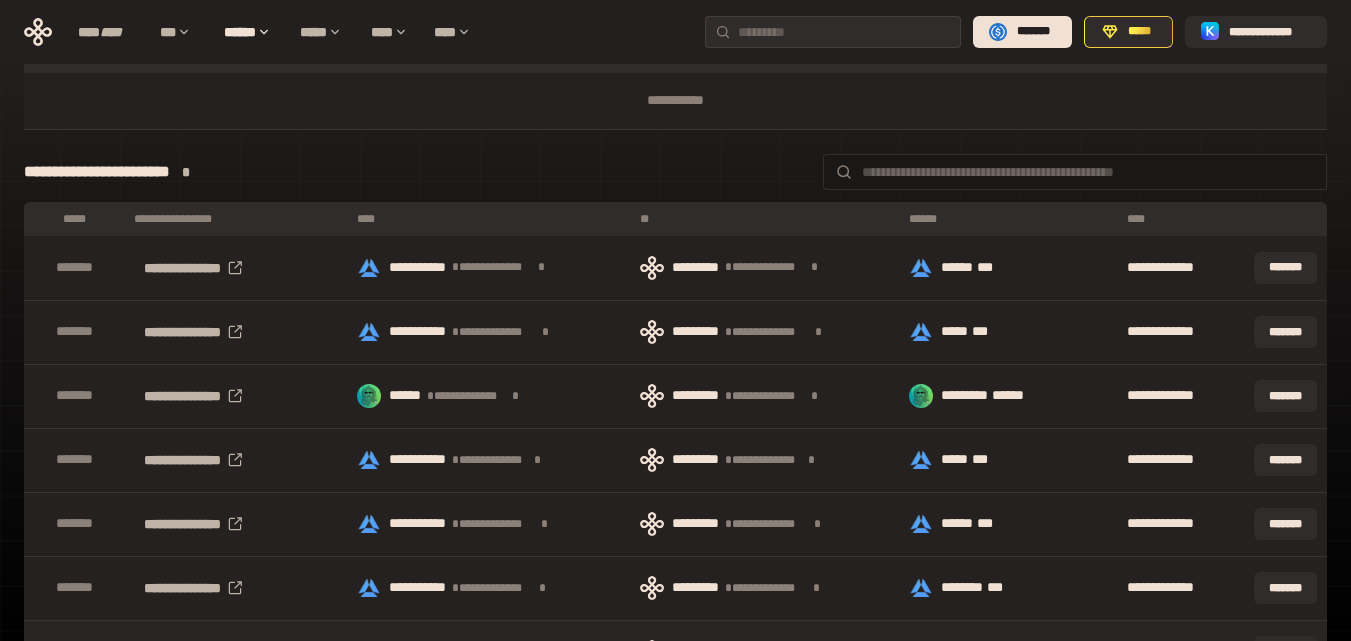 scroll, scrollTop: 247, scrollLeft: 0, axis: vertical 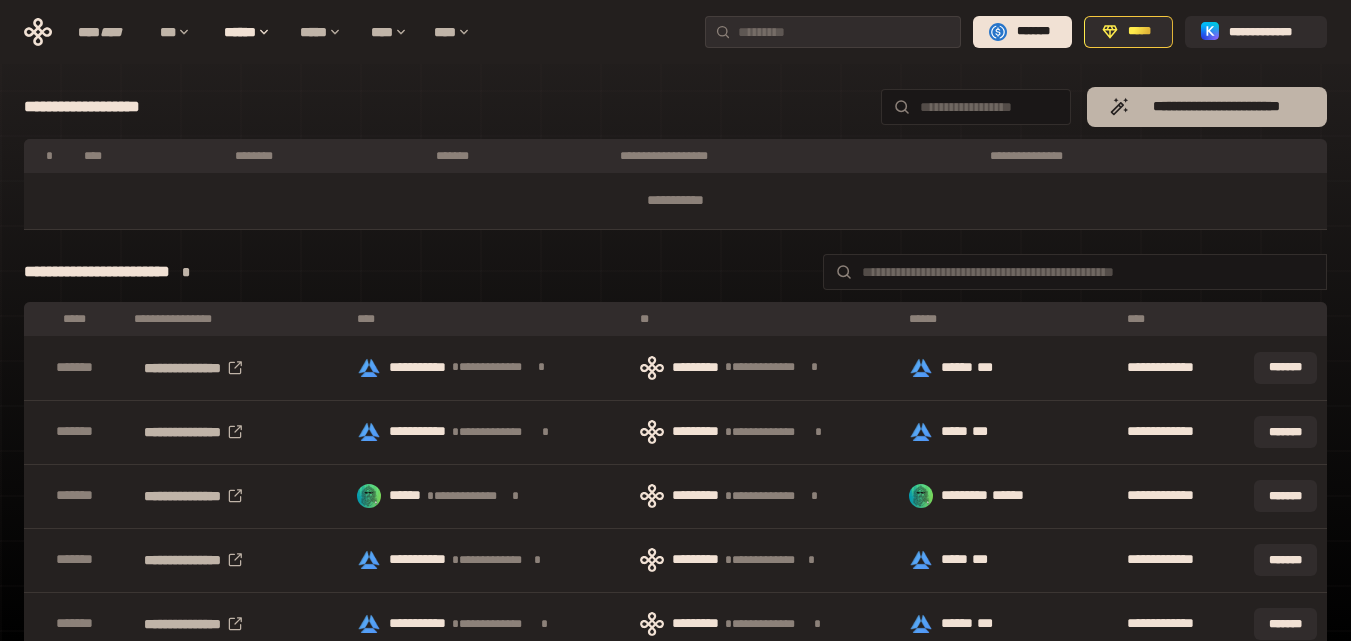 click on "**********" at bounding box center [1217, 107] 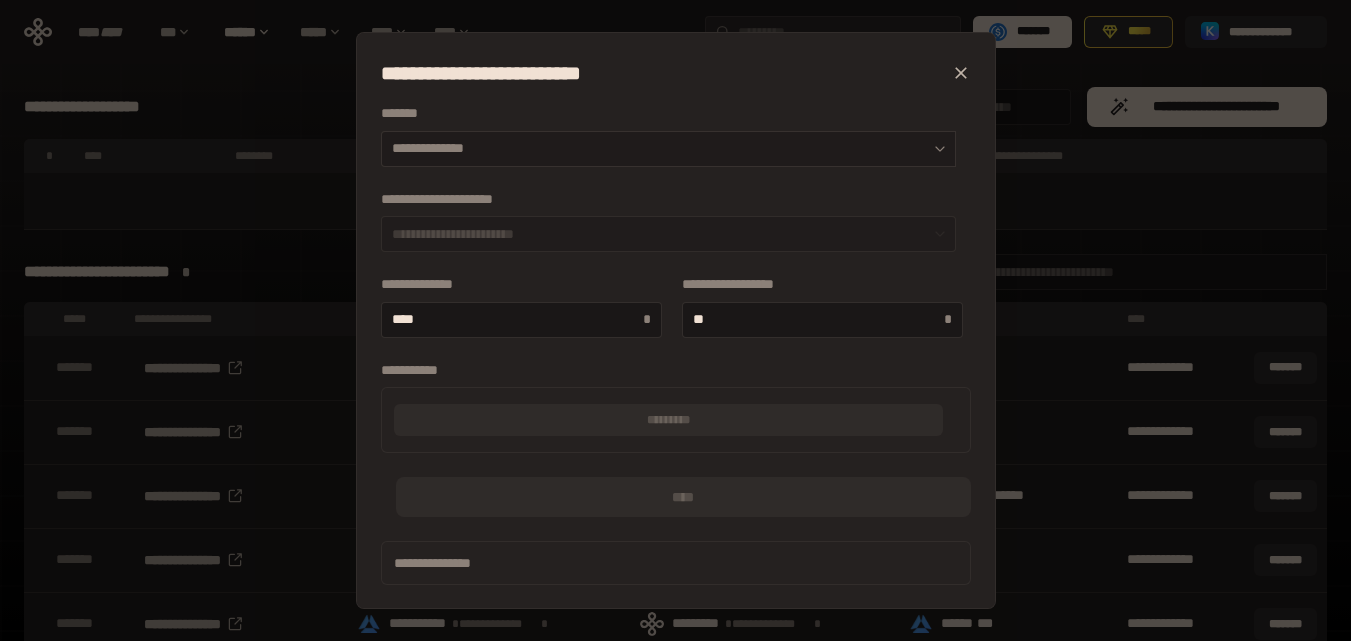 click on "**********" at bounding box center [668, 149] 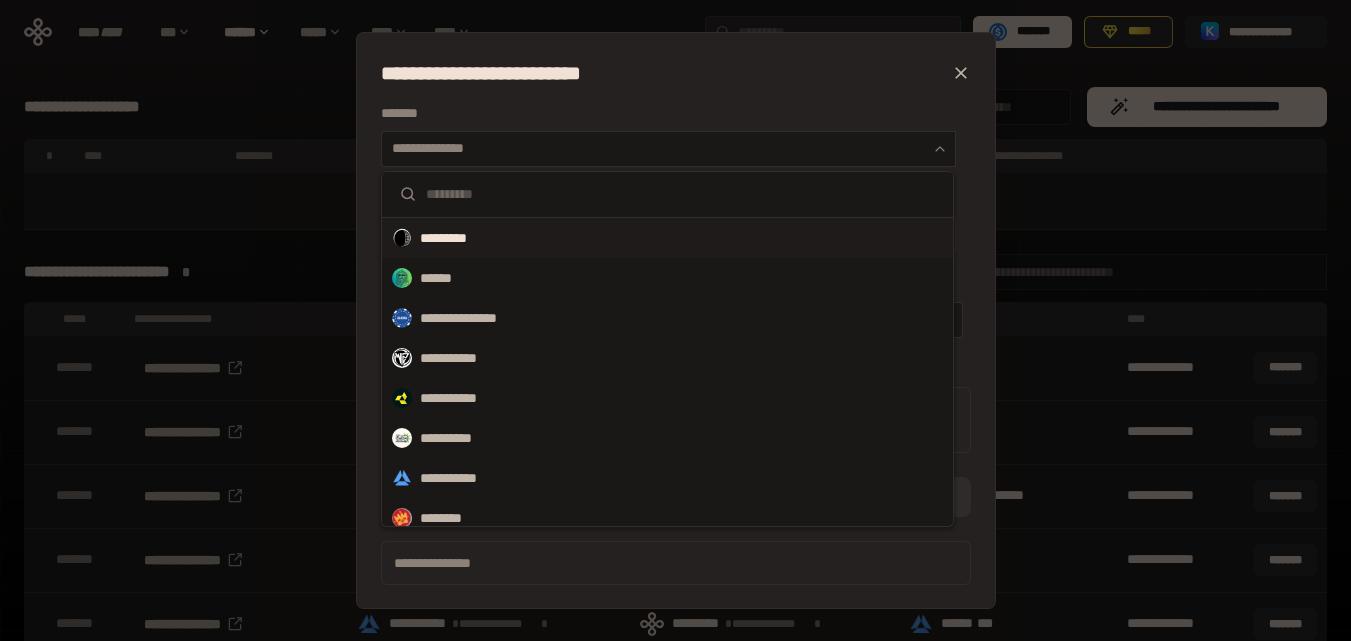 click on "*********" at bounding box center (456, 238) 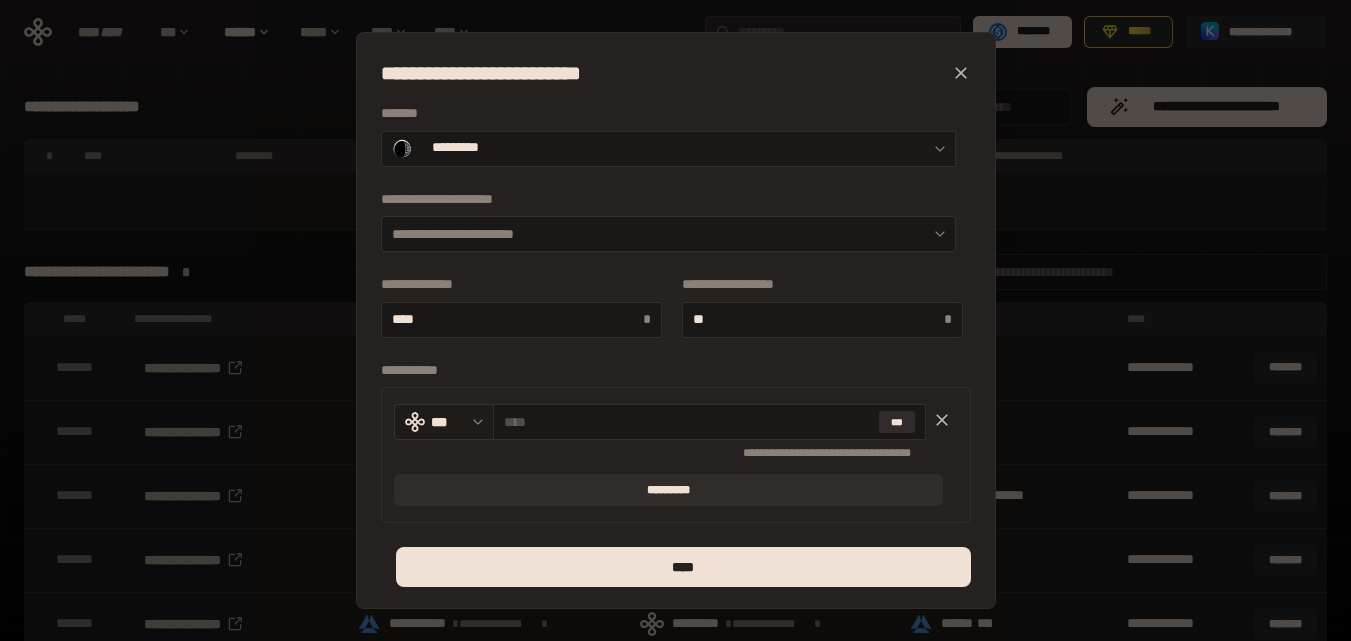 click on "***" at bounding box center [444, 422] 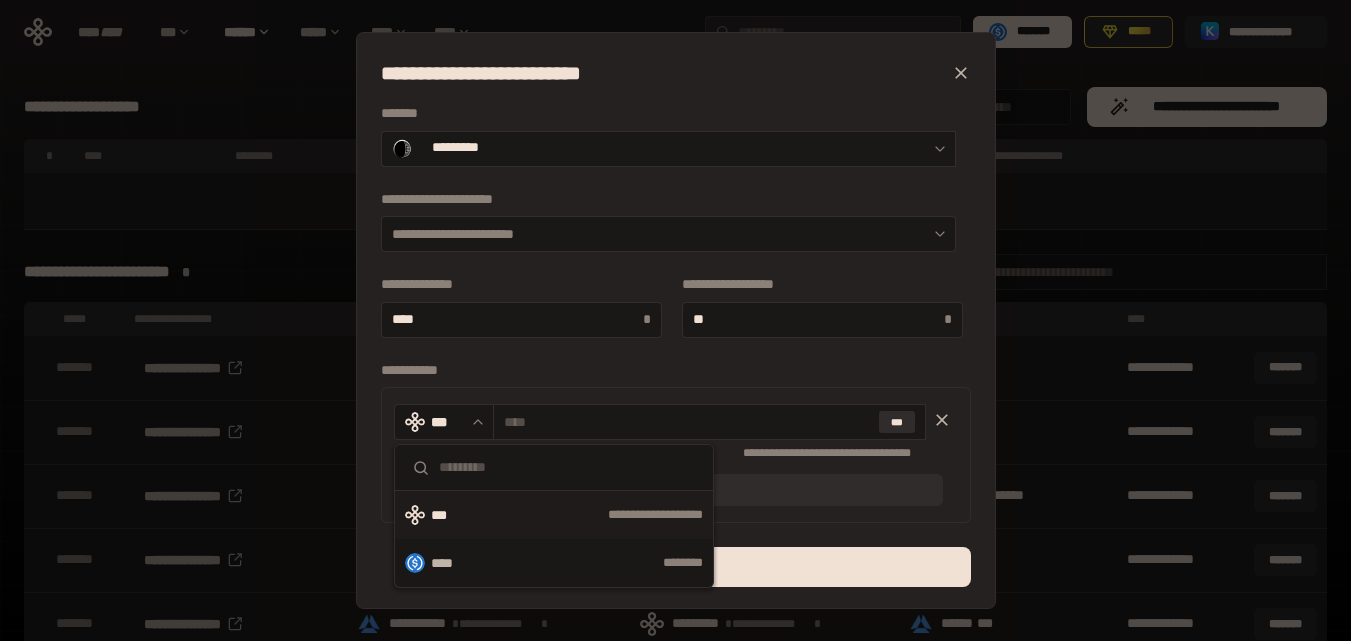 click on "**********" at bounding box center [668, 371] 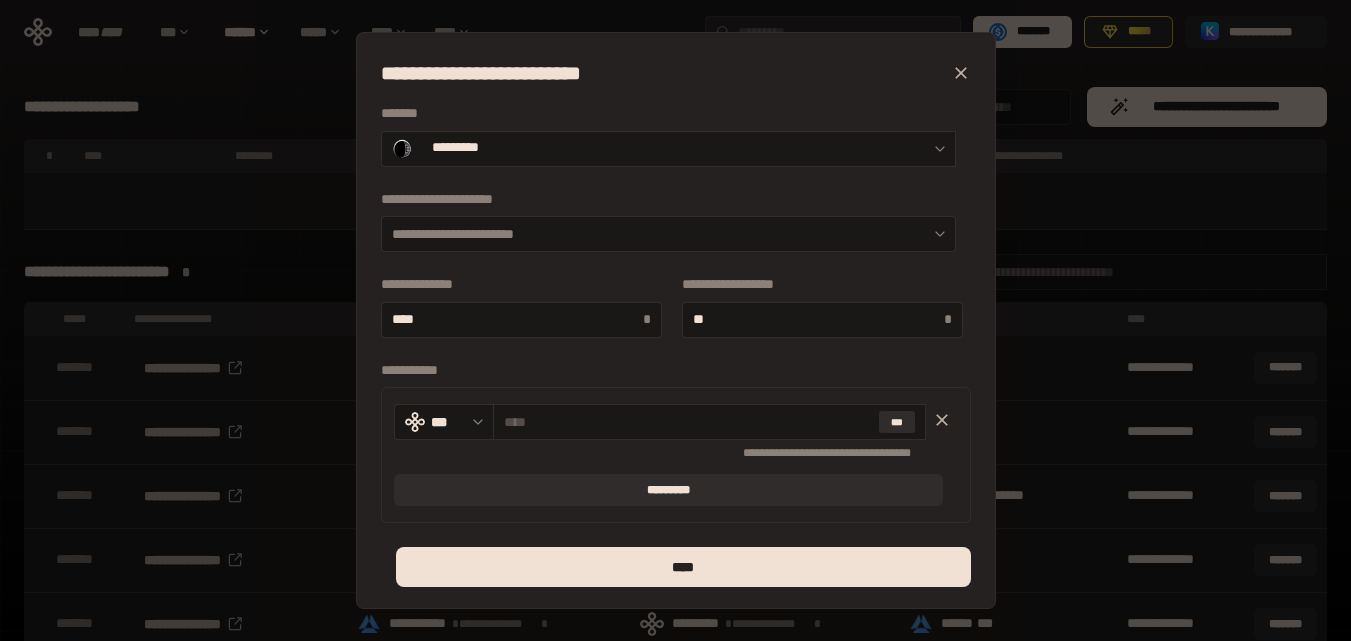 click 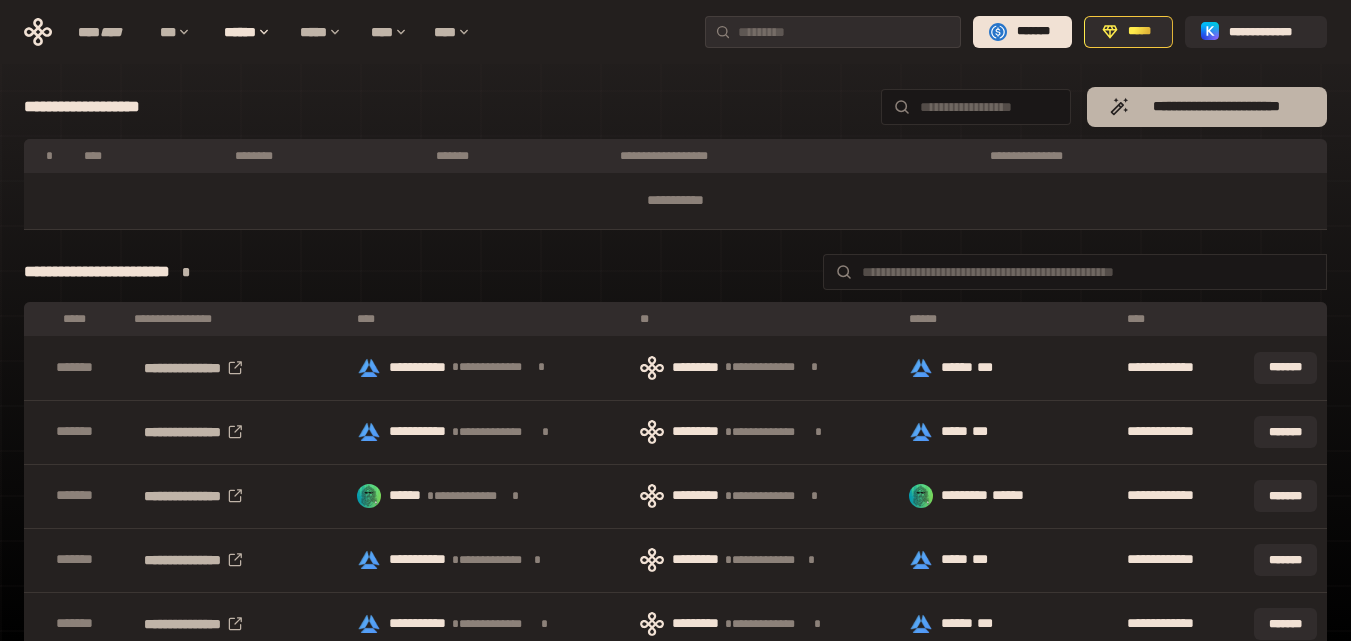 click on "**********" at bounding box center [1217, 107] 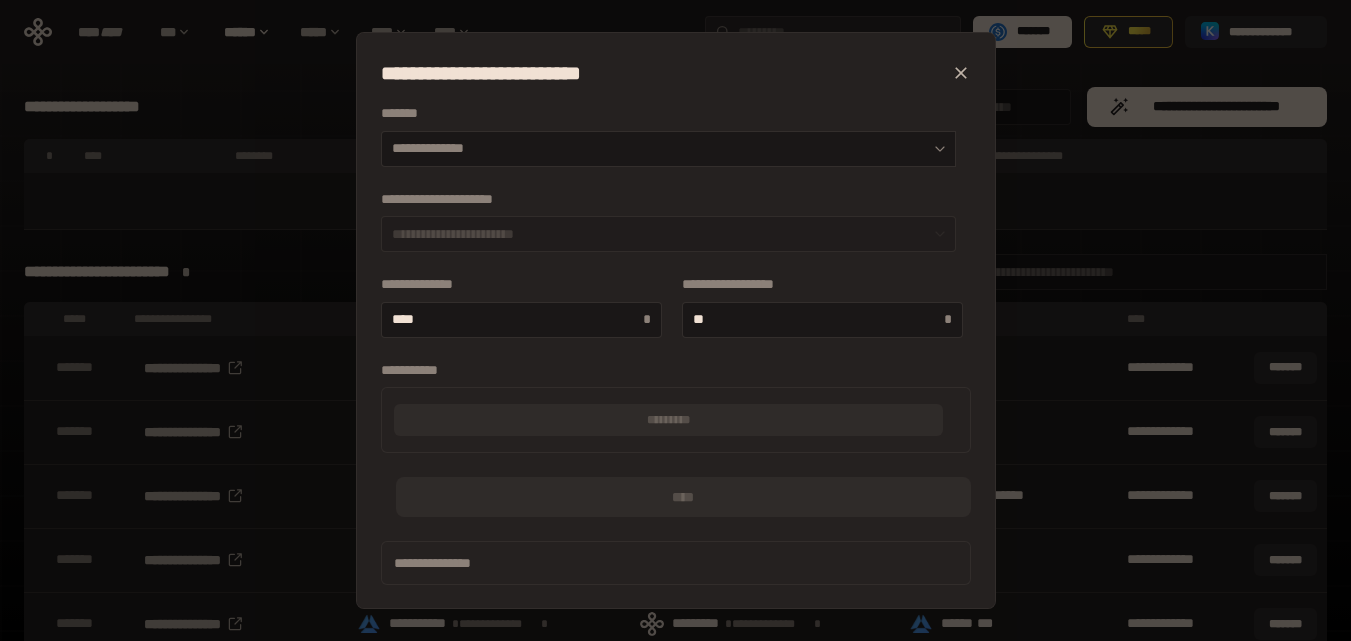 click 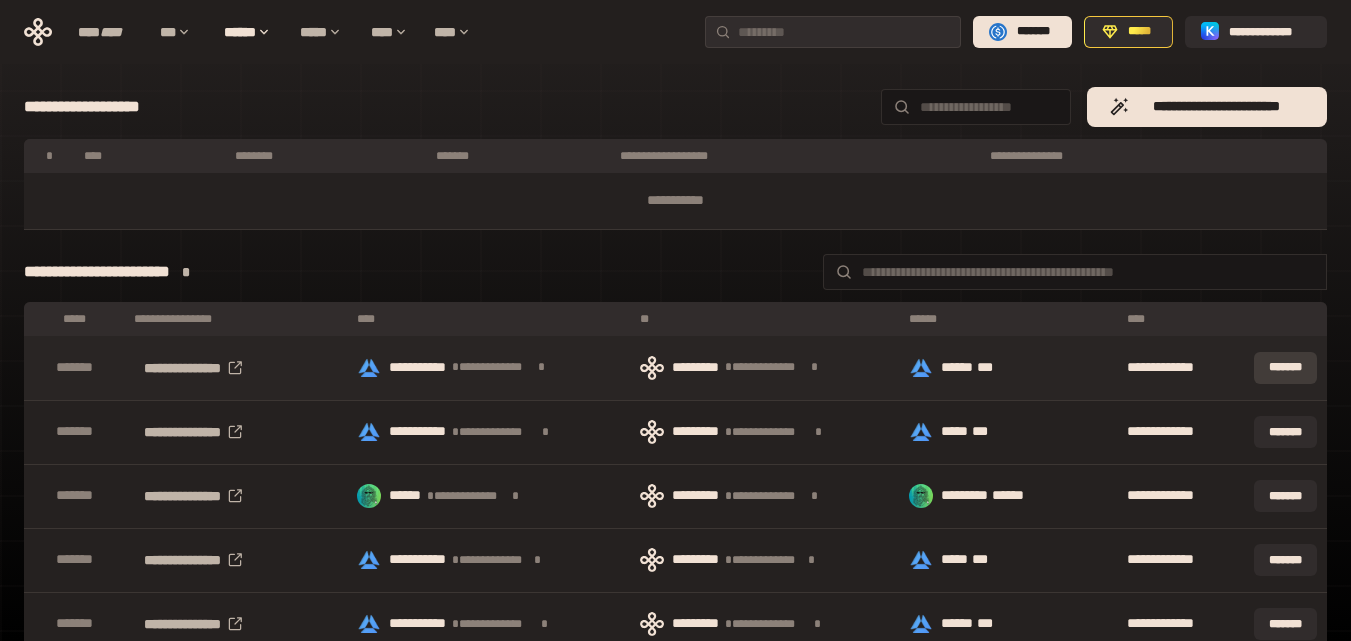 click on "*******" at bounding box center [1285, 368] 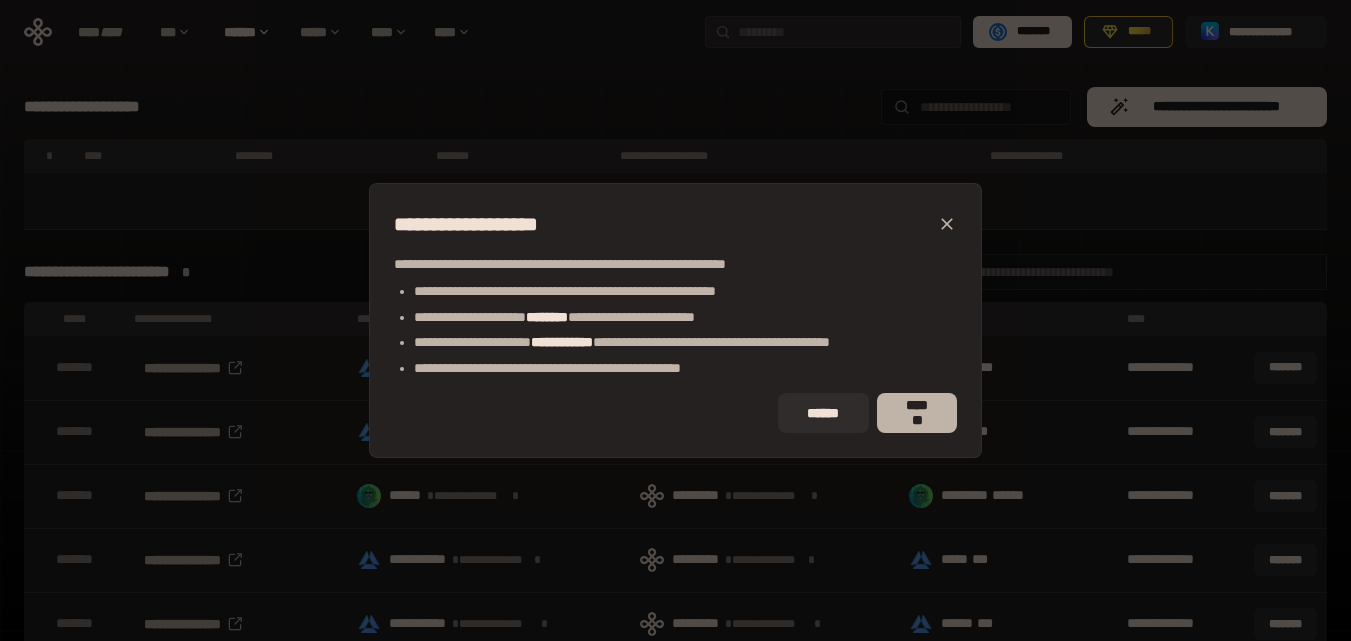 click on "*******" at bounding box center (917, 413) 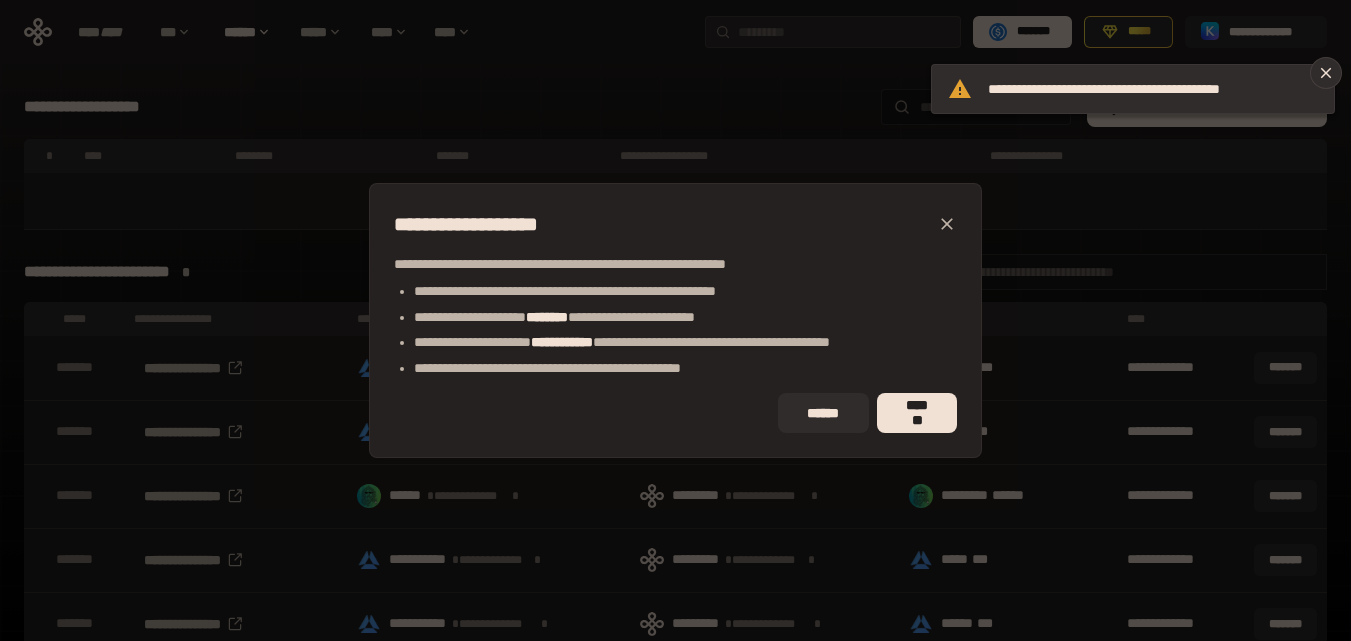 click 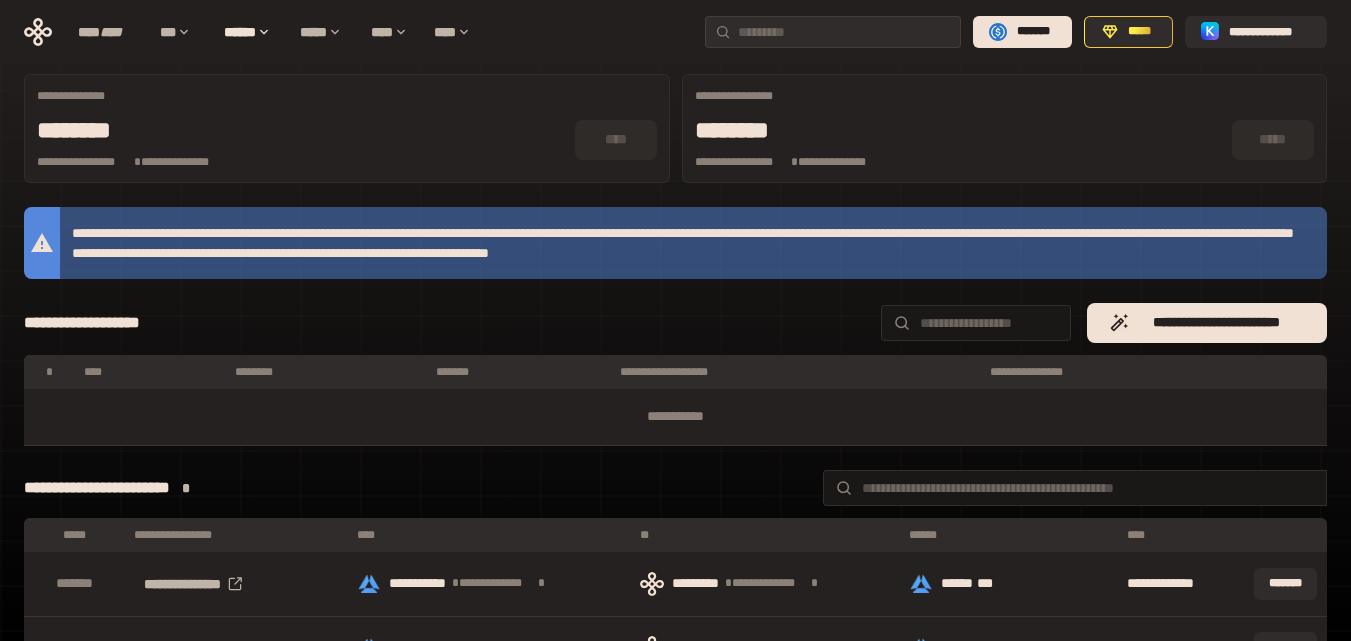 scroll, scrollTop: 0, scrollLeft: 0, axis: both 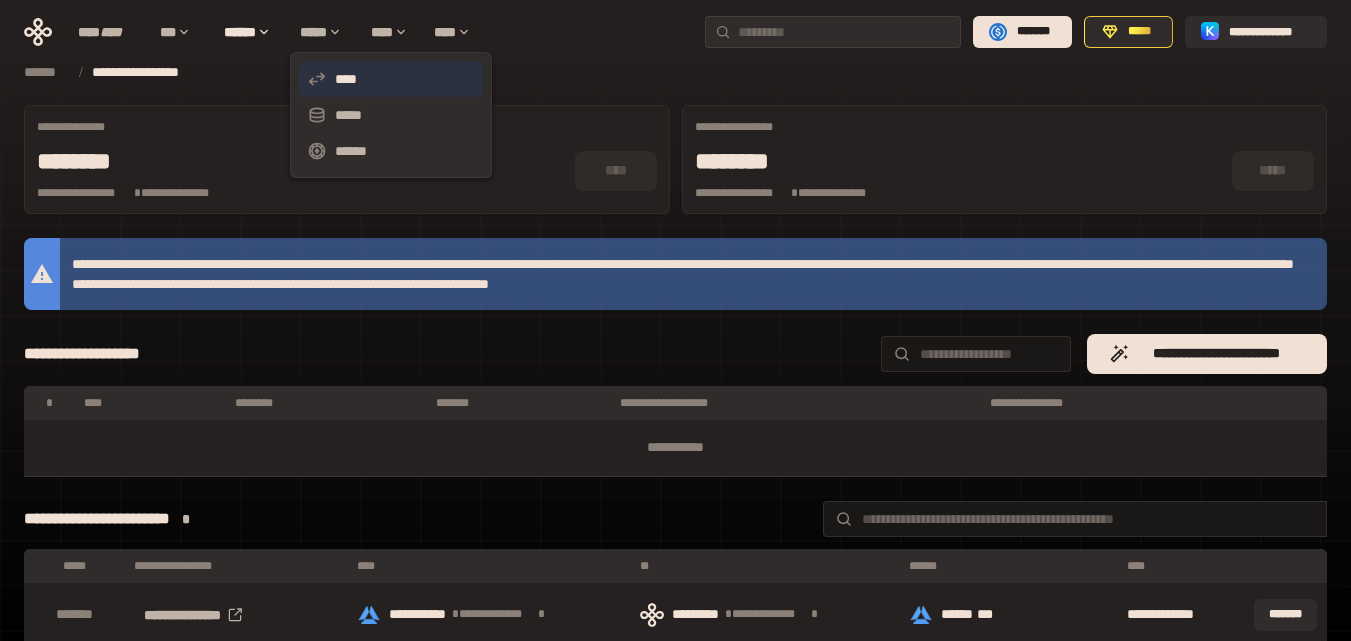 click on "****" at bounding box center [391, 79] 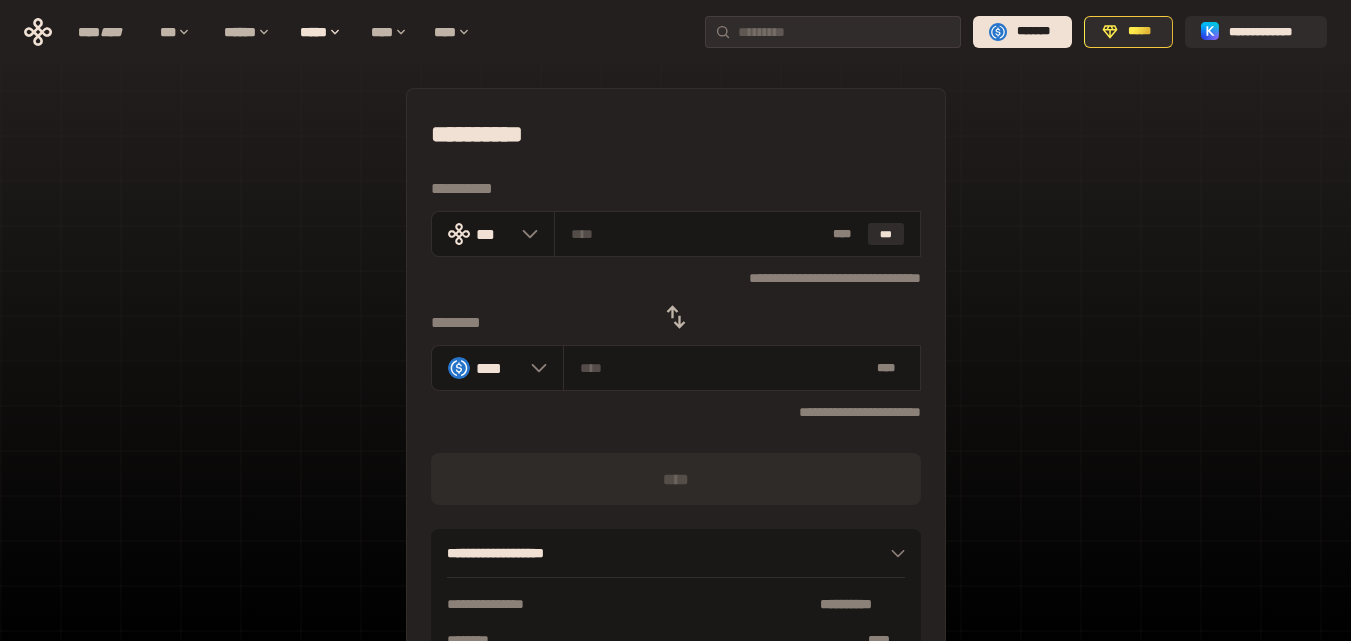 click 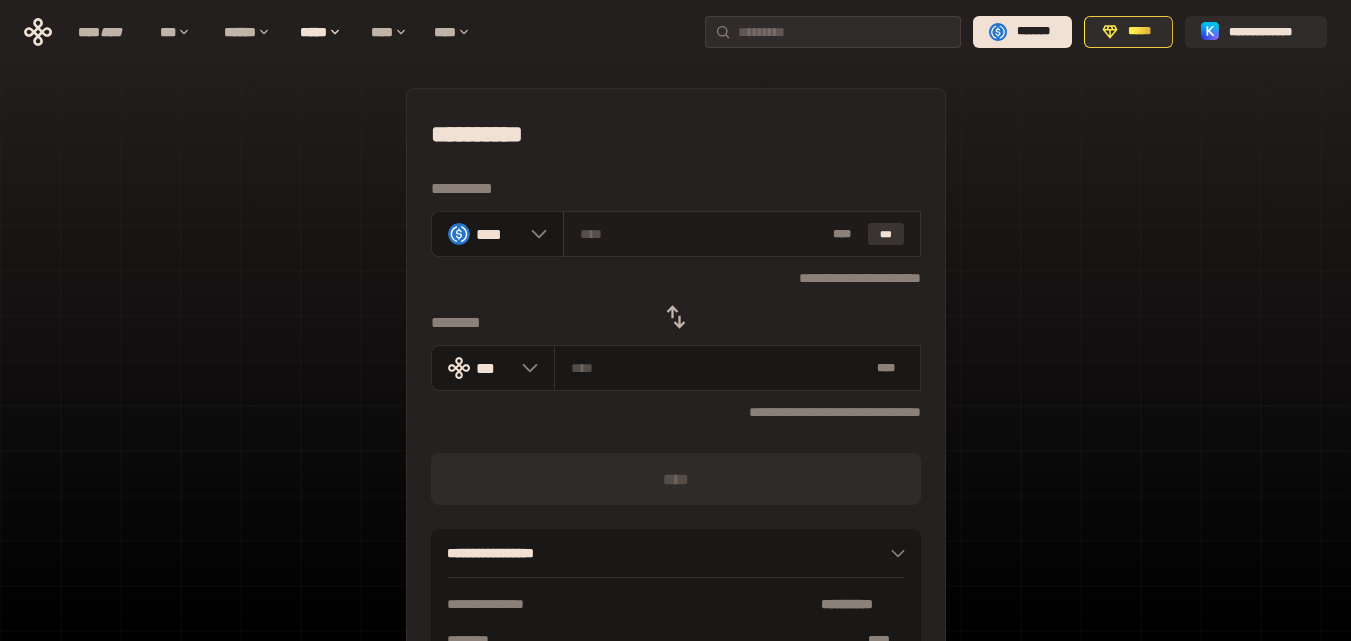 click on "***" at bounding box center (886, 234) 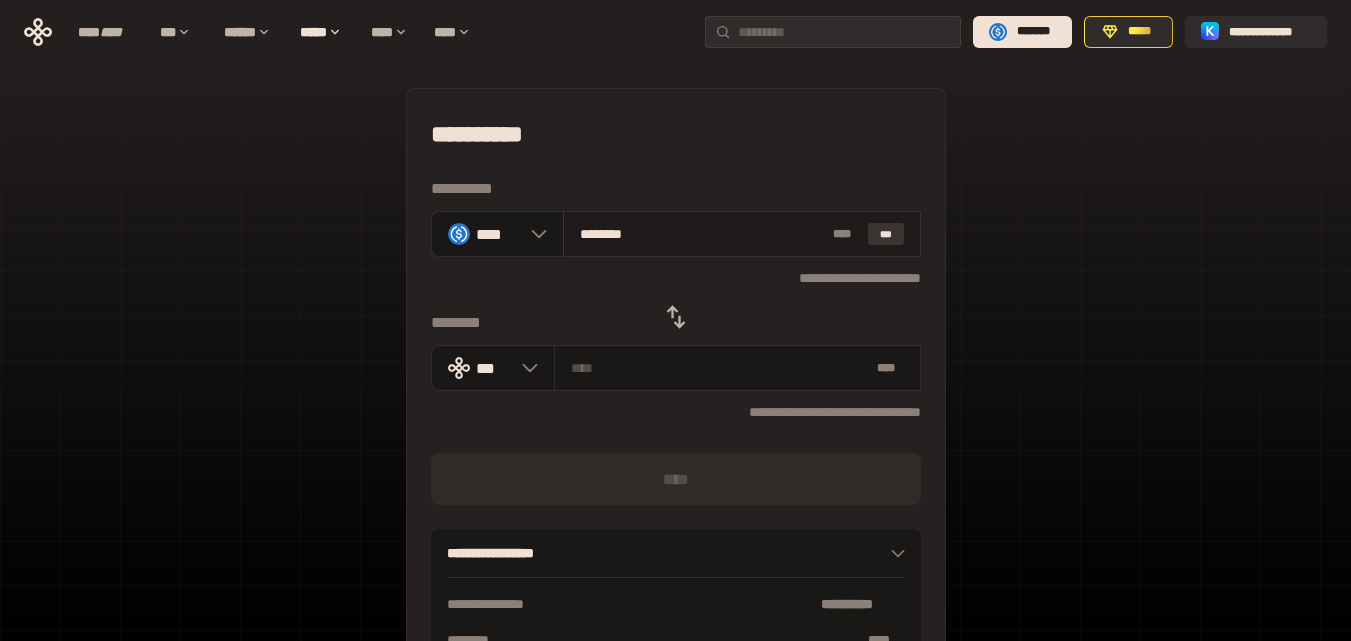 type on "**********" 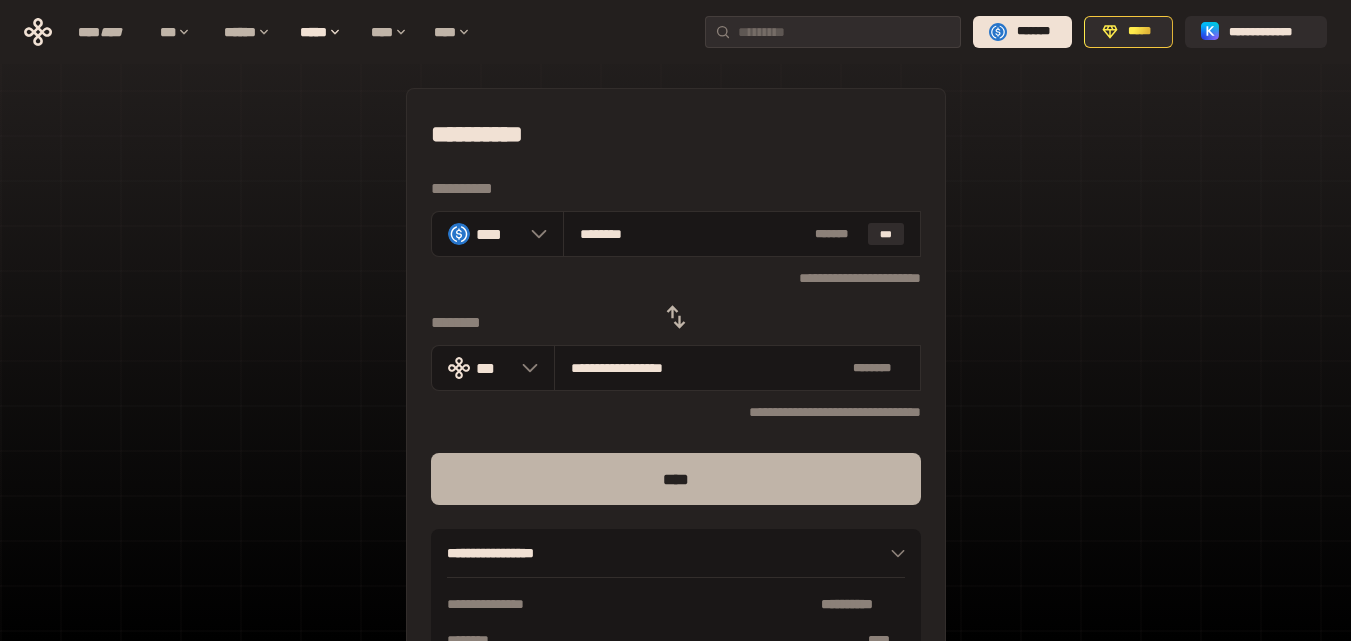 click on "****" at bounding box center [676, 479] 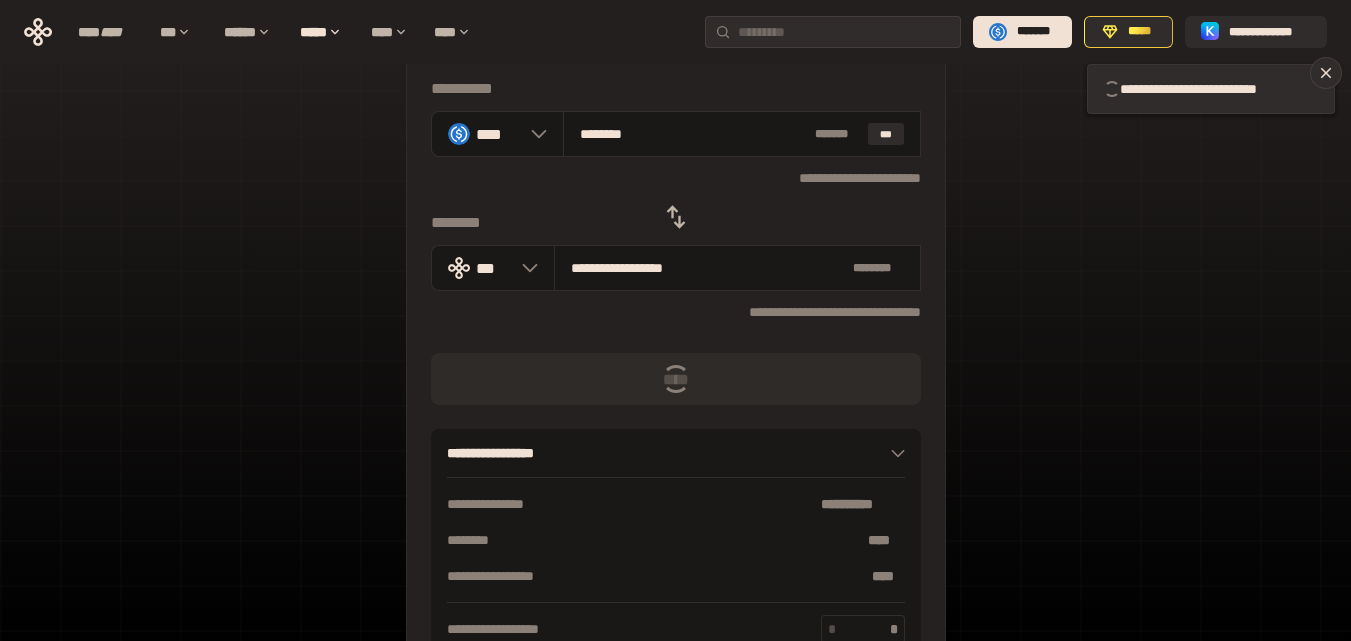 scroll, scrollTop: 200, scrollLeft: 0, axis: vertical 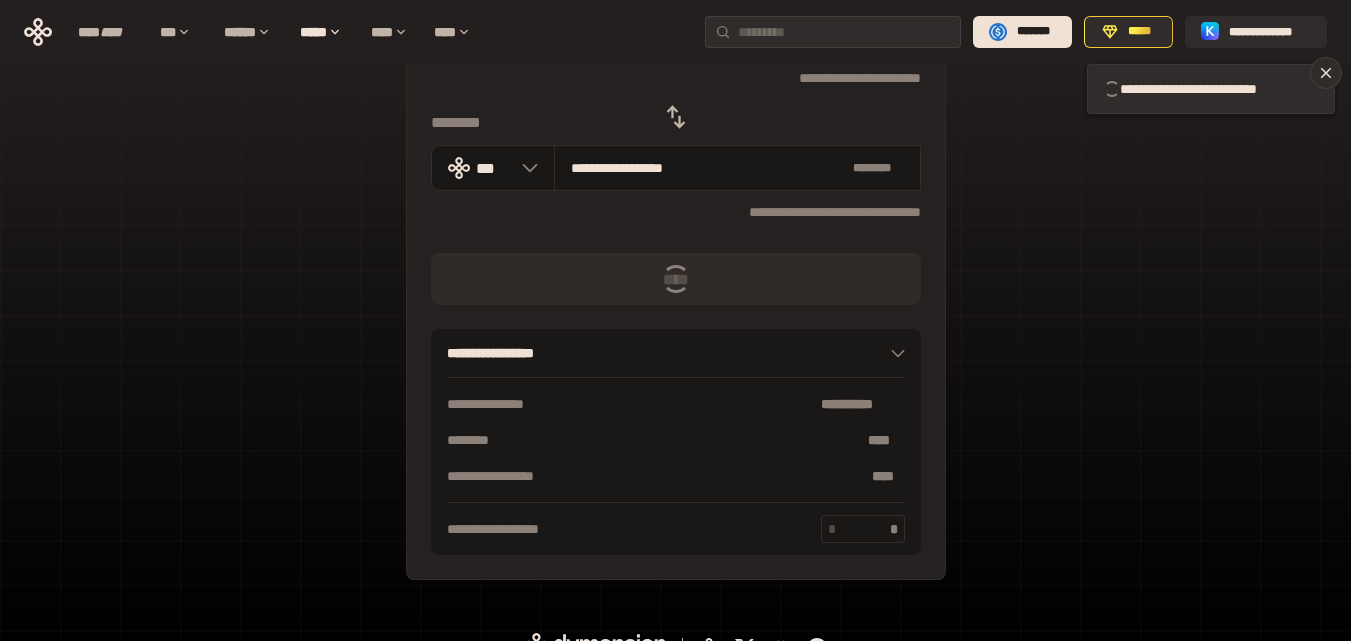 type 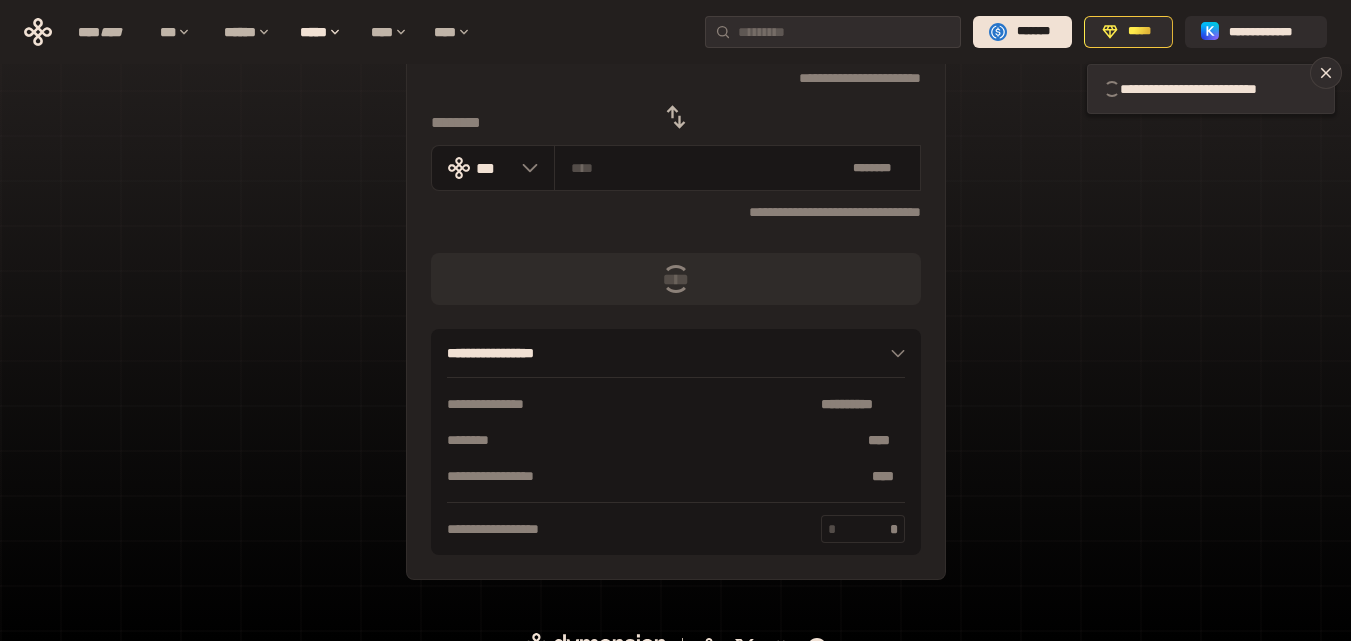 type 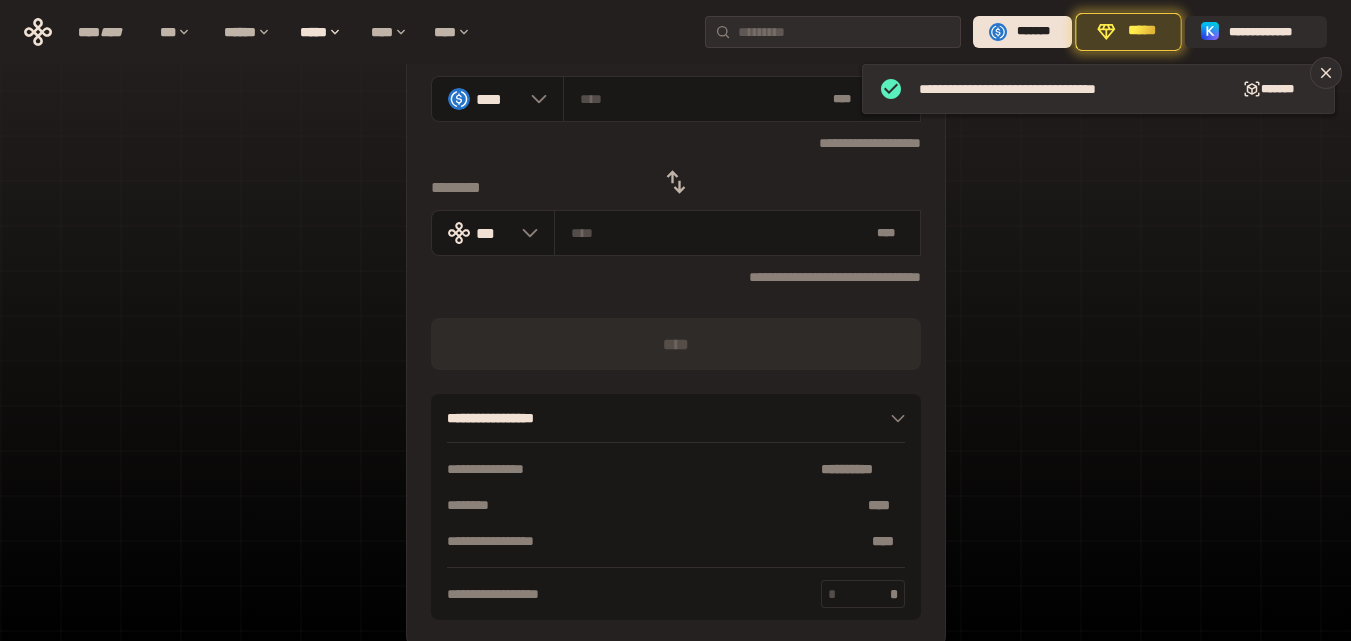 scroll, scrollTop: 0, scrollLeft: 0, axis: both 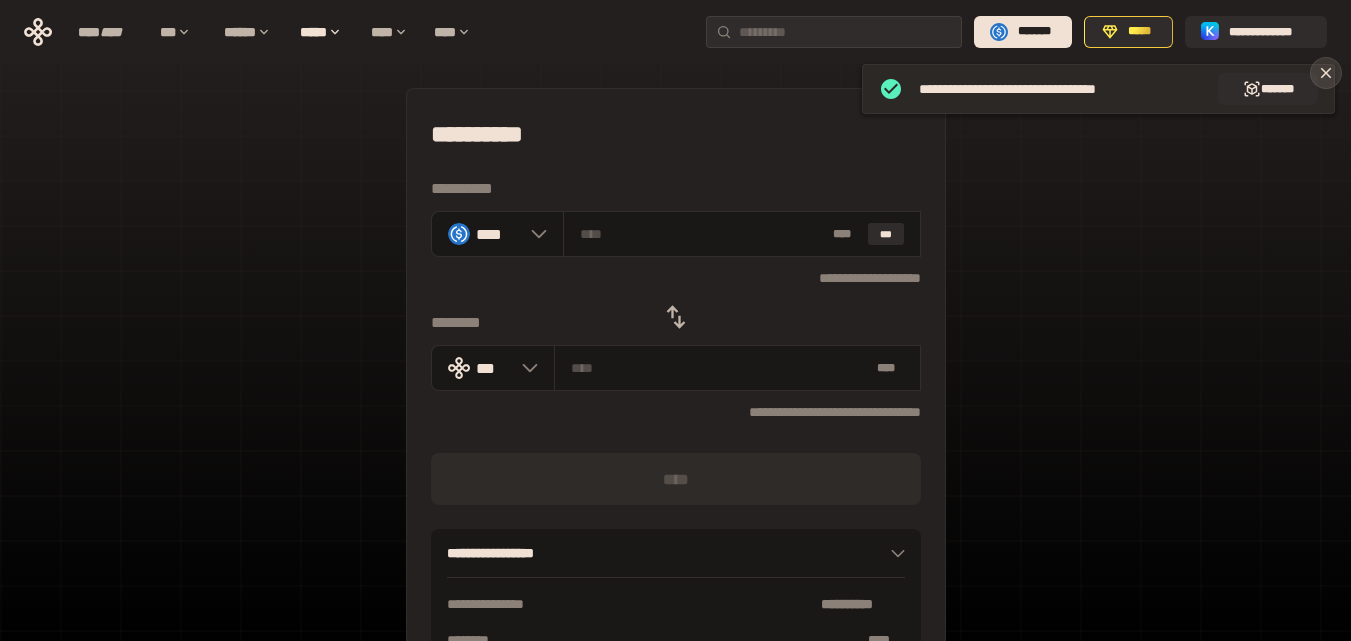 click 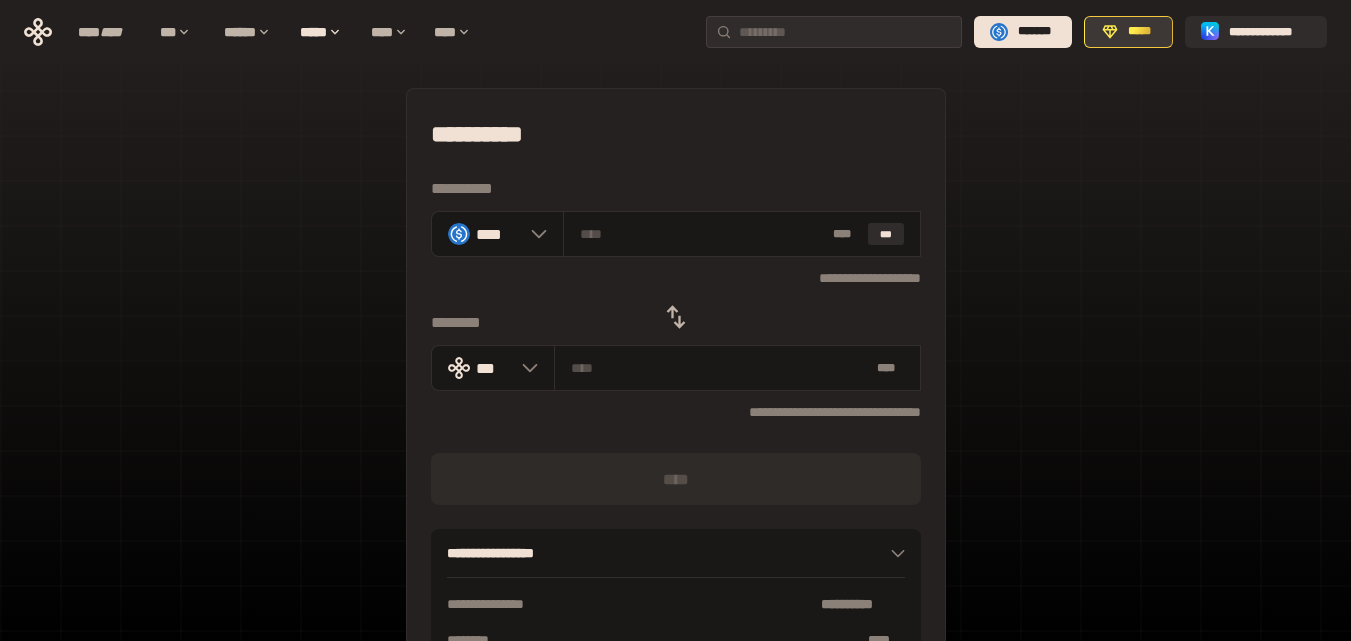 click on "*****" at bounding box center [1128, 32] 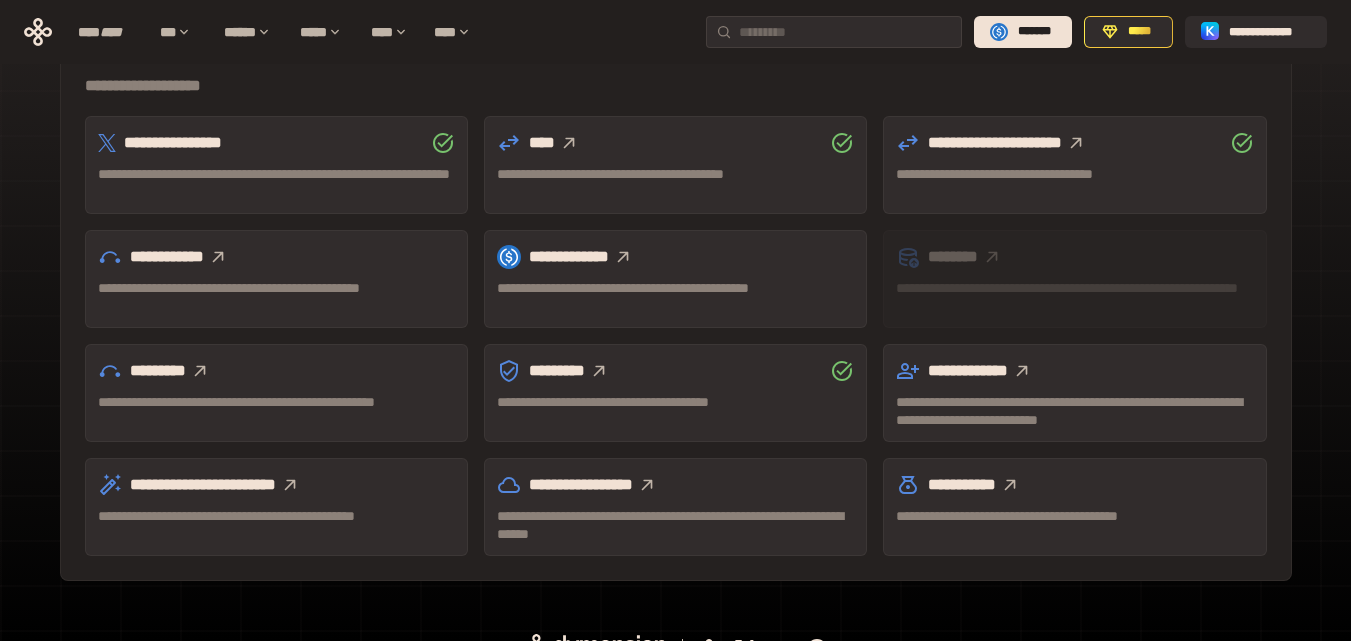 scroll, scrollTop: 617, scrollLeft: 0, axis: vertical 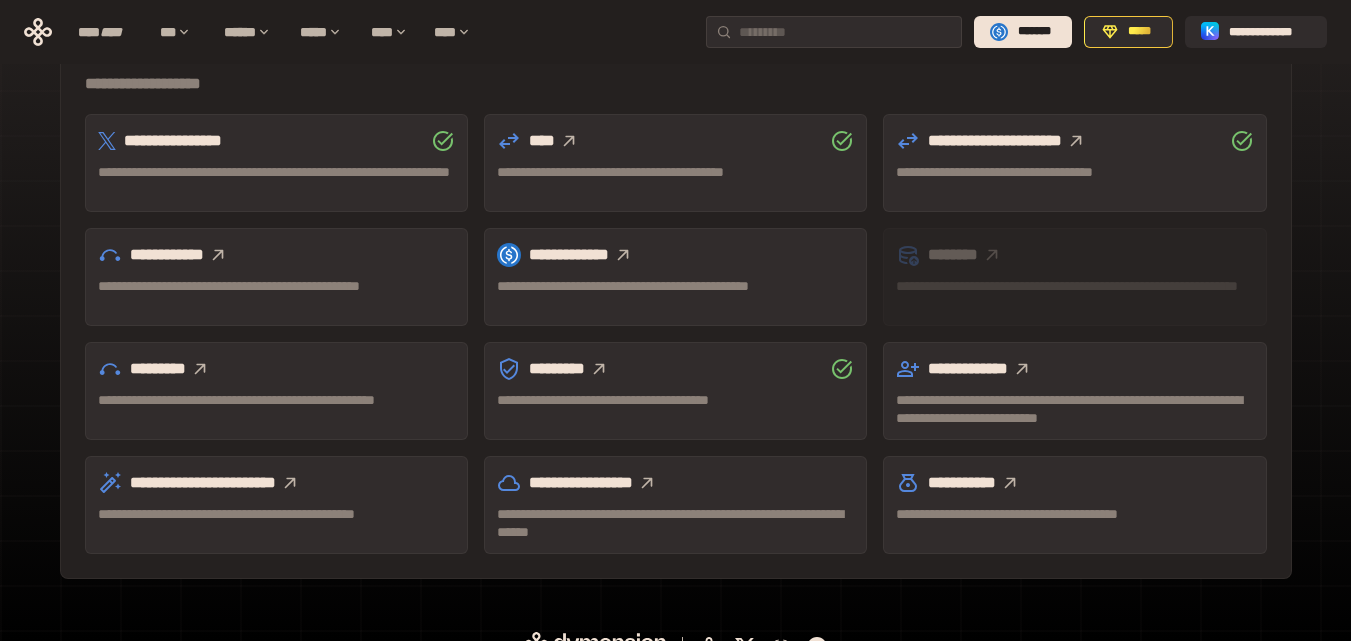 click 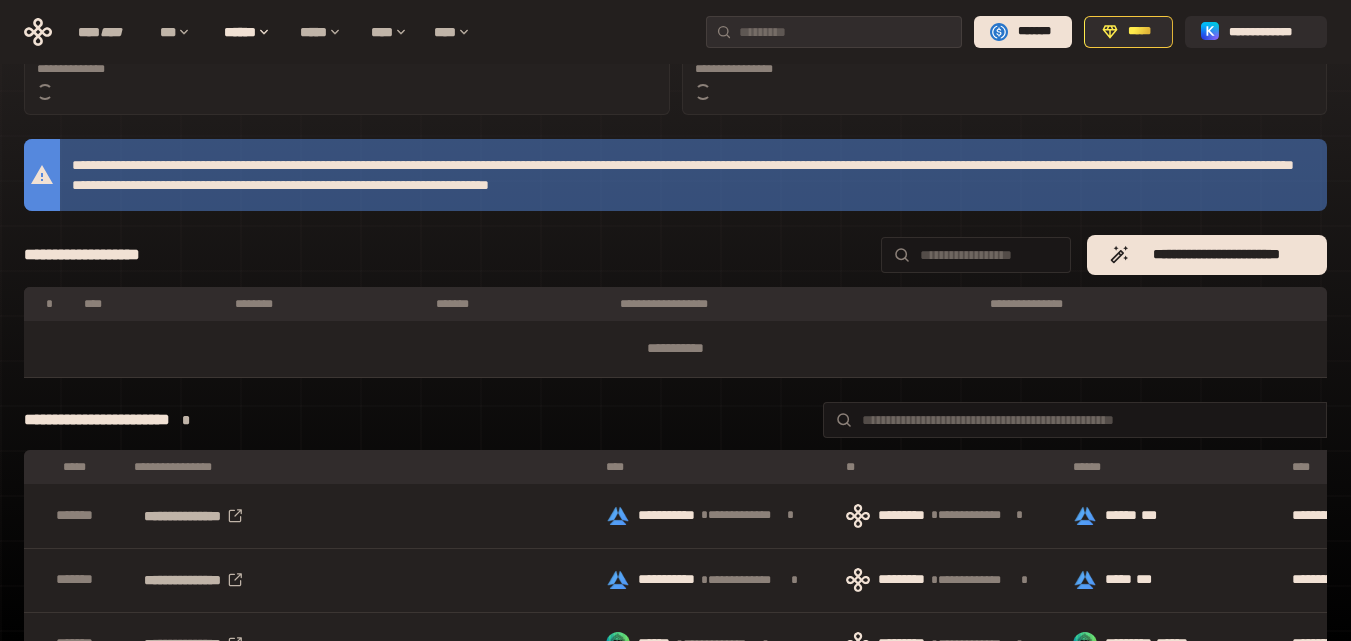 scroll, scrollTop: 617, scrollLeft: 0, axis: vertical 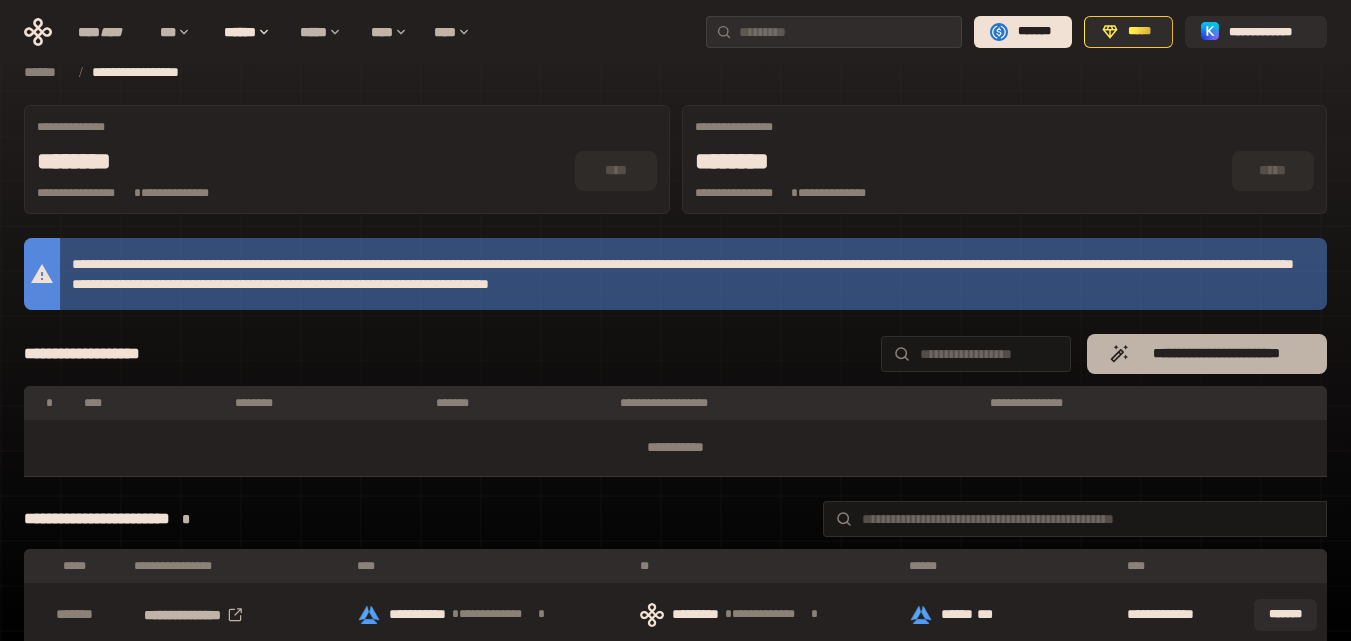 click on "**********" at bounding box center (1217, 354) 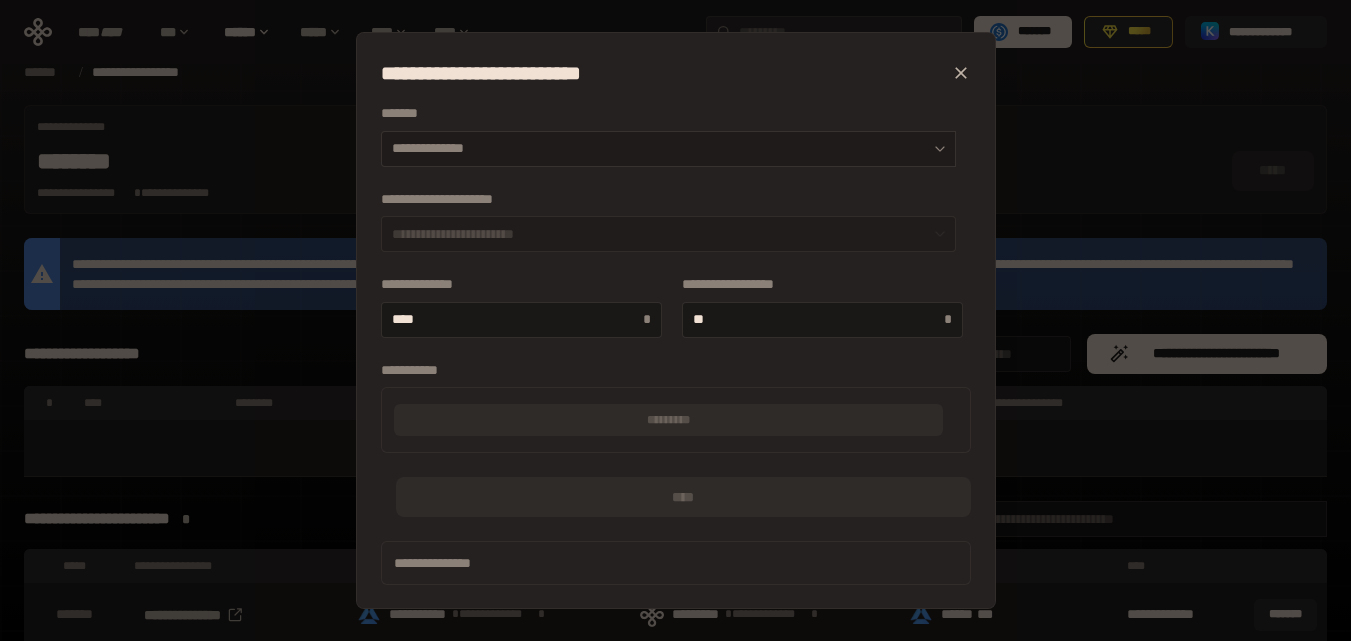 click on "**********" at bounding box center [668, 149] 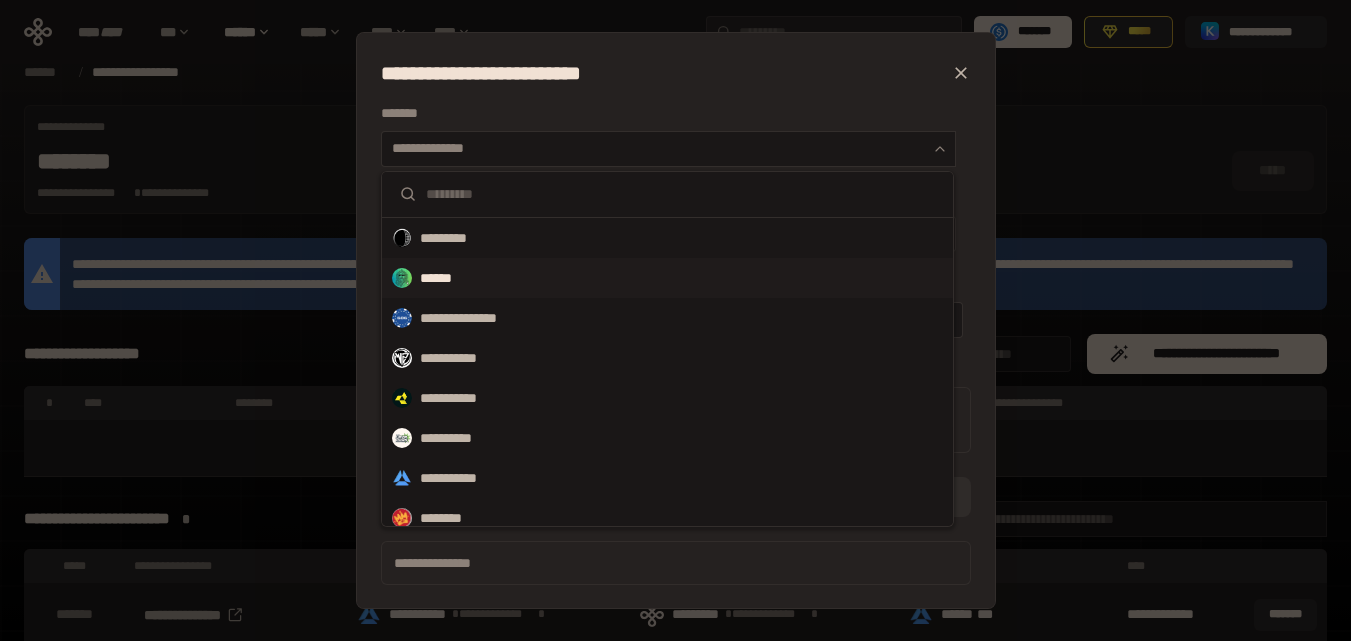 click on "******" at bounding box center [447, 278] 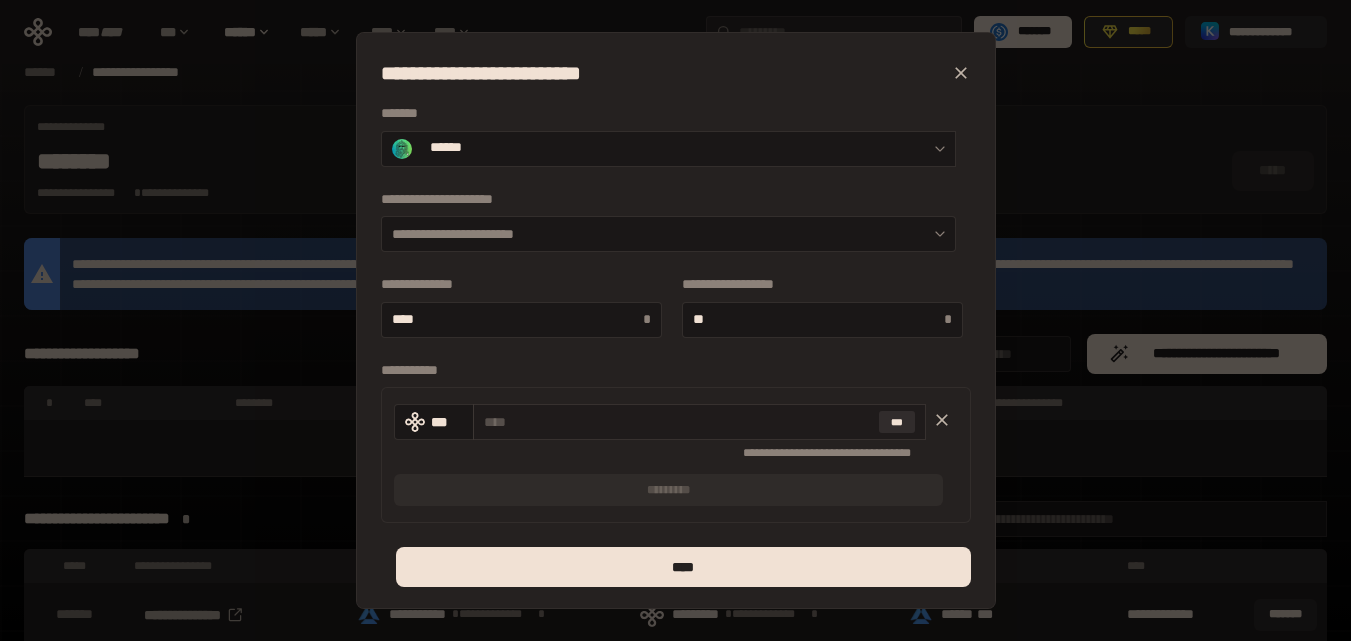 click at bounding box center (677, 422) 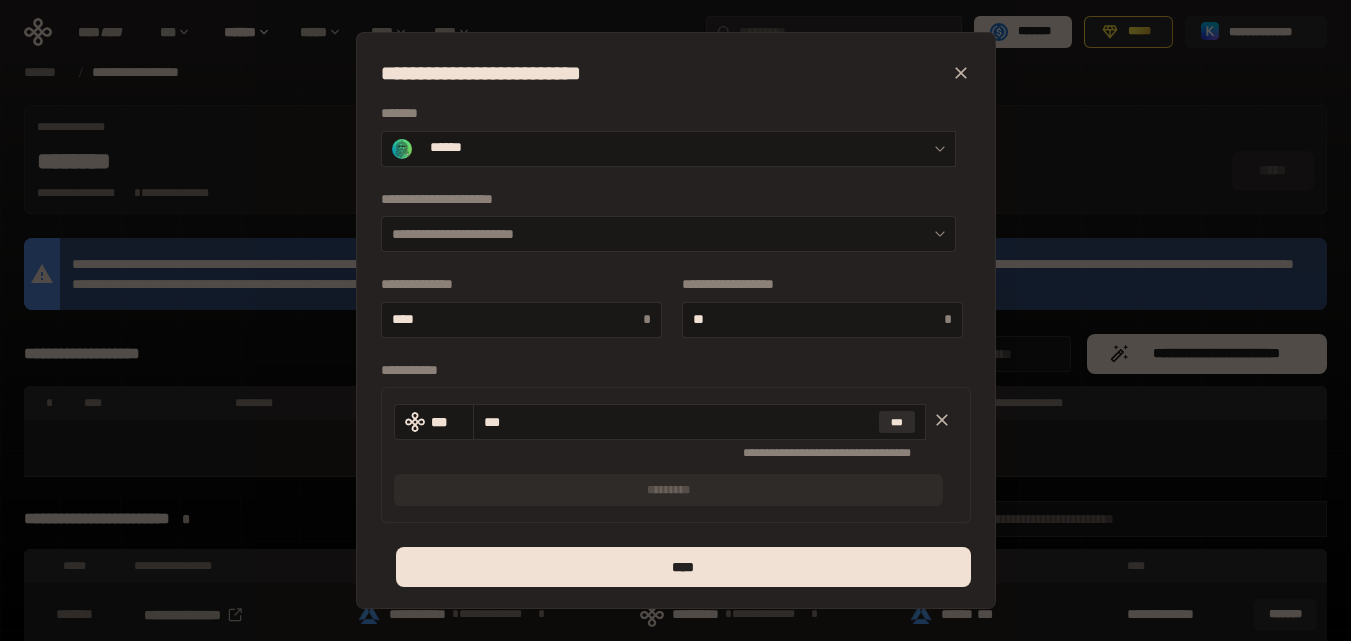type on "**" 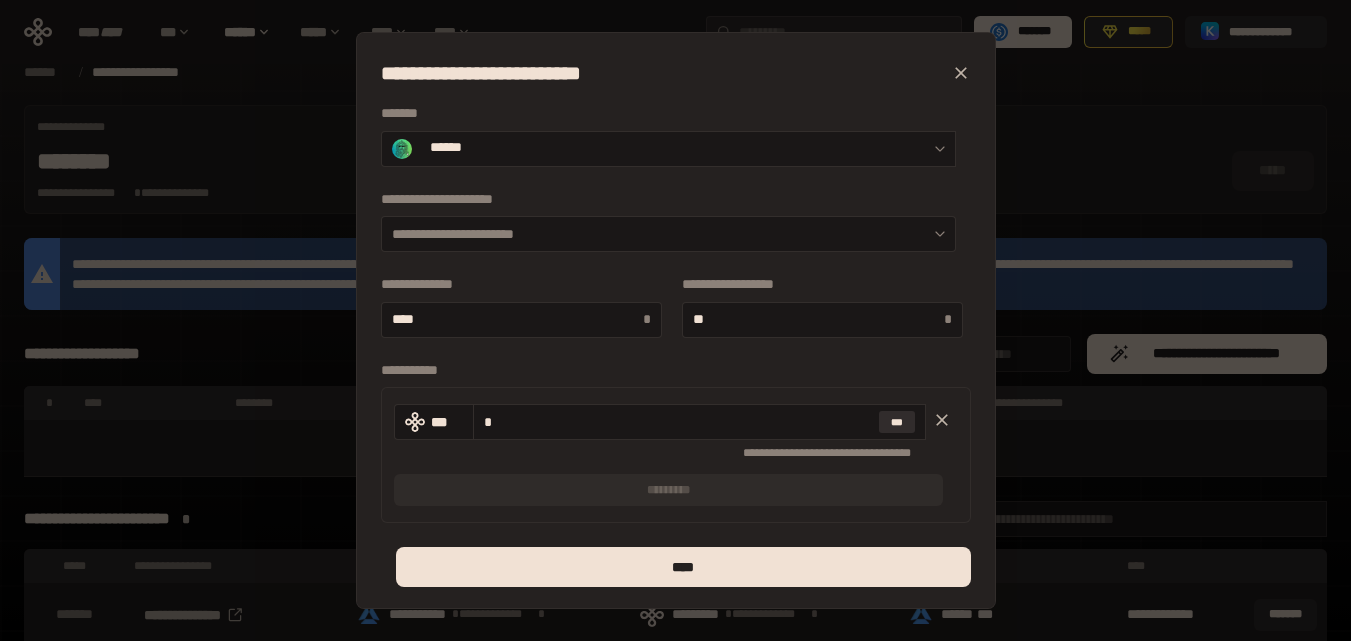 type on "*" 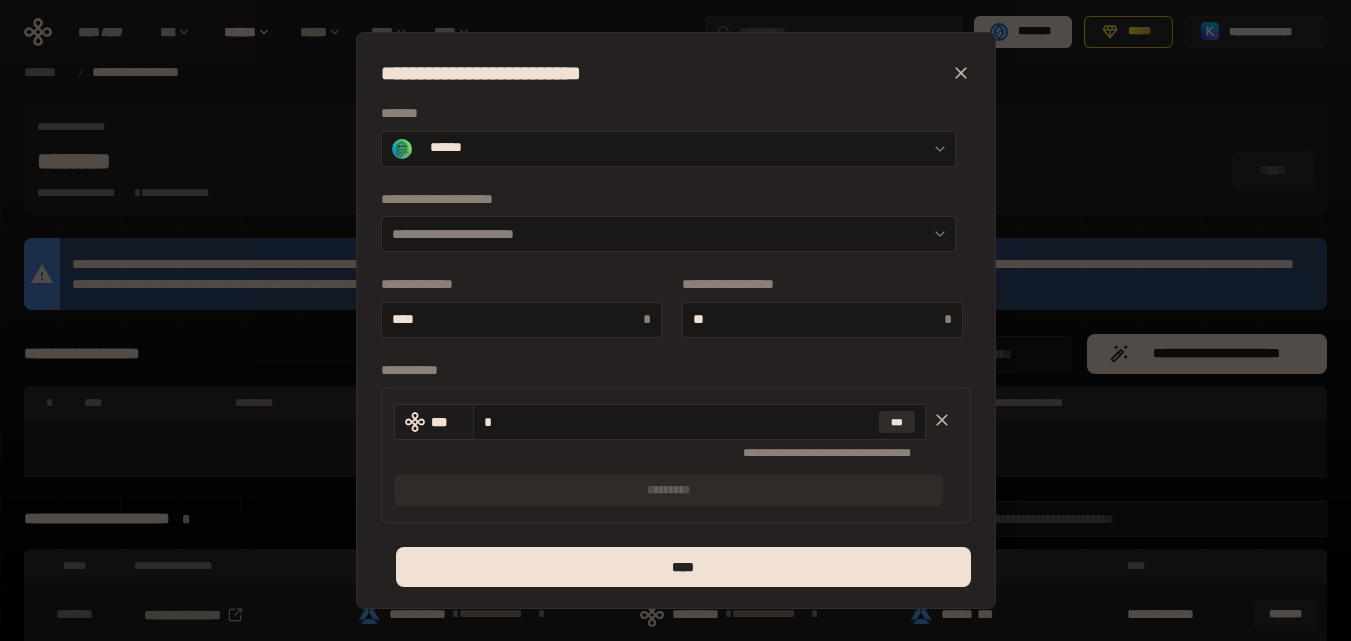drag, startPoint x: 486, startPoint y: 408, endPoint x: 466, endPoint y: 406, distance: 20.09975 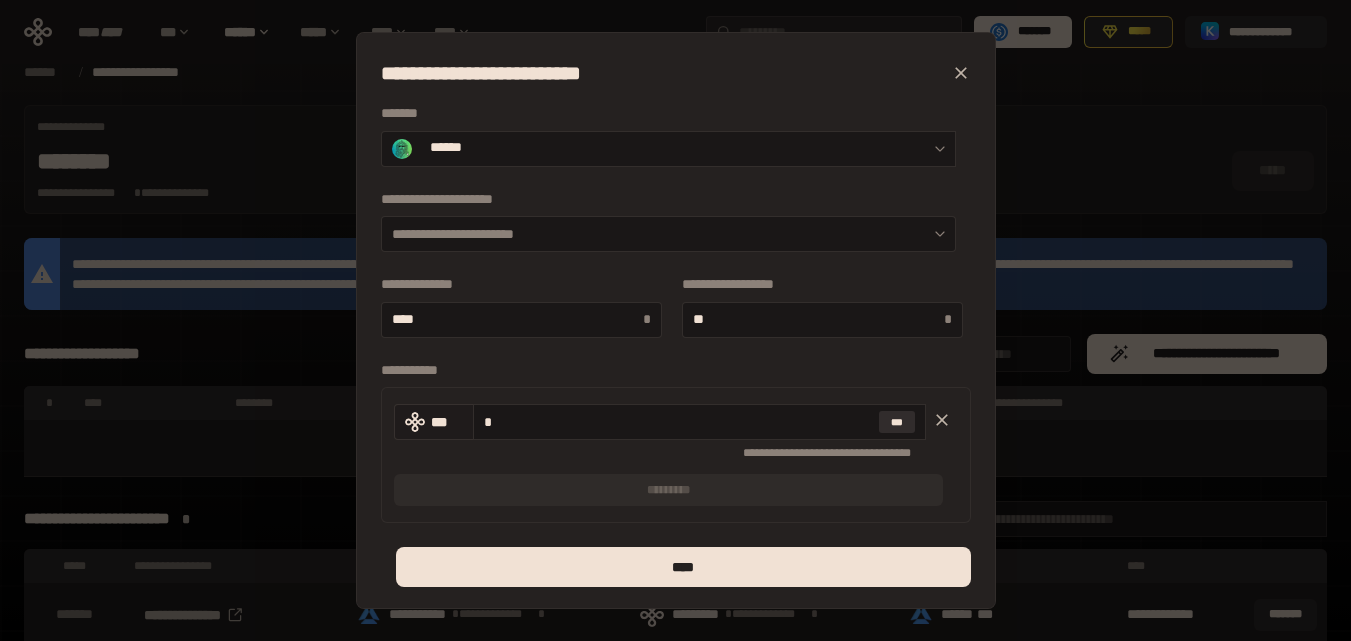 click on "*** * ***" at bounding box center (660, 422) 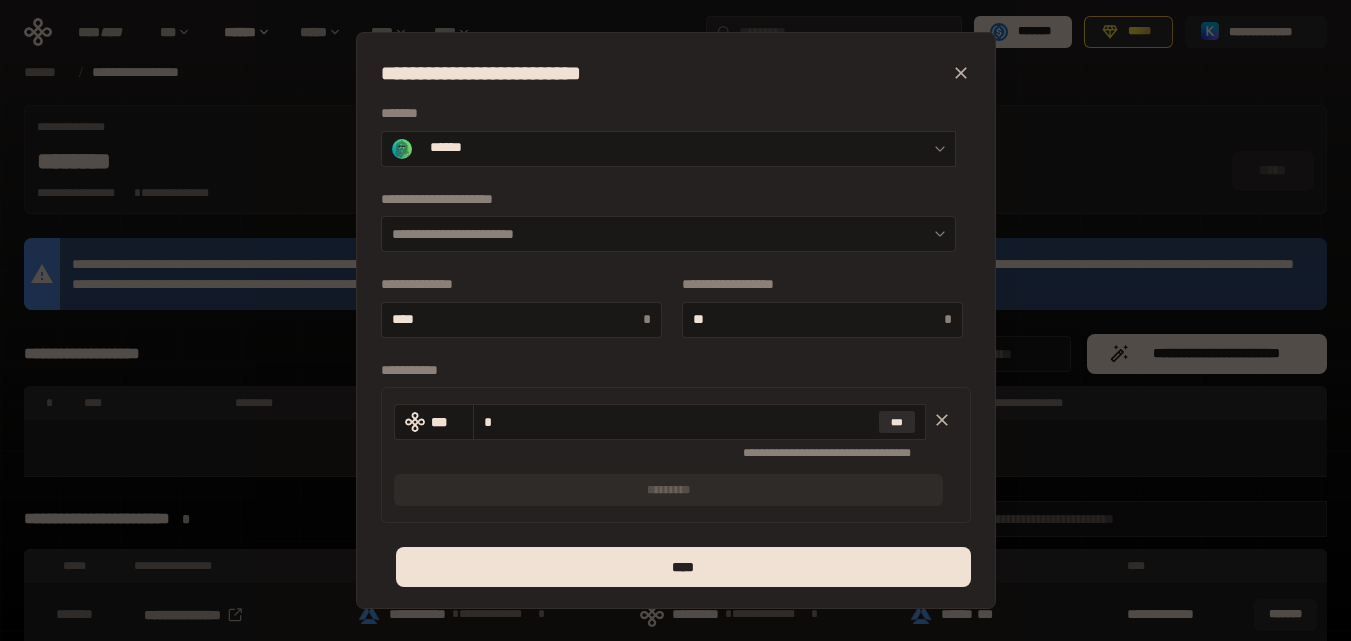 click at bounding box center [961, 73] 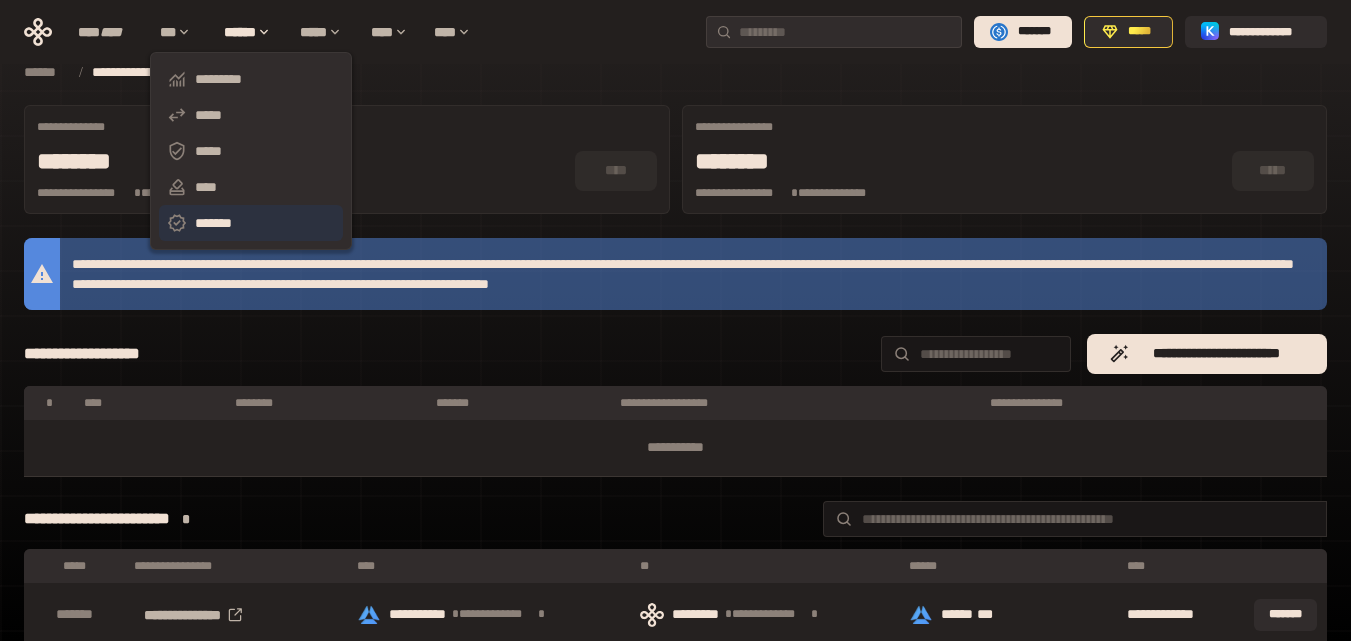 click on "*******" at bounding box center [251, 223] 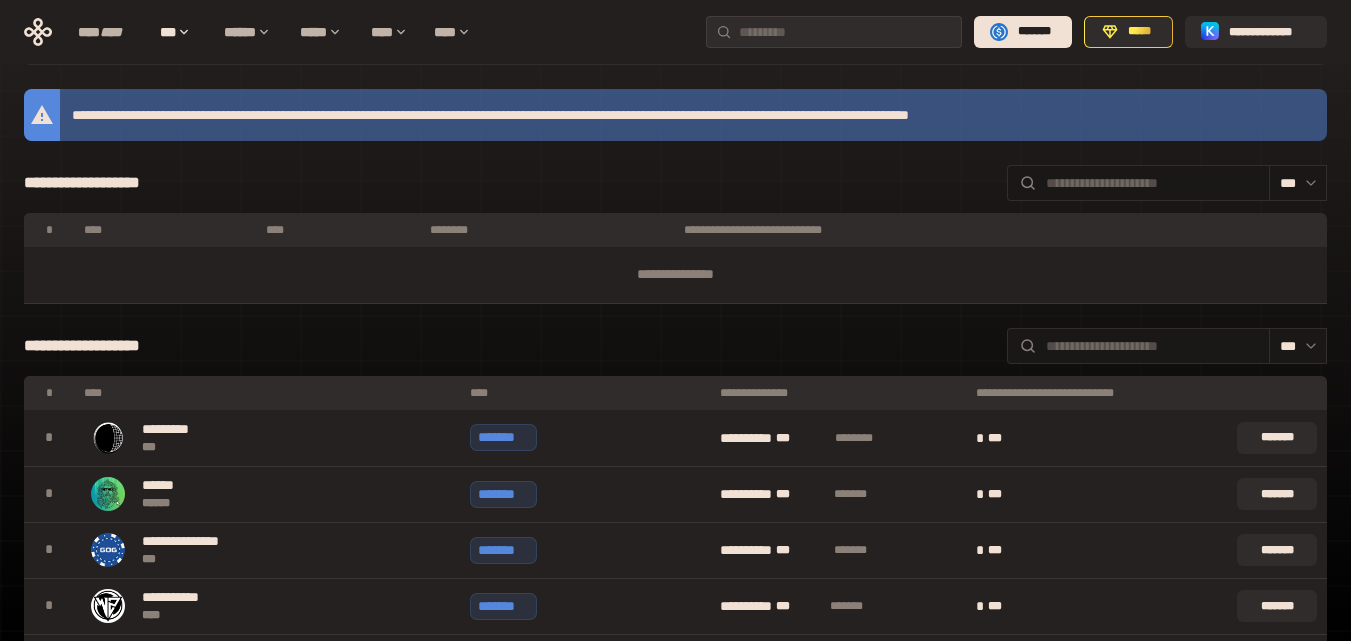 scroll, scrollTop: 0, scrollLeft: 0, axis: both 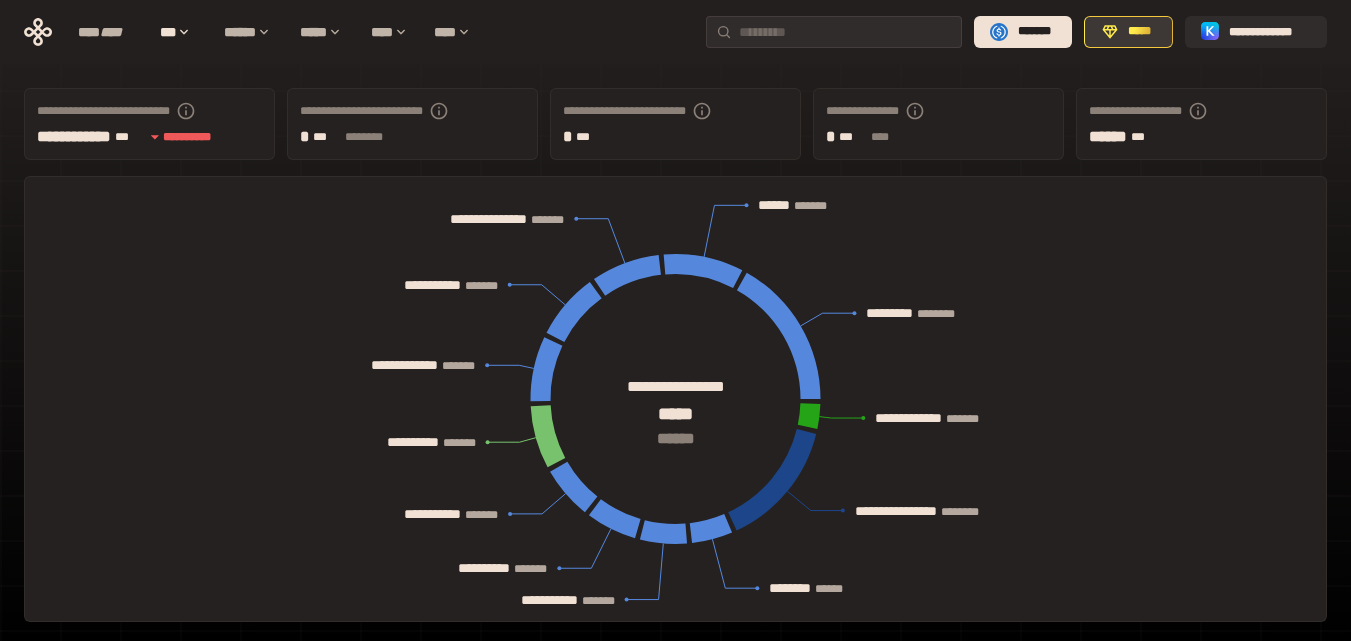 click 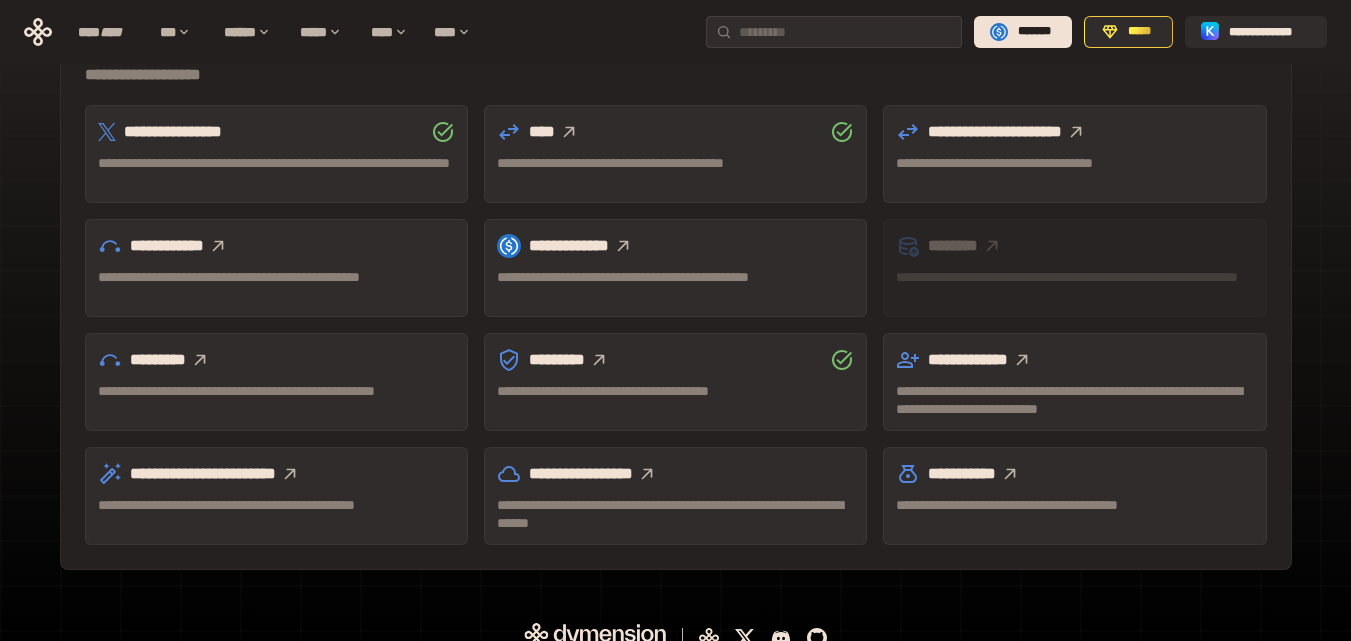 scroll, scrollTop: 647, scrollLeft: 0, axis: vertical 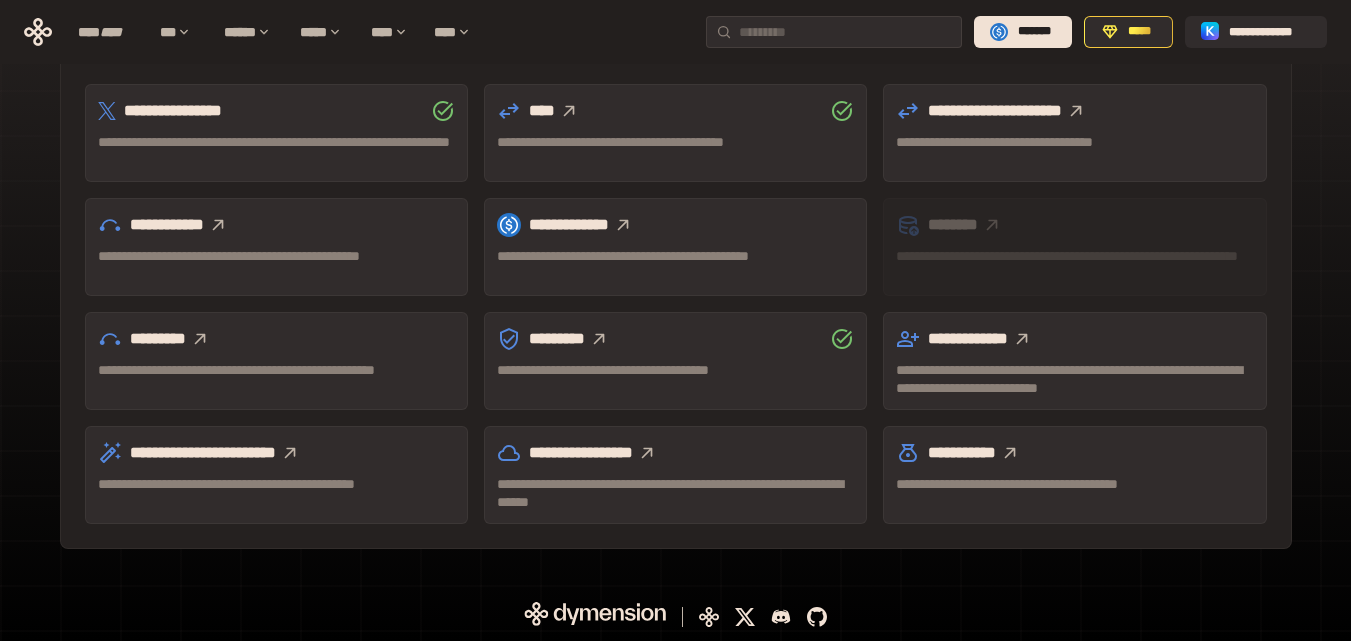 click on "**********" at bounding box center (276, 225) 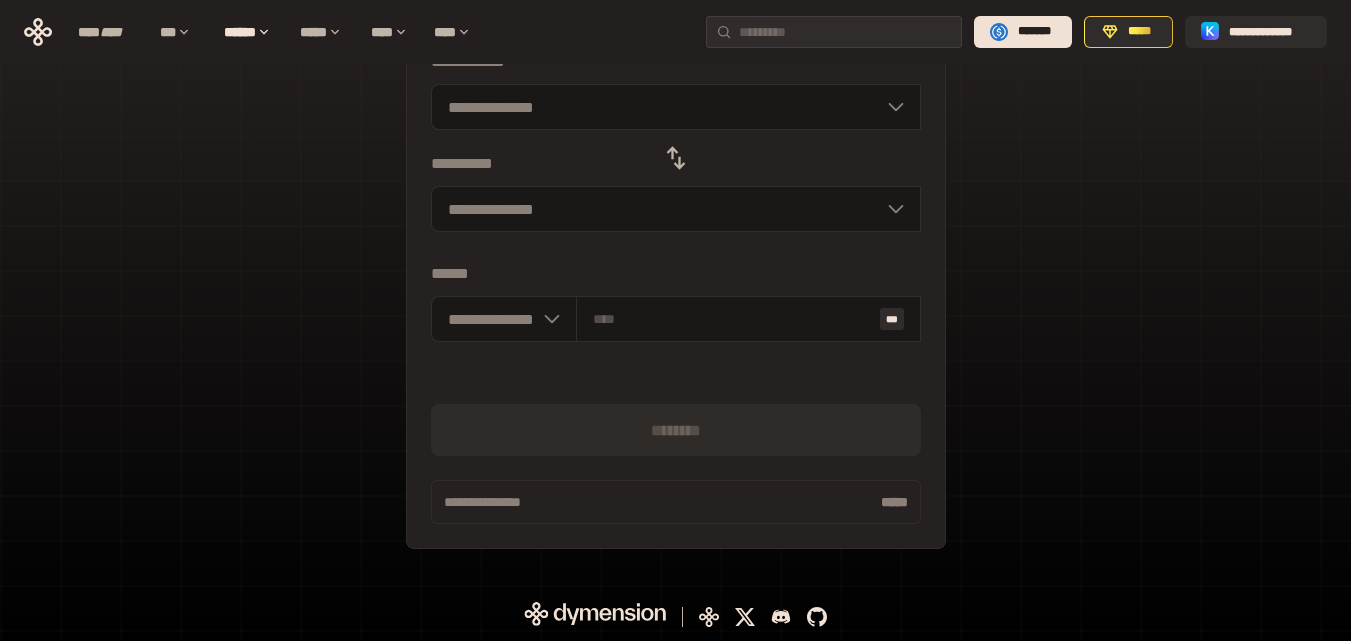 scroll, scrollTop: 233, scrollLeft: 0, axis: vertical 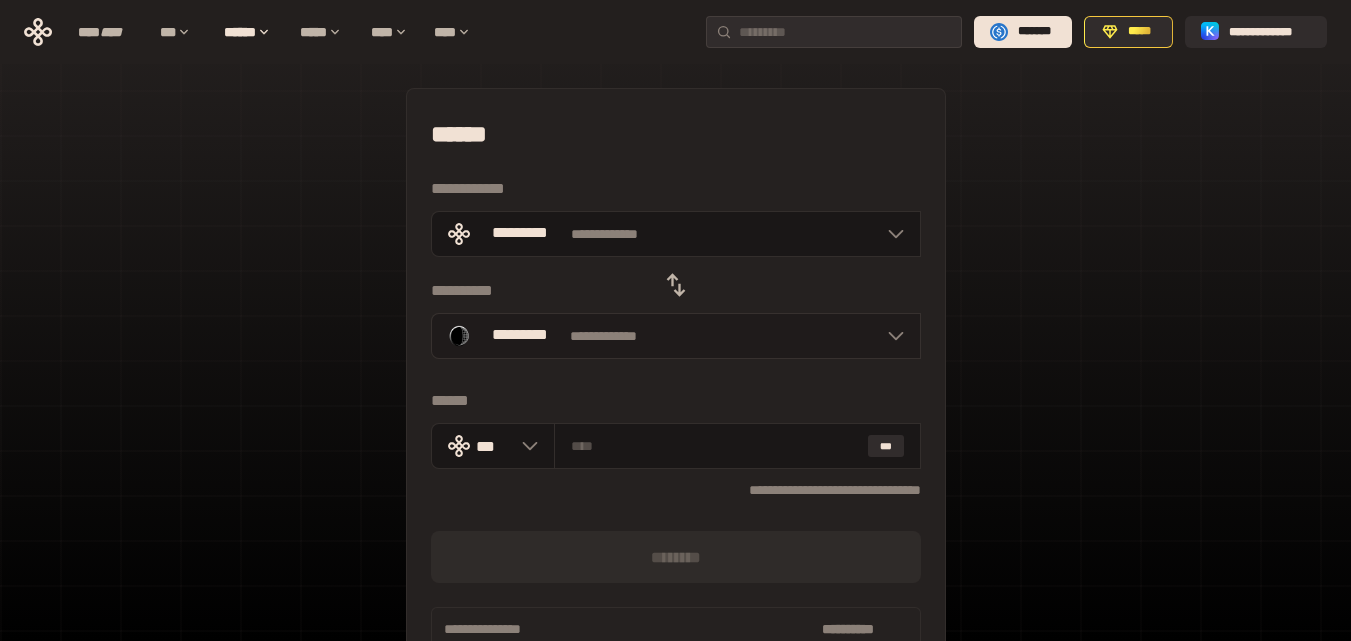 click 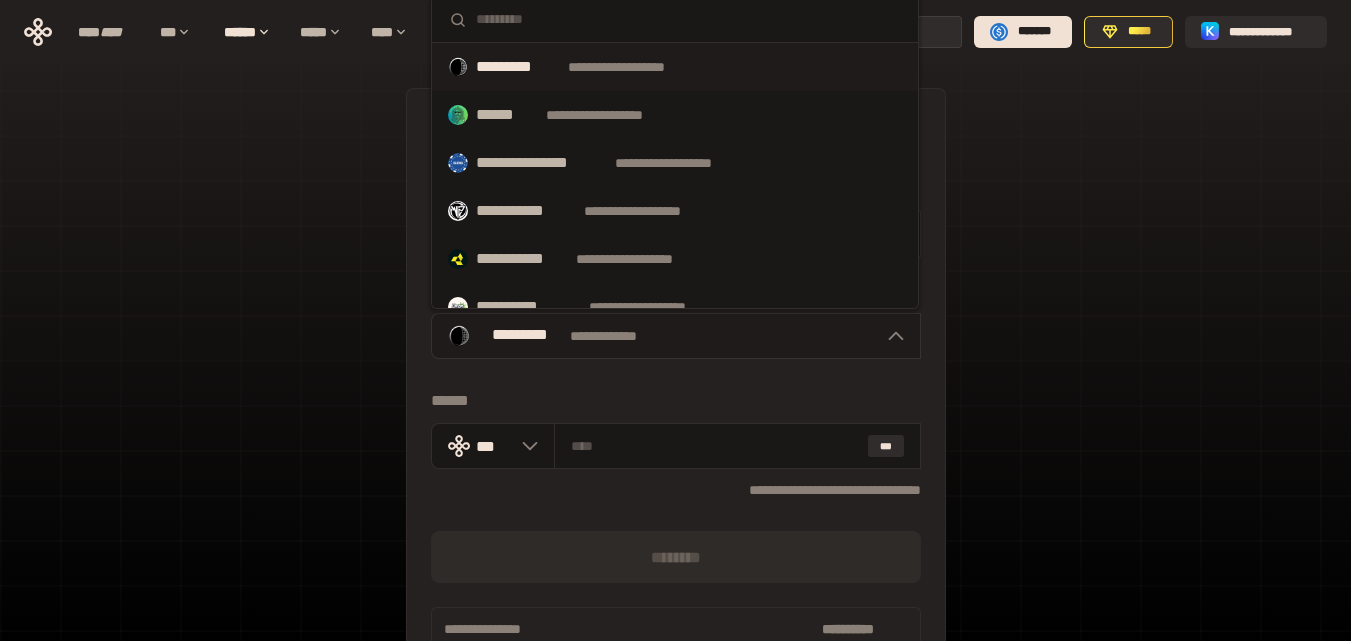 click 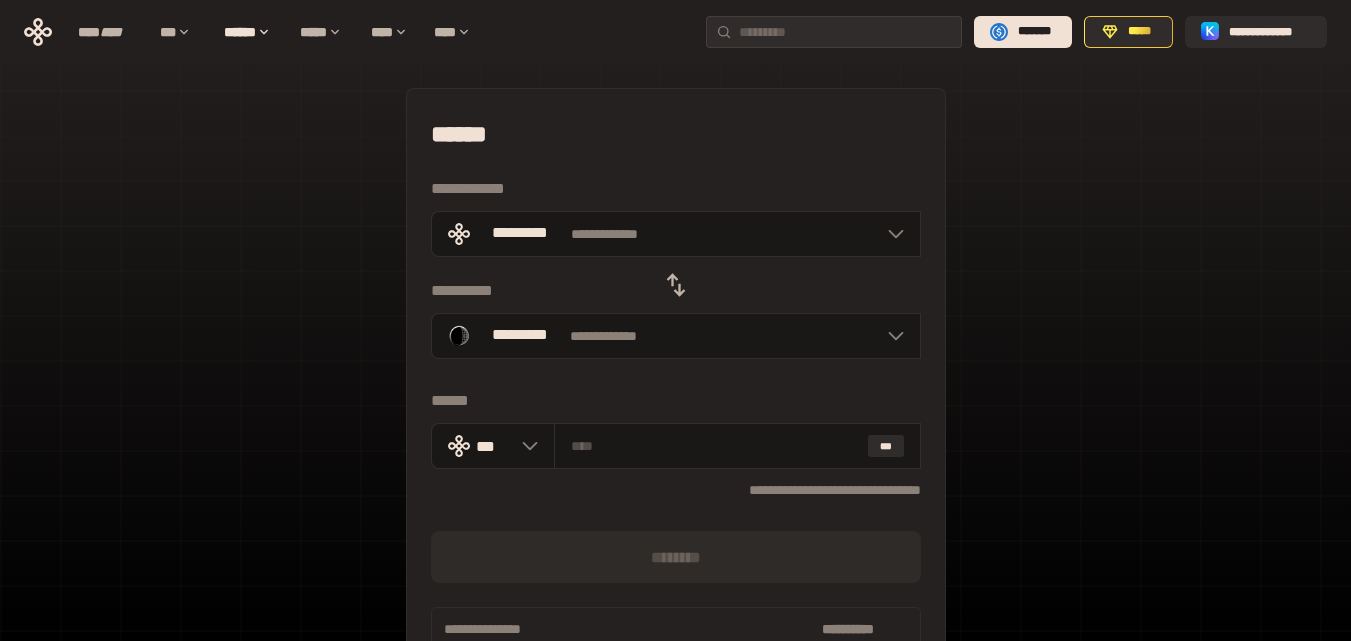 click on "[FIRST] [LAST] [ADDRESS] [CITY] [STATE] [ZIP]" at bounding box center [675, 445] 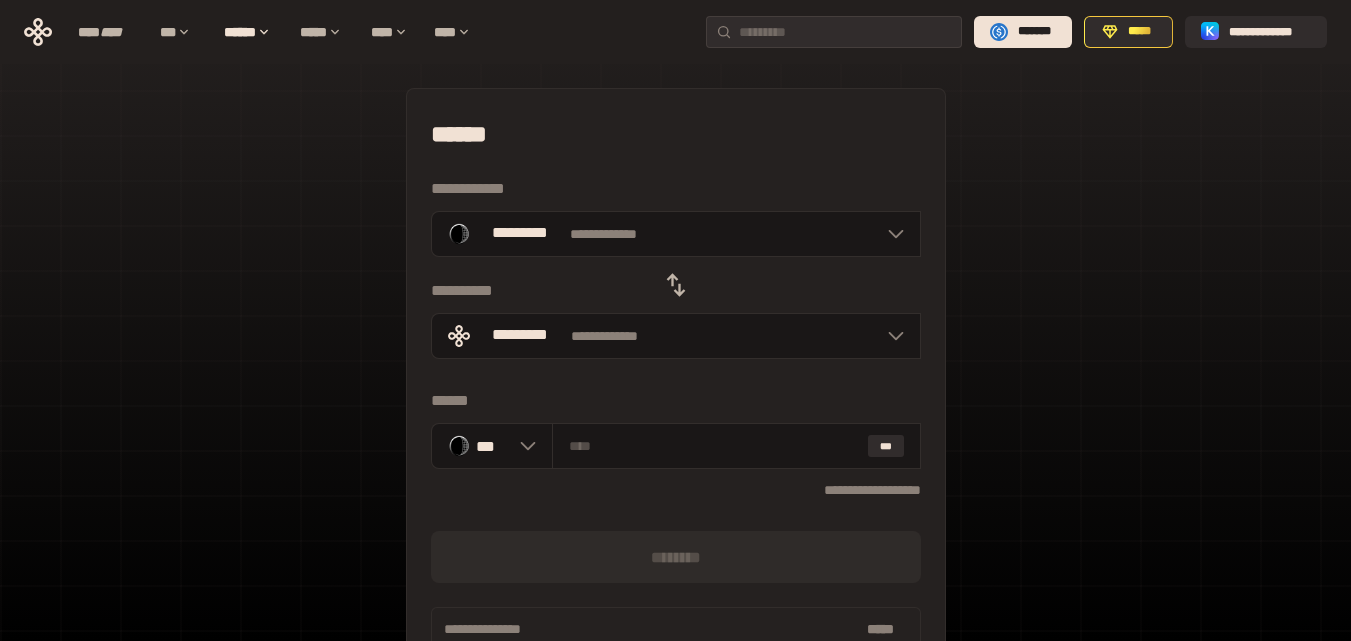 click 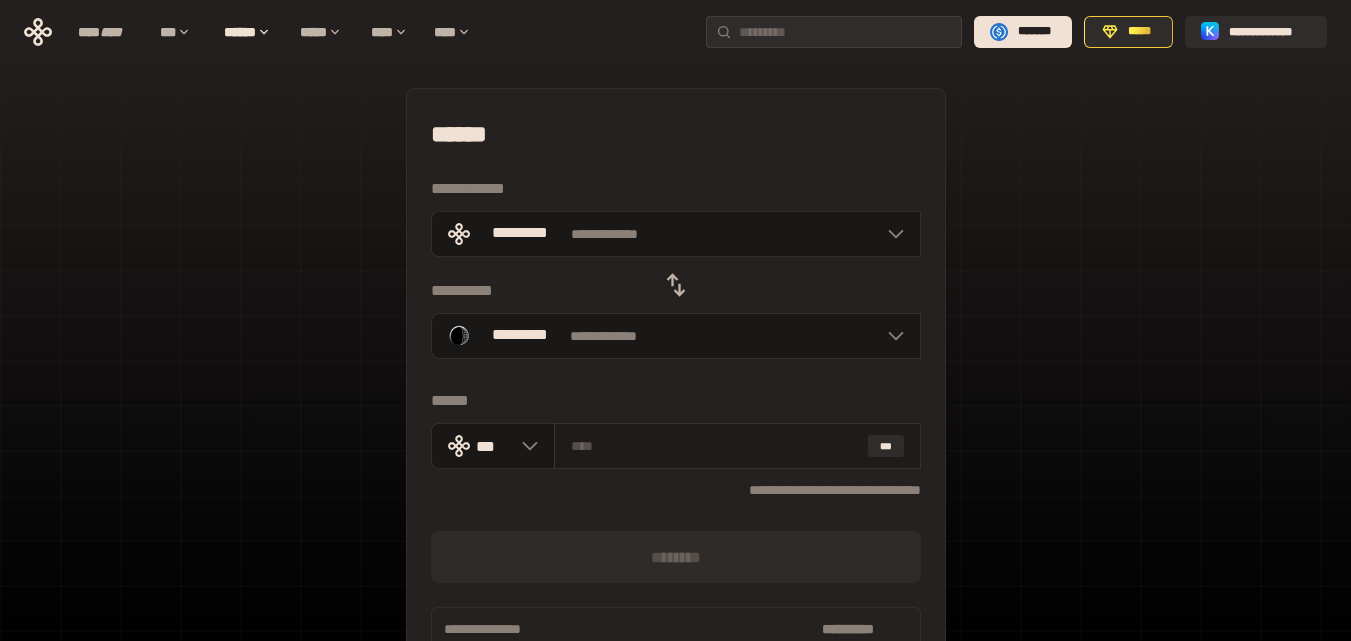 click at bounding box center (715, 446) 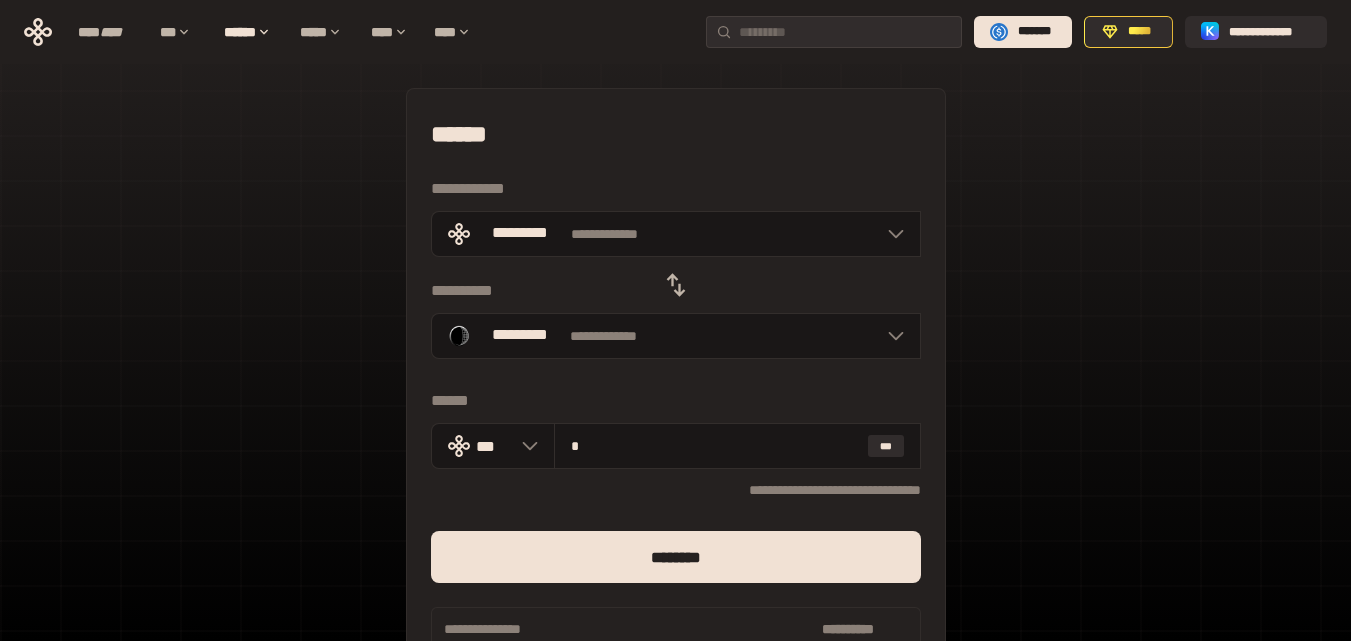 type on "*" 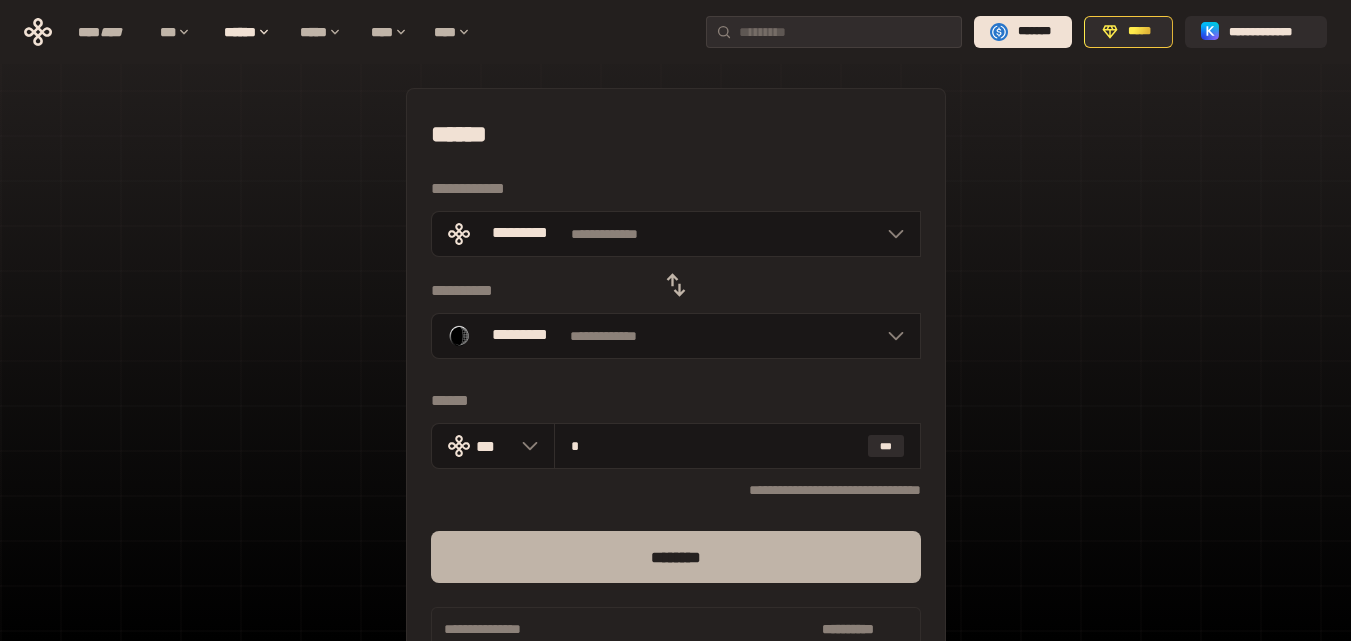 click on "********" at bounding box center (676, 557) 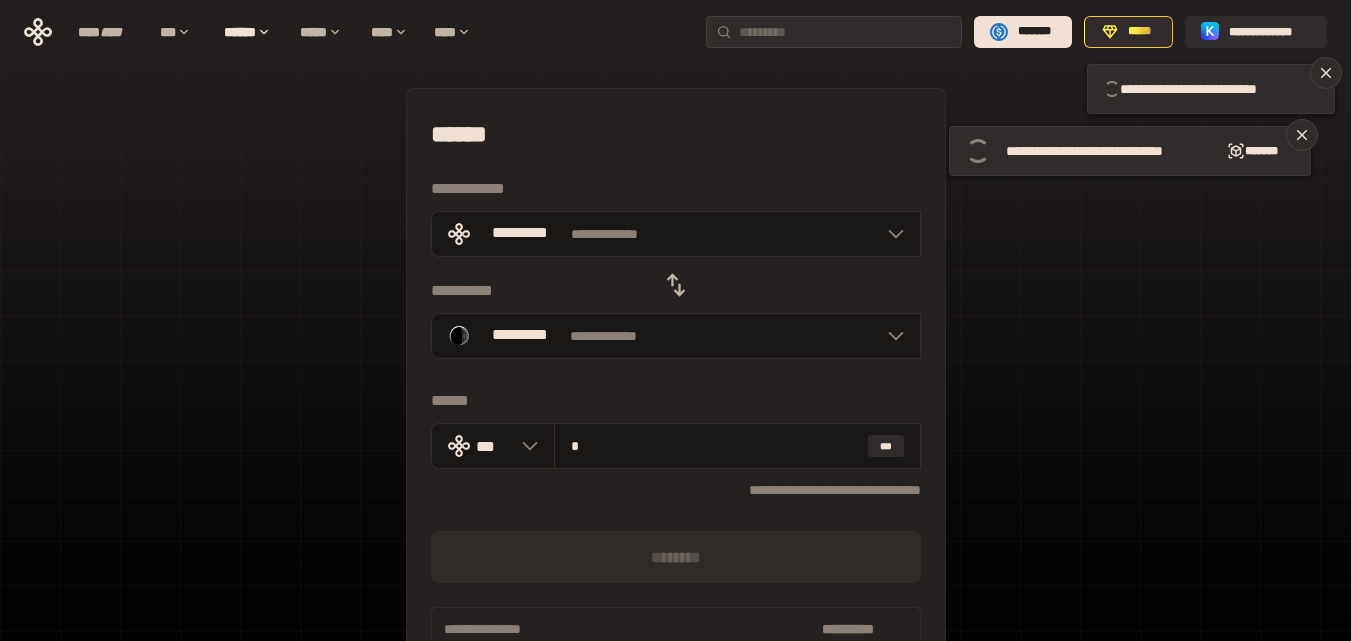 type 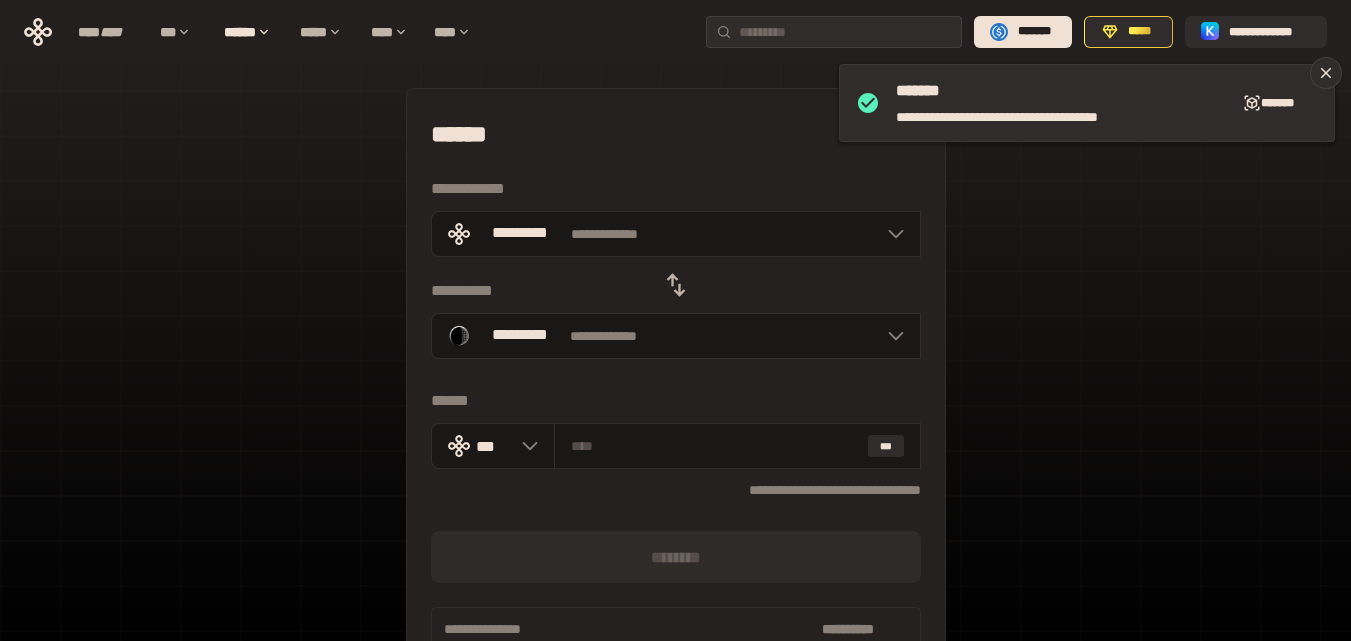 click on "[FIRST] [LAST] [ADDRESS] [CITY] [STATE] [ZIP]" at bounding box center [675, 445] 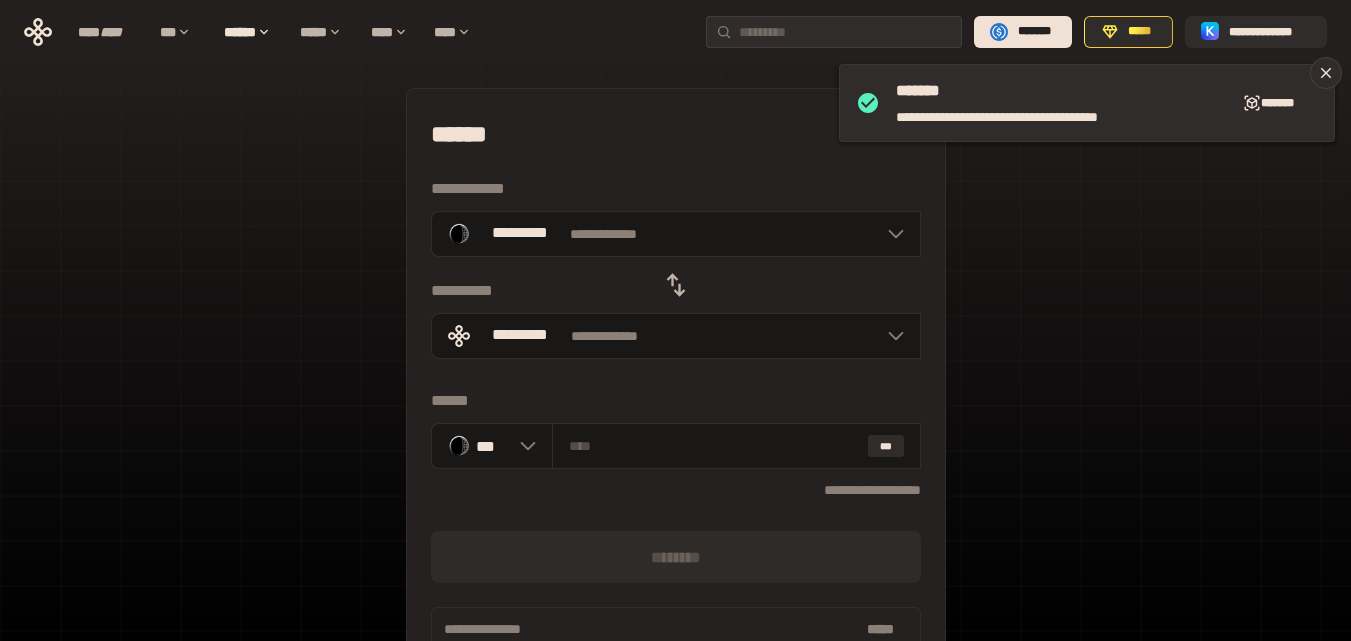 click 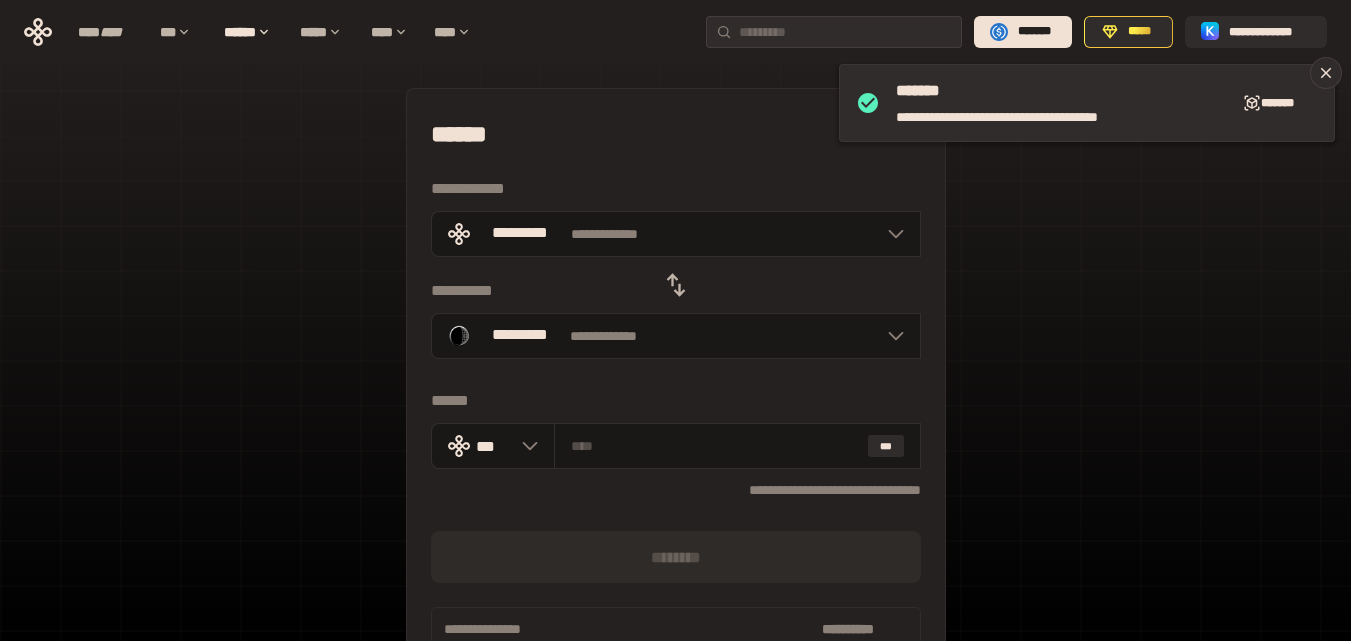 click at bounding box center [676, 285] 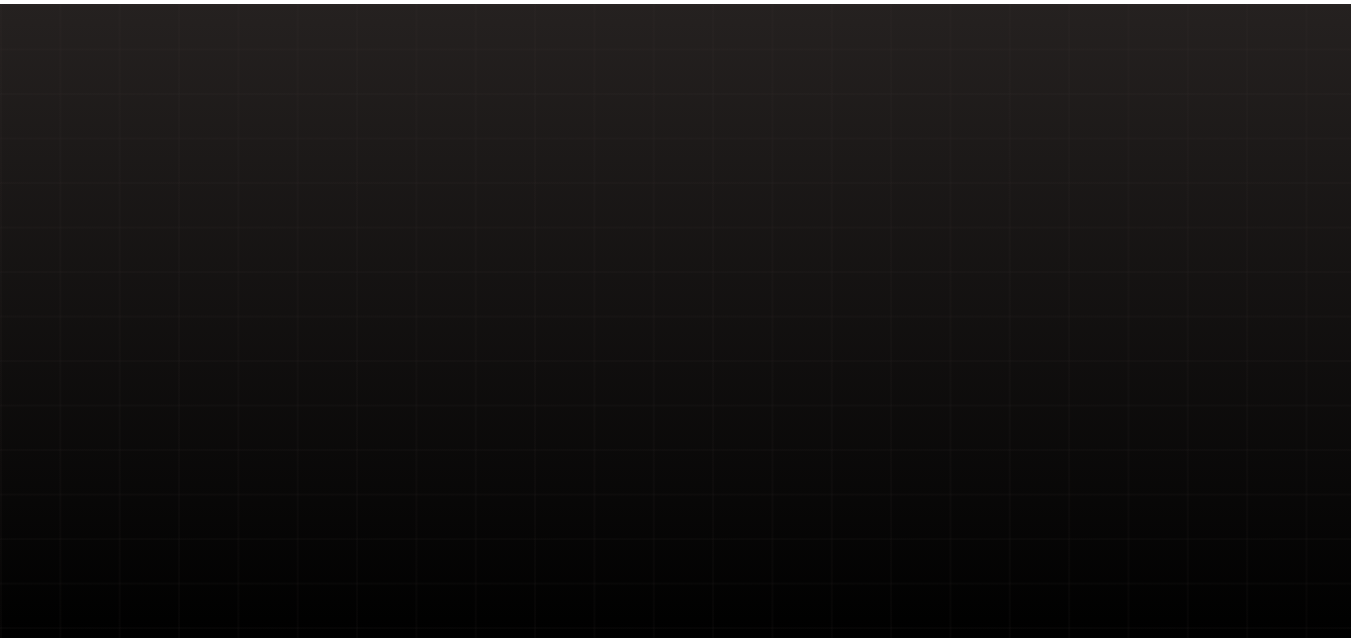 scroll, scrollTop: 0, scrollLeft: 0, axis: both 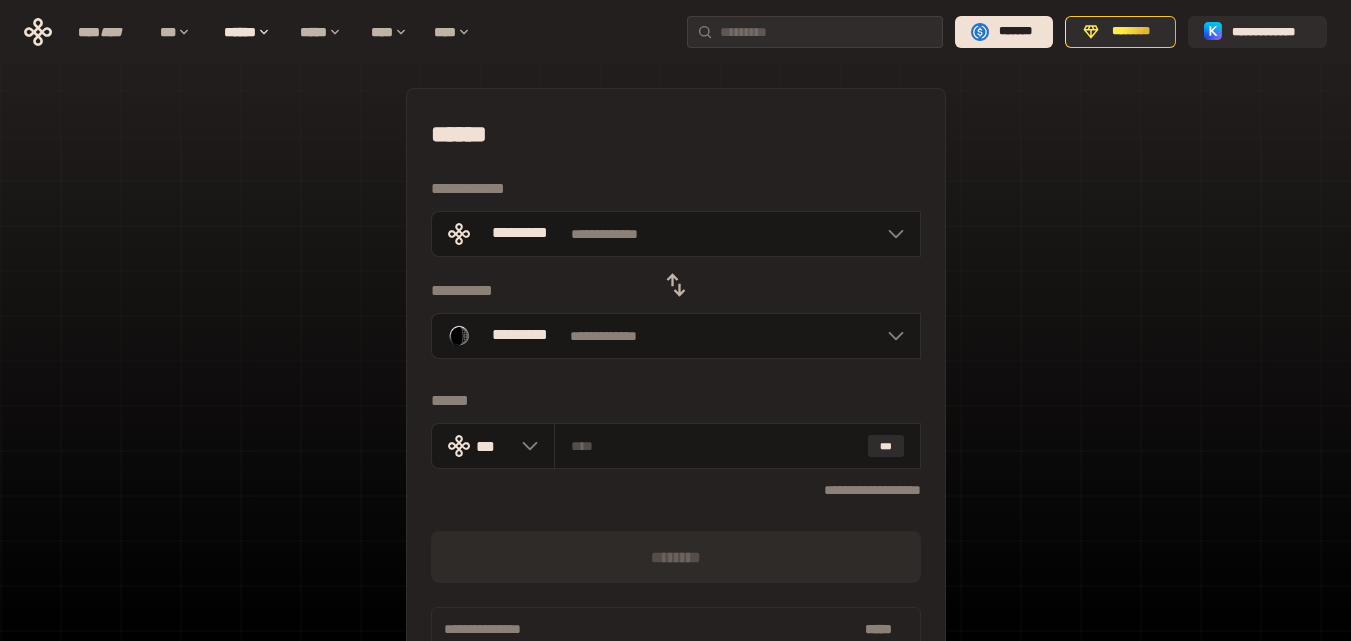 click on "**********" at bounding box center (675, 445) 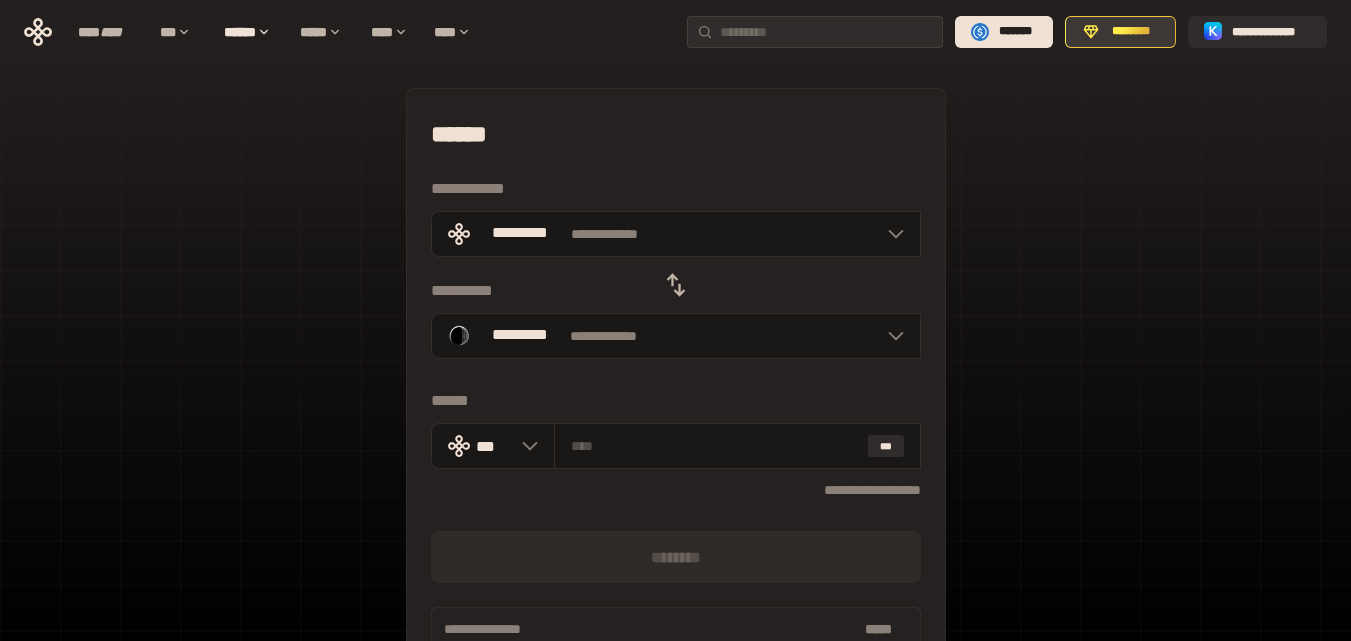 click on "********" at bounding box center (1131, 32) 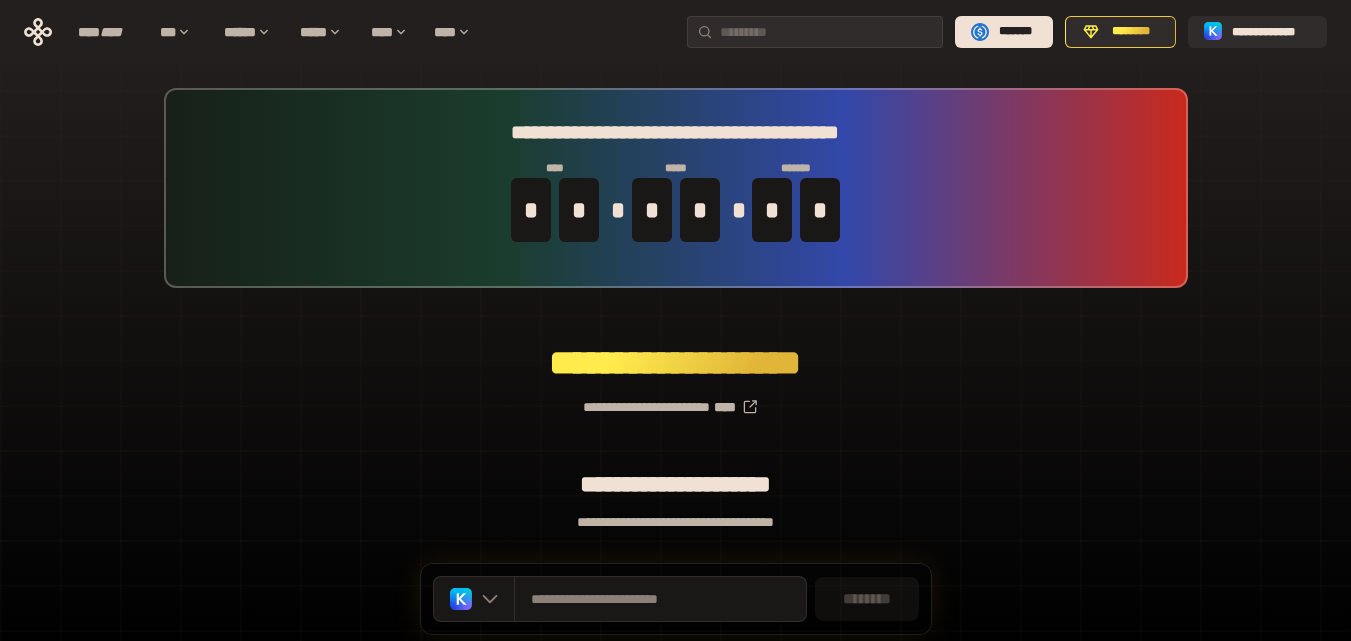 click on "**********" at bounding box center [675, 399] 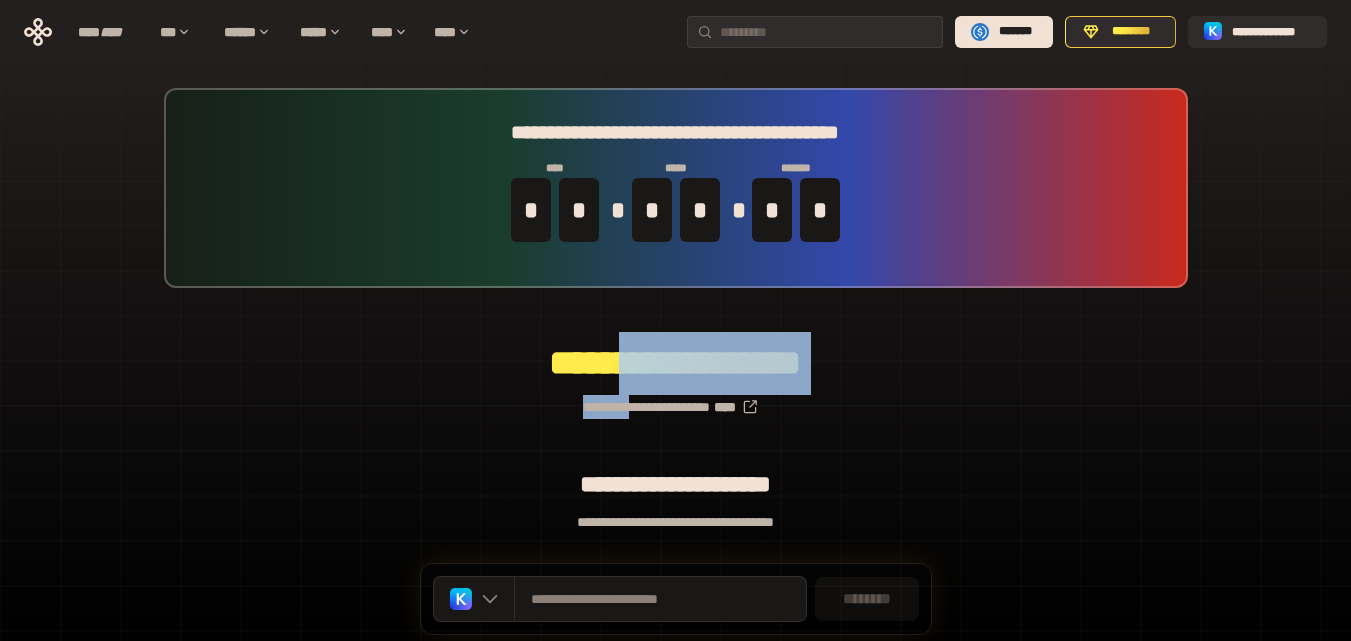 drag, startPoint x: 624, startPoint y: 395, endPoint x: 753, endPoint y: 439, distance: 136.29747 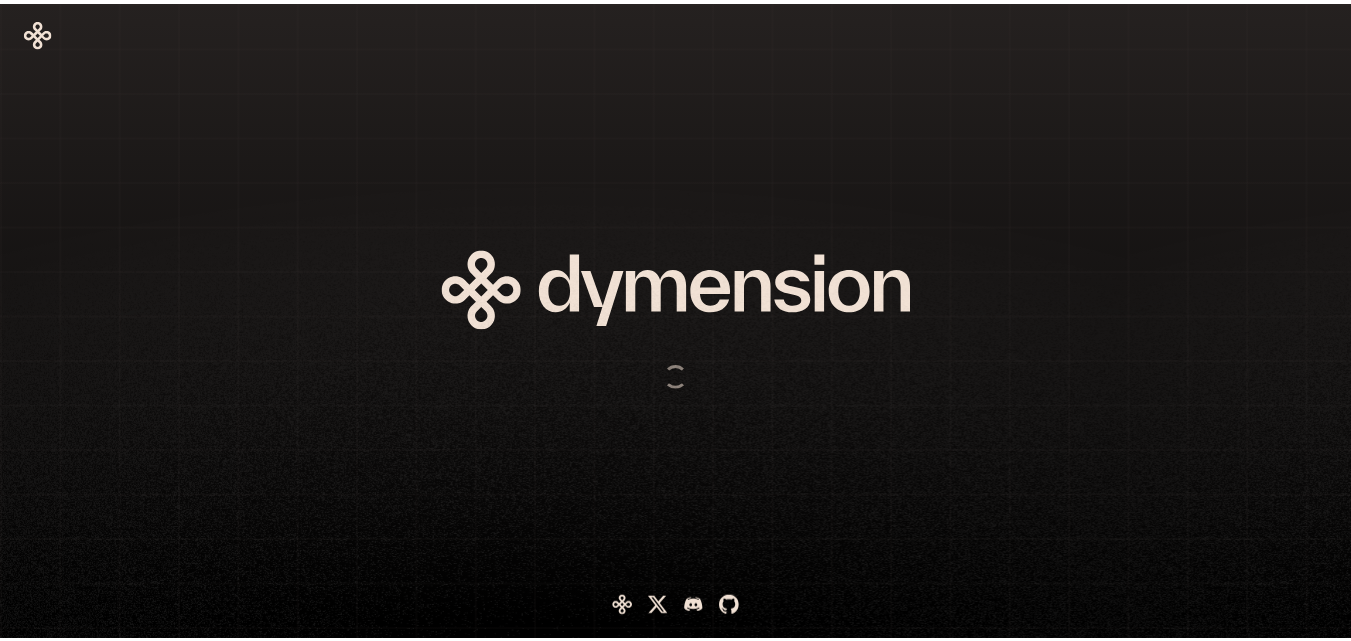 scroll, scrollTop: 0, scrollLeft: 0, axis: both 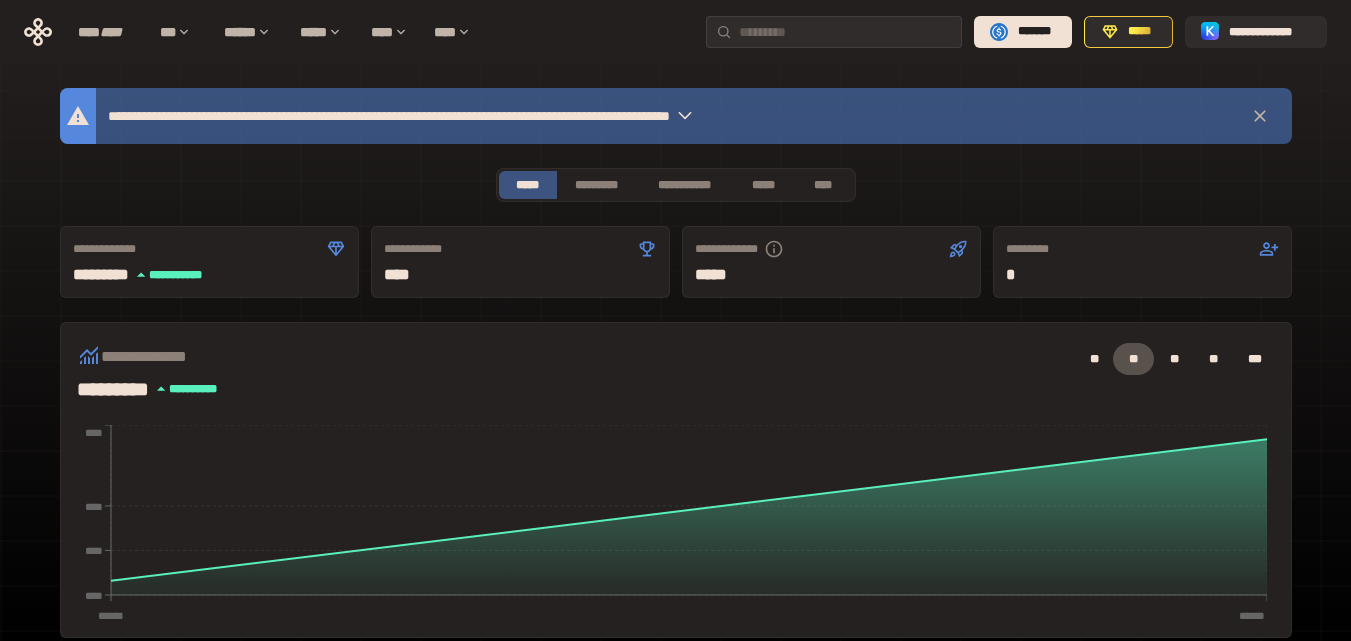 click on "**********" at bounding box center [675, 620] 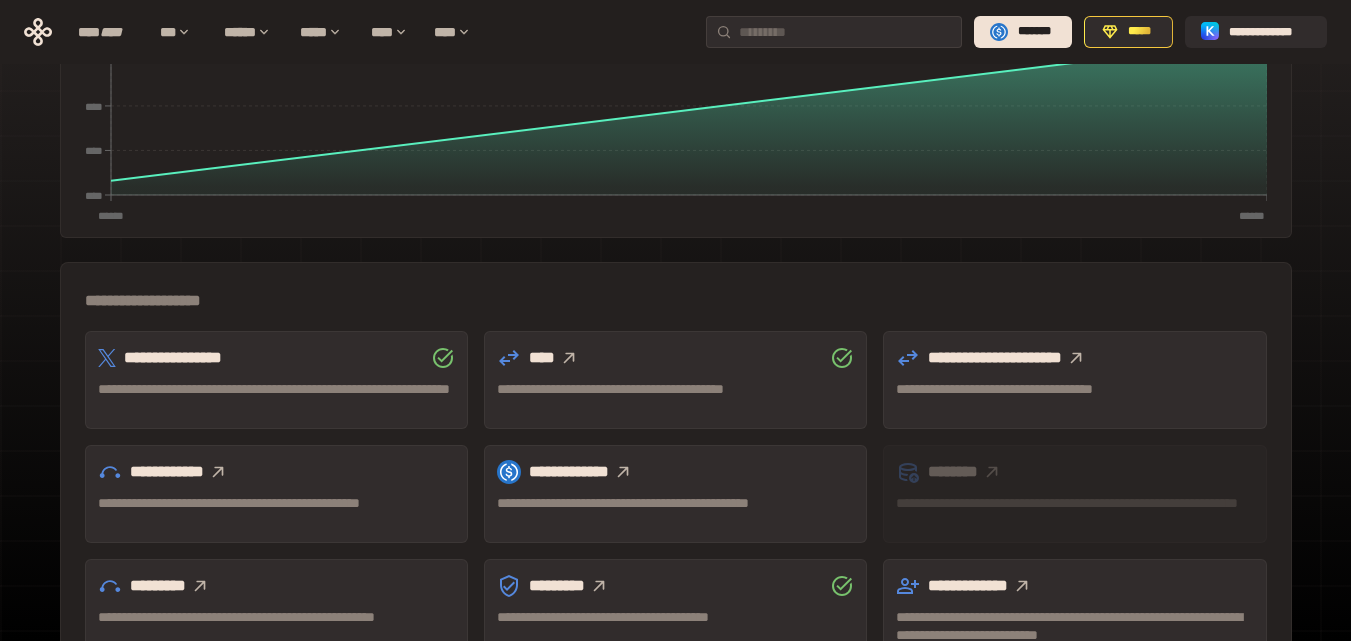 scroll, scrollTop: 600, scrollLeft: 0, axis: vertical 